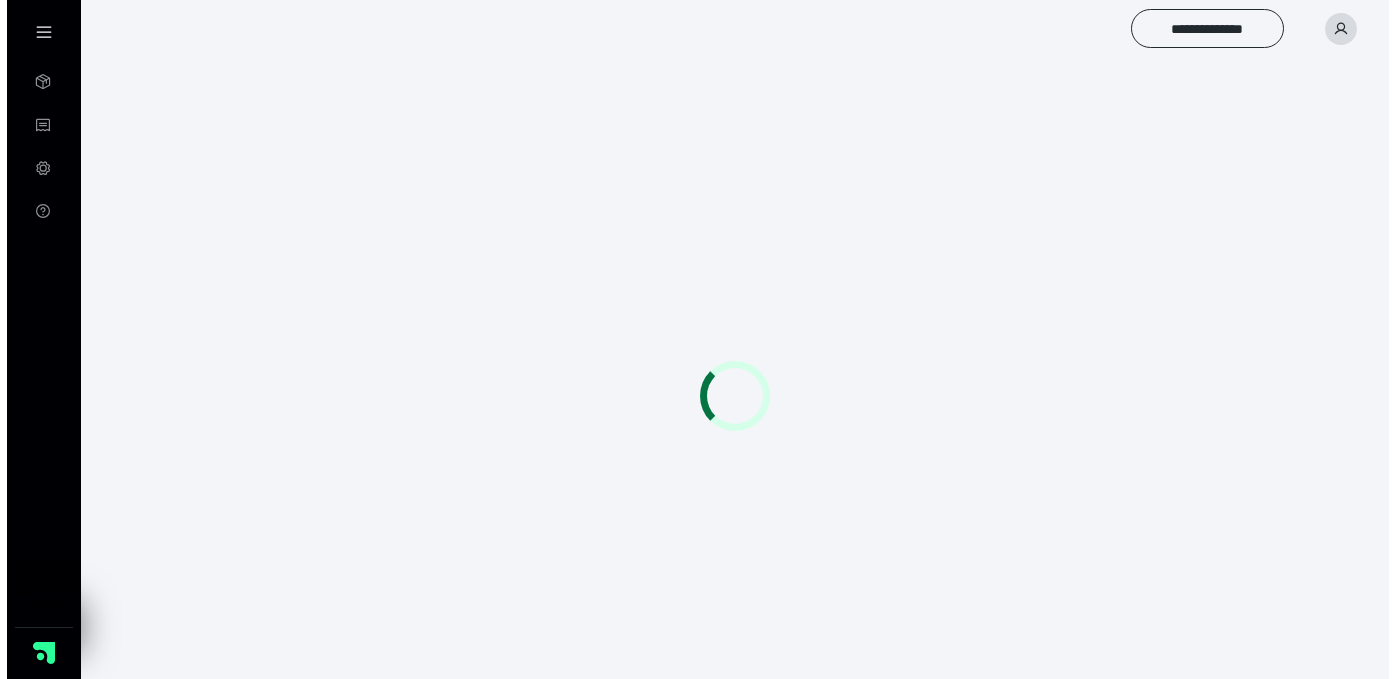 scroll, scrollTop: 0, scrollLeft: 0, axis: both 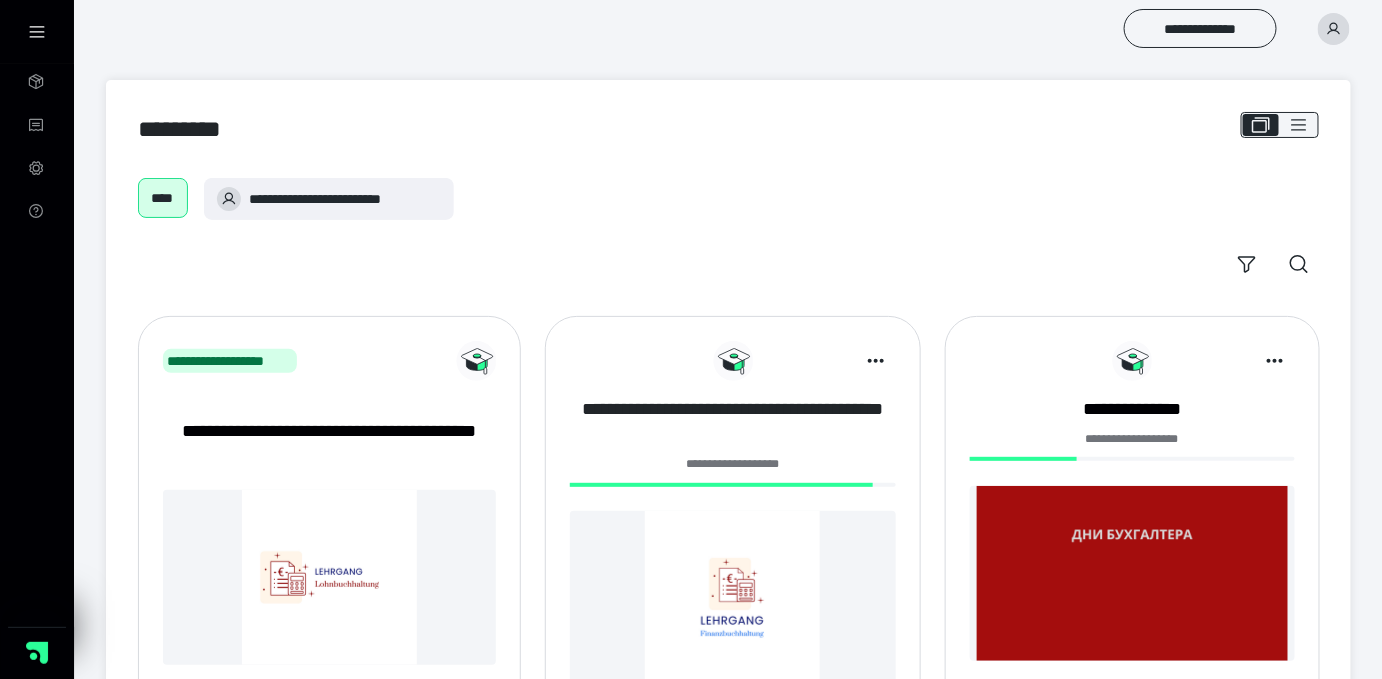 click on "**********" at bounding box center [733, 422] 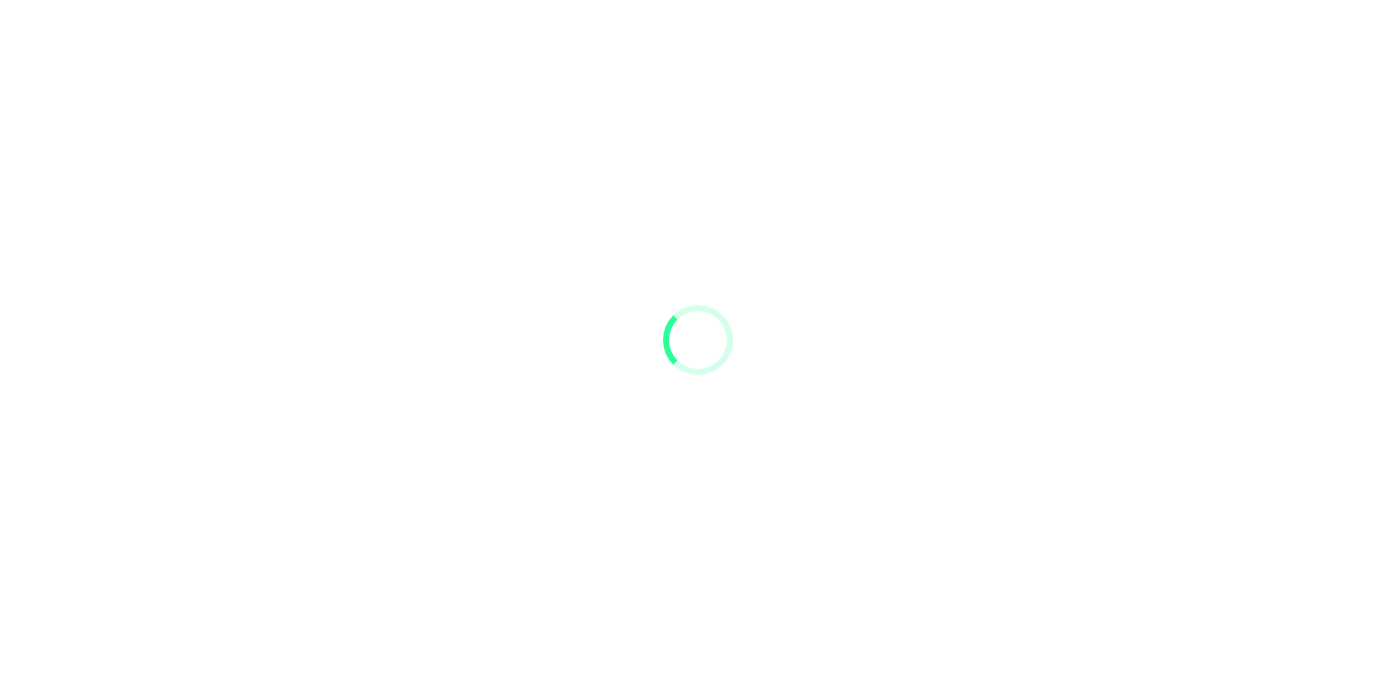 scroll, scrollTop: 0, scrollLeft: 0, axis: both 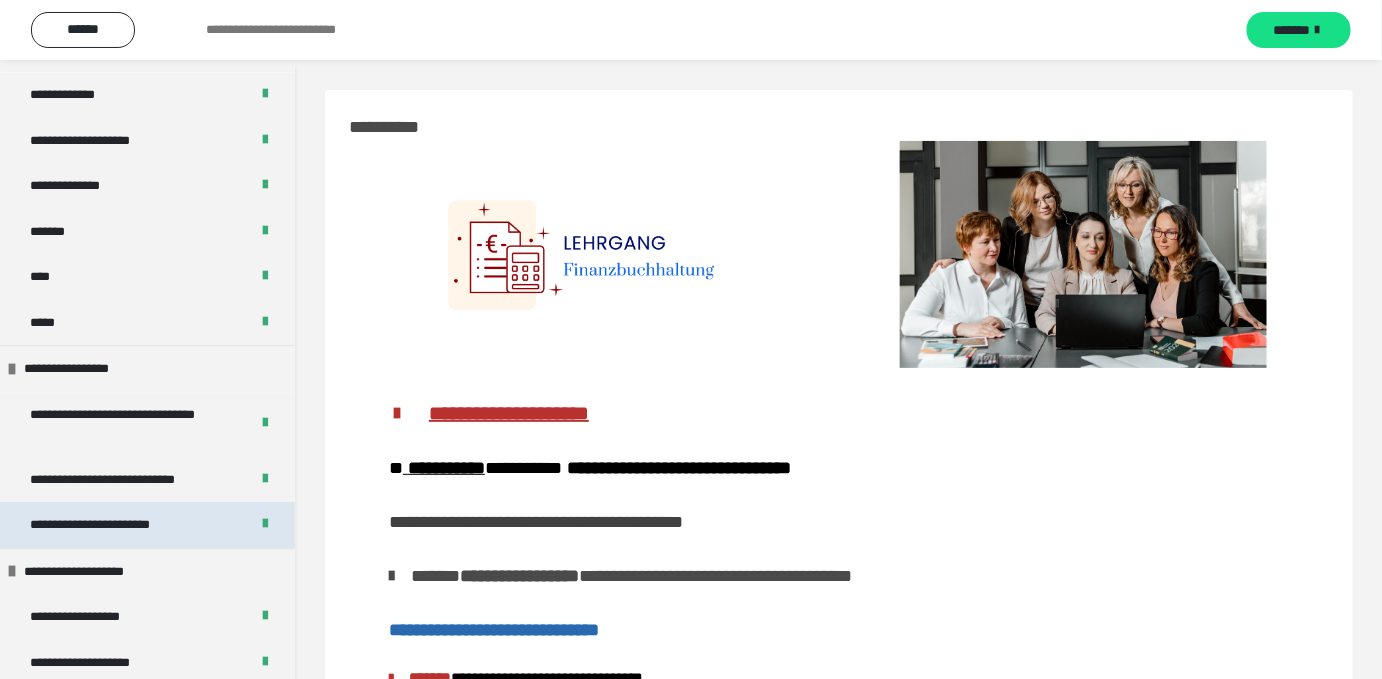click on "**********" at bounding box center [117, 525] 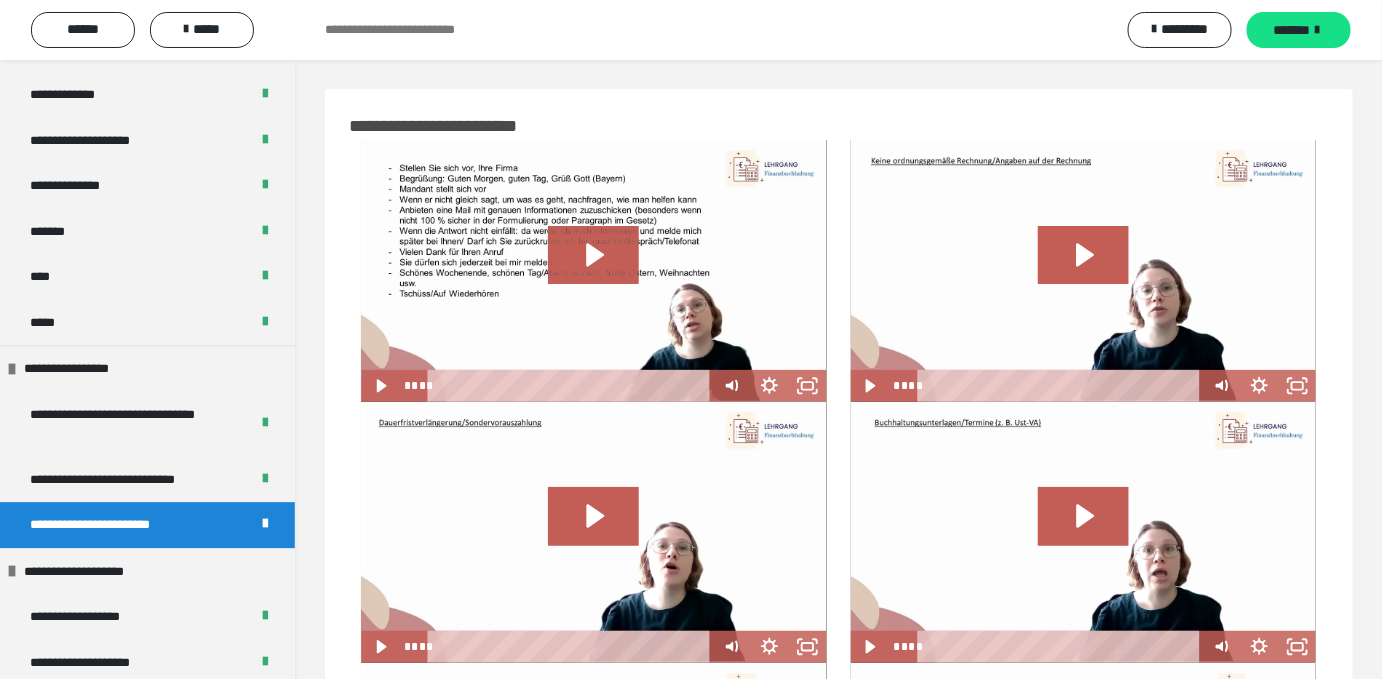 scroll, scrollTop: 0, scrollLeft: 0, axis: both 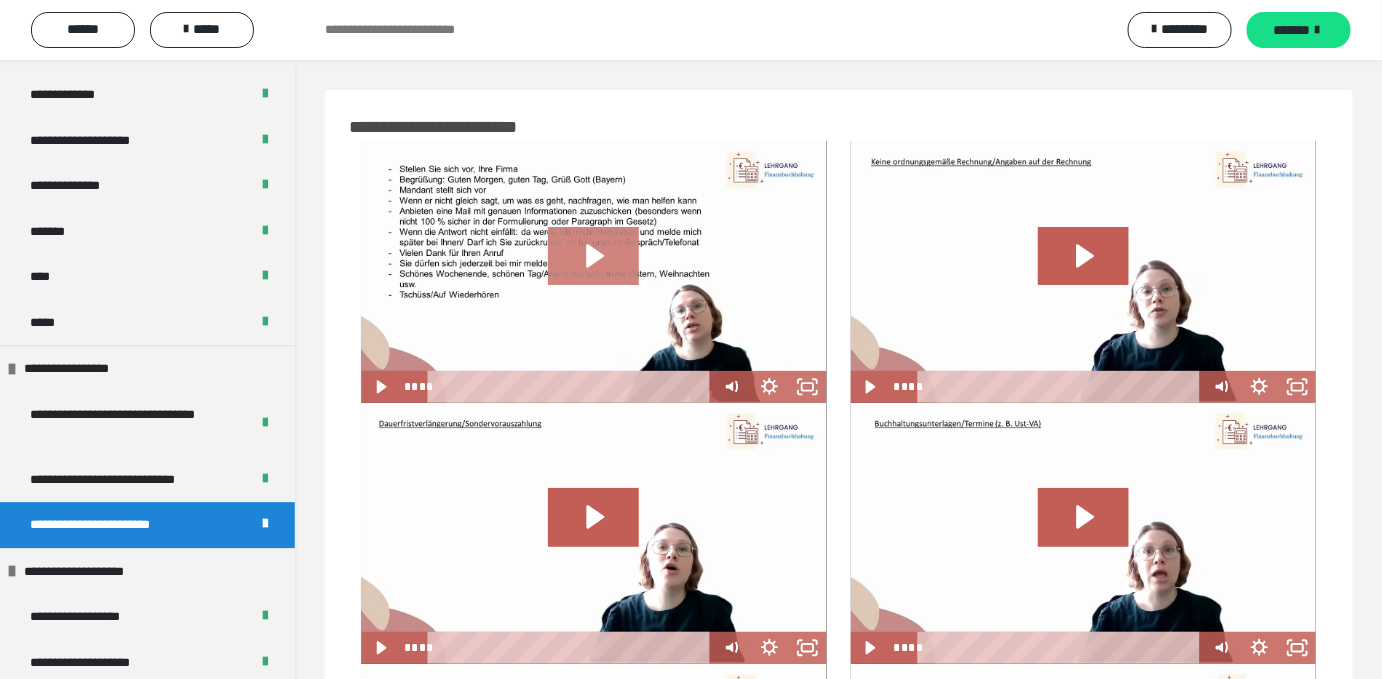 click 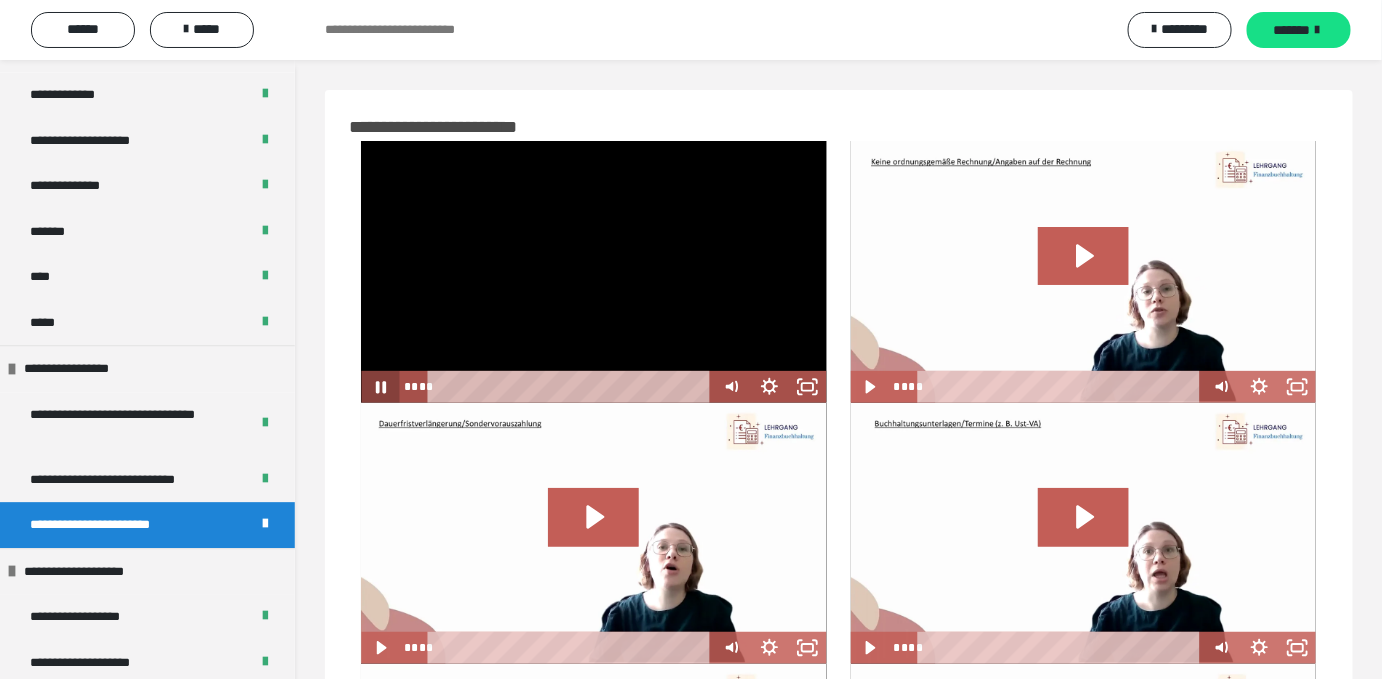 click 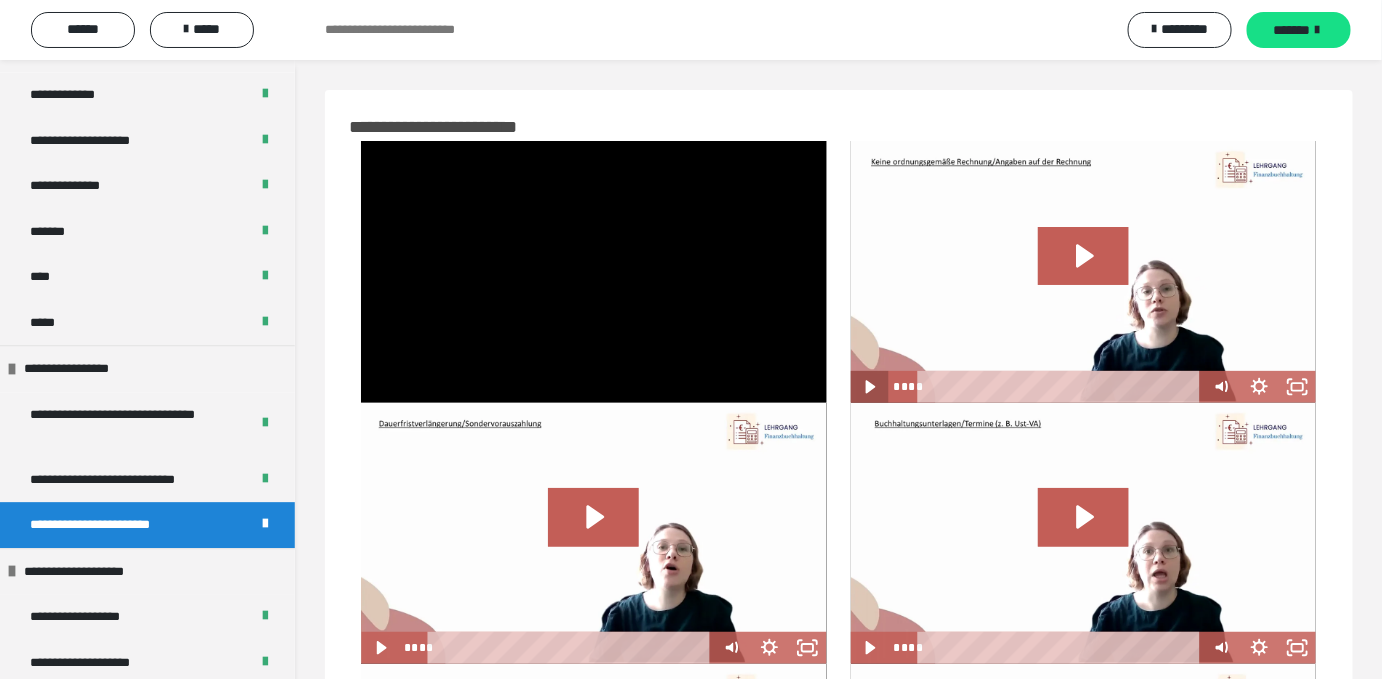 click 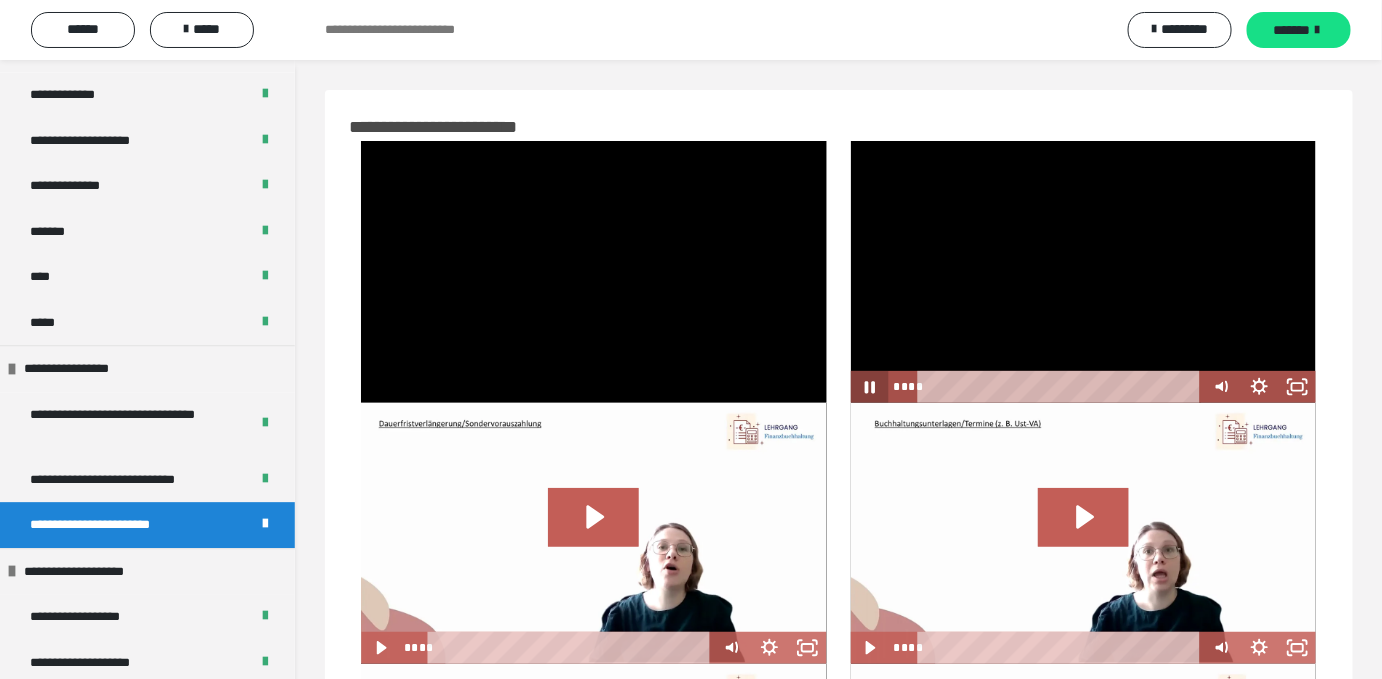 click 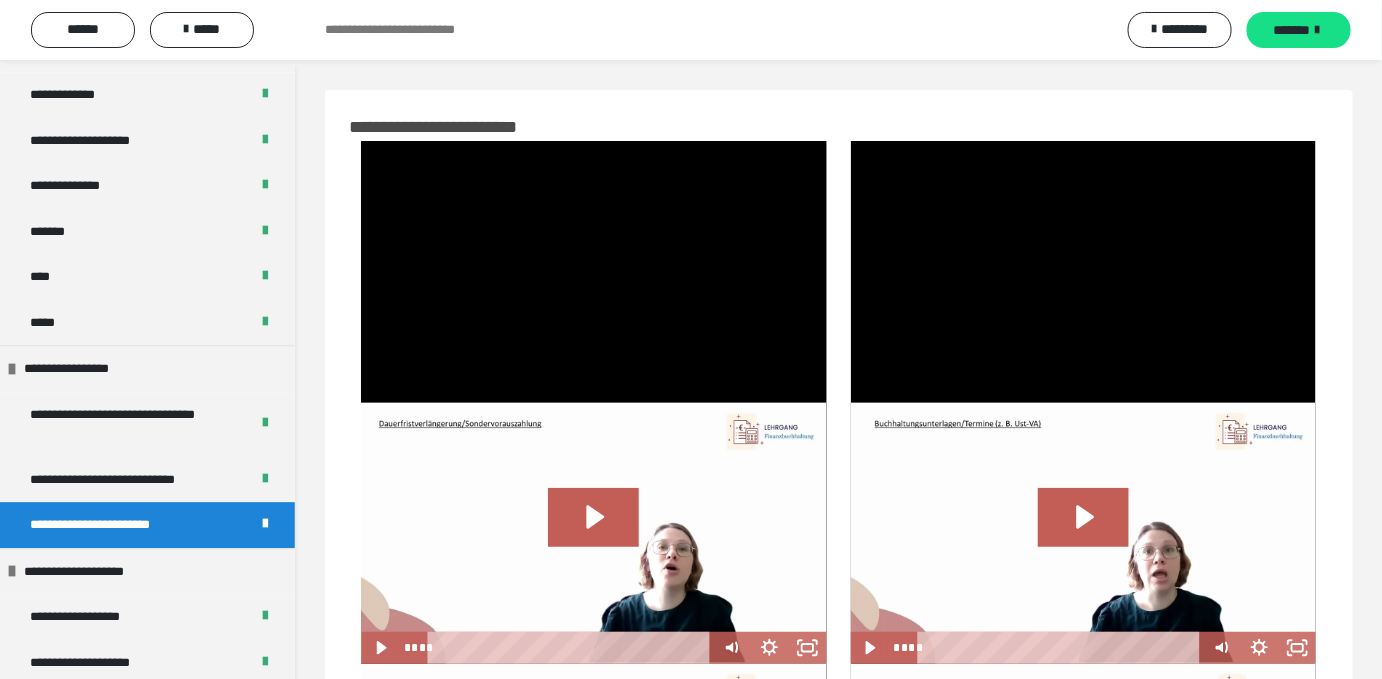 scroll, scrollTop: 242, scrollLeft: 0, axis: vertical 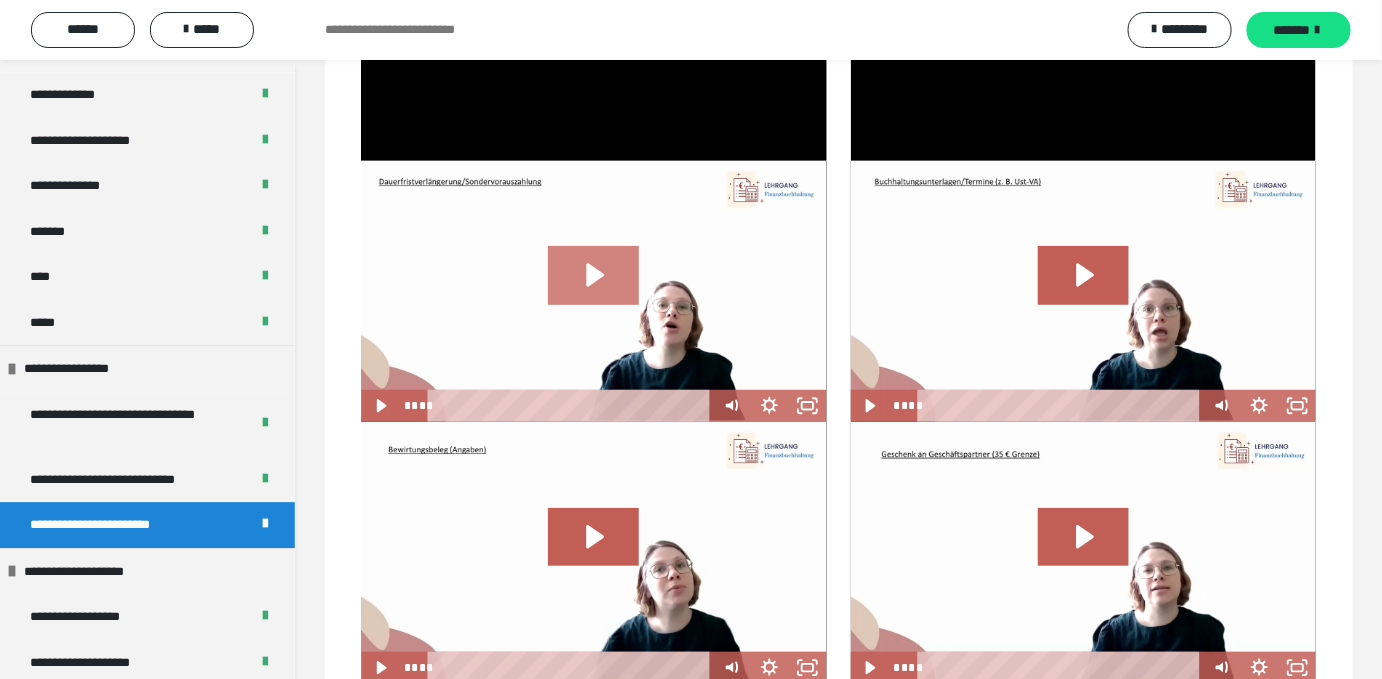 click 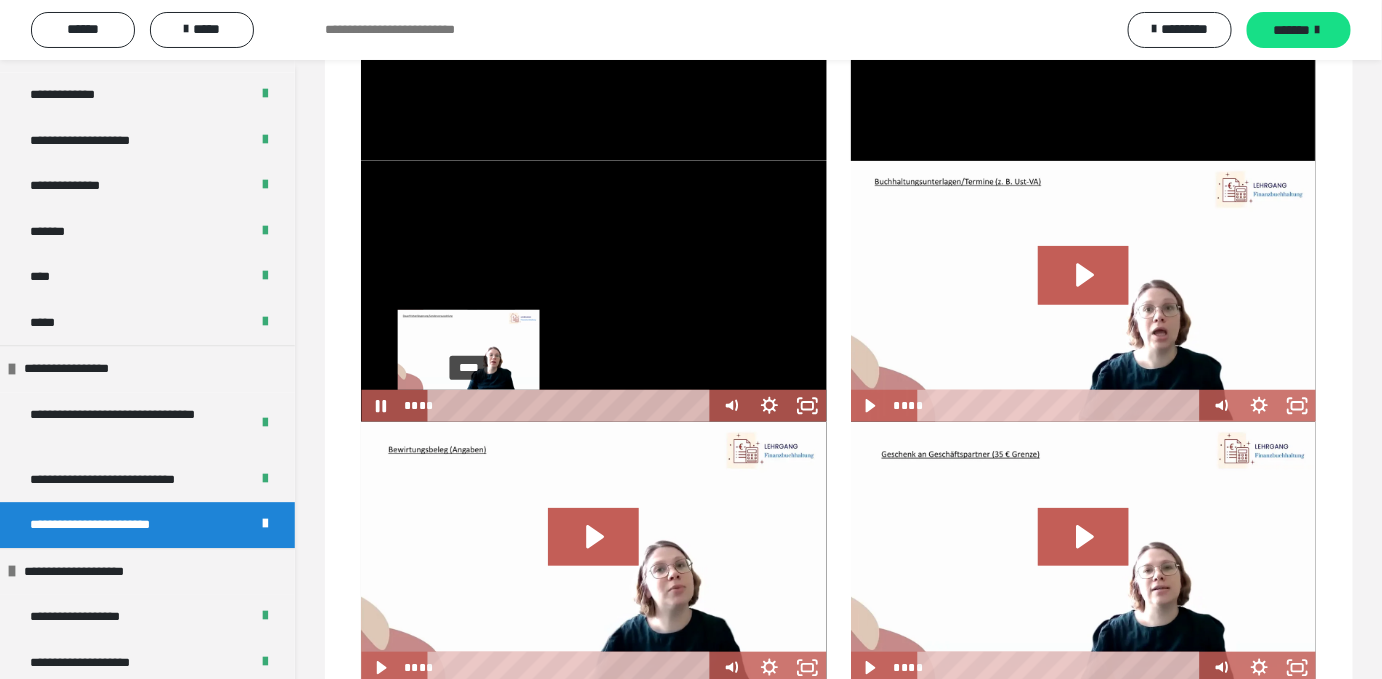 click on "****" at bounding box center (572, 406) 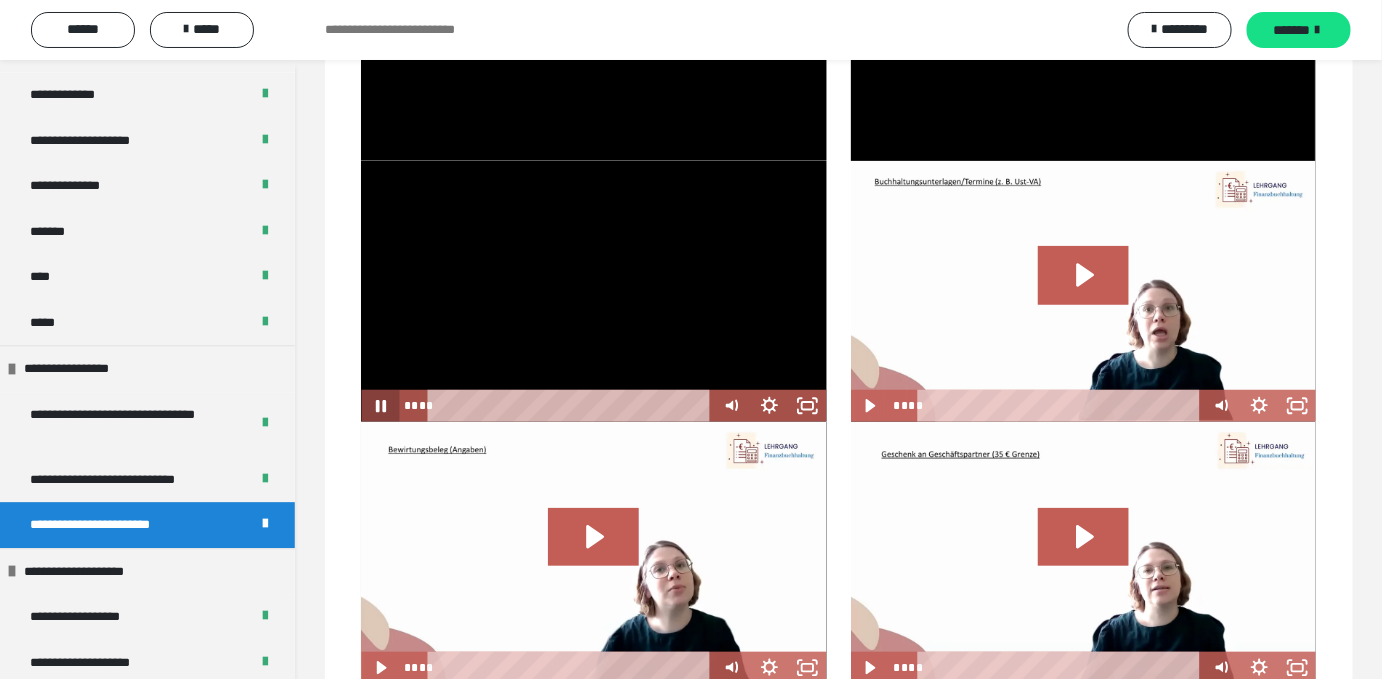 click 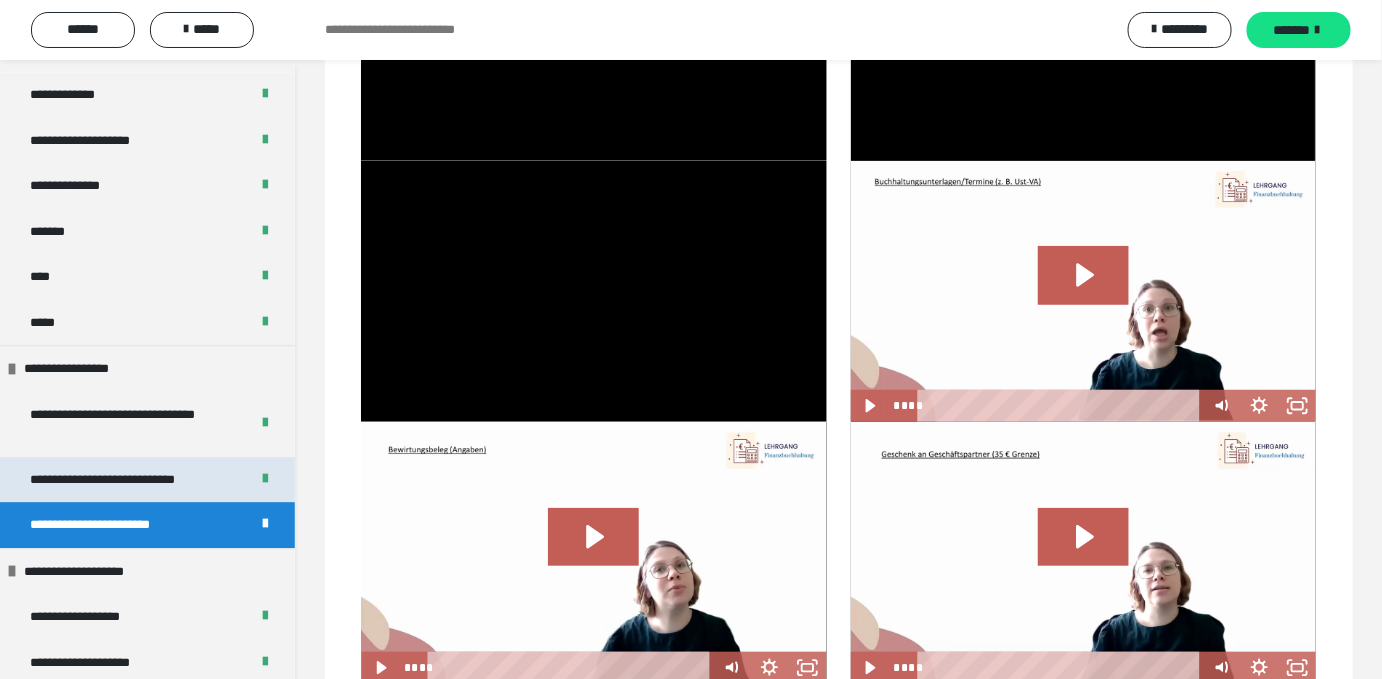 click on "**********" at bounding box center [147, 480] 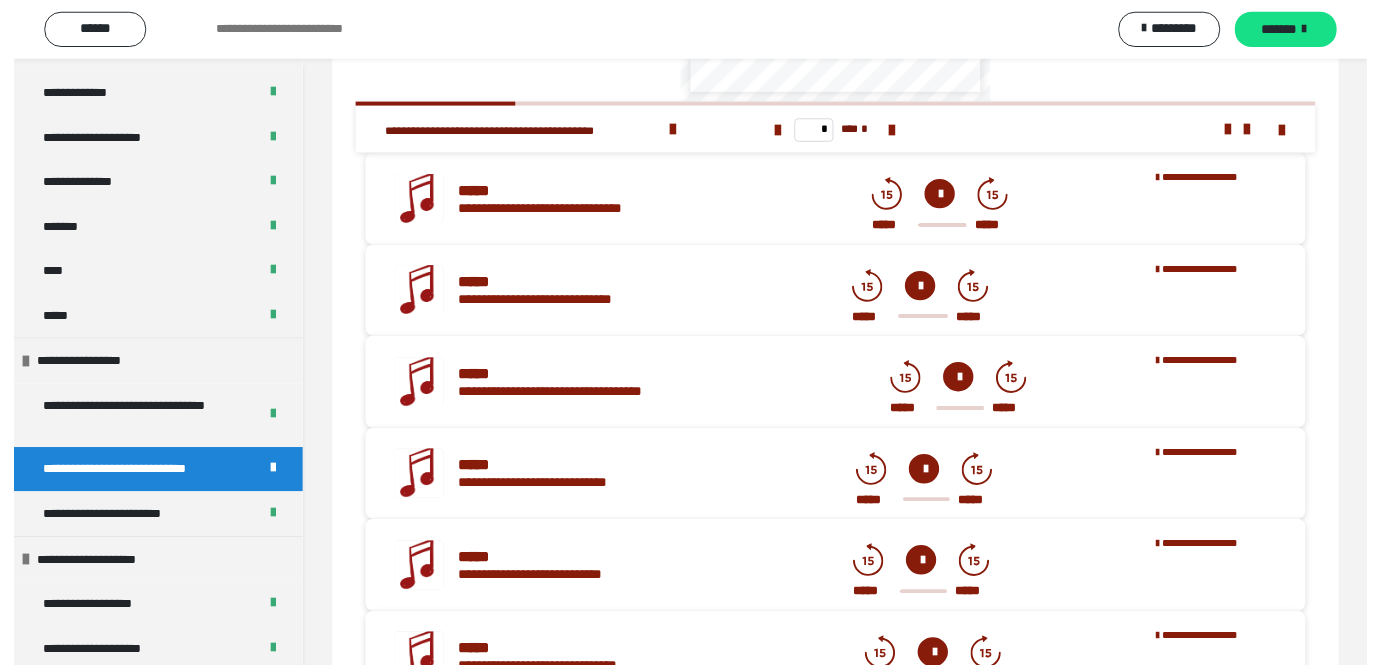 scroll, scrollTop: 763, scrollLeft: 0, axis: vertical 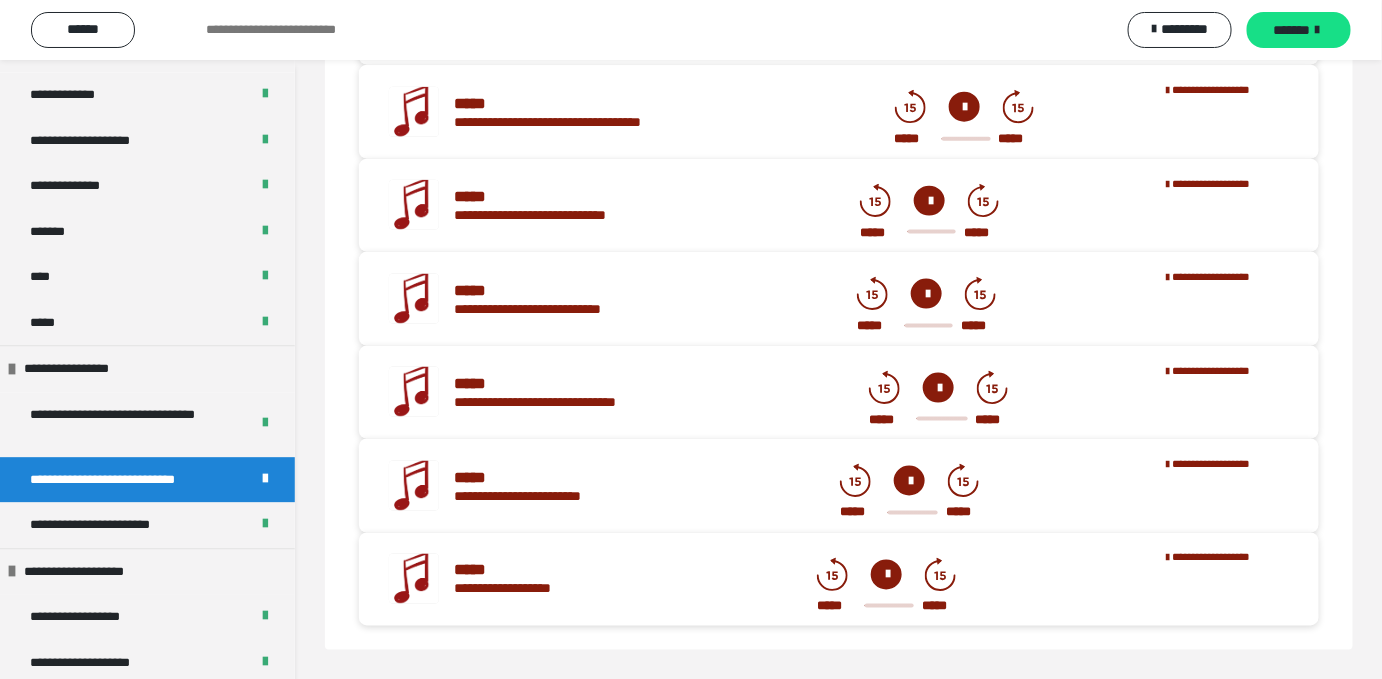 click at bounding box center [909, 481] 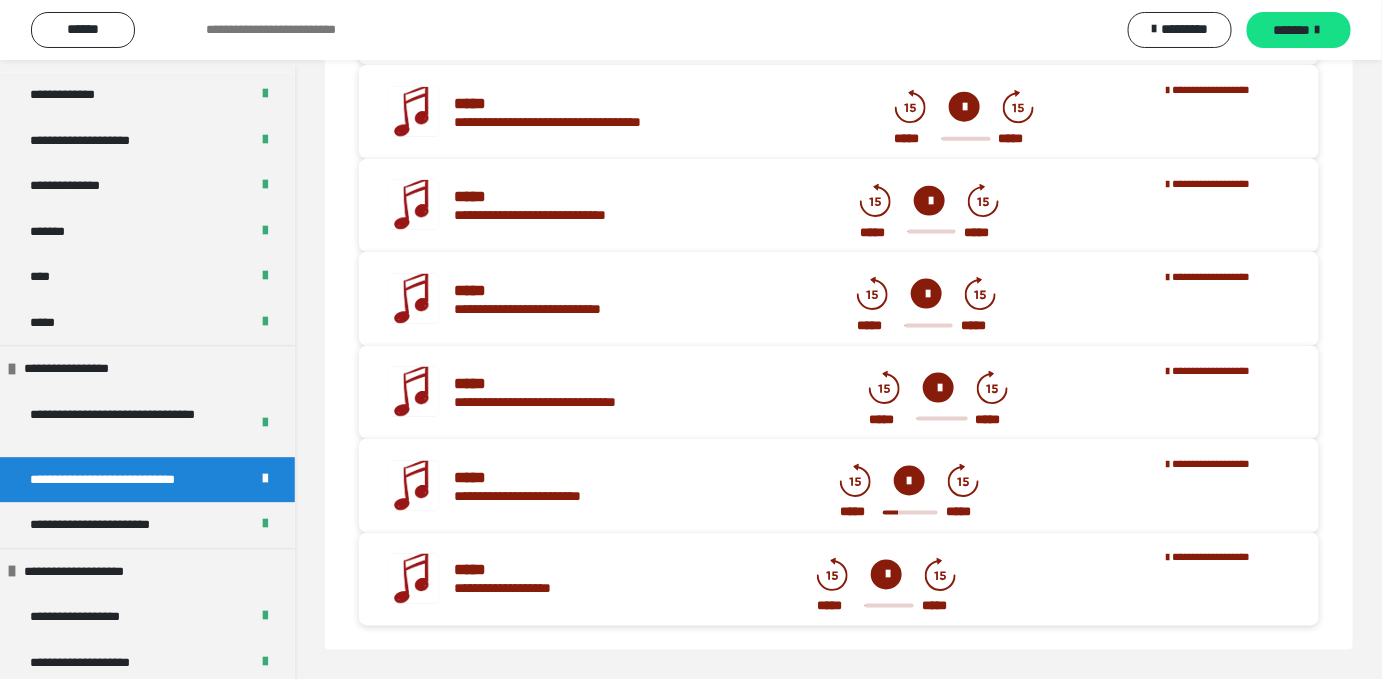 click at bounding box center (886, 575) 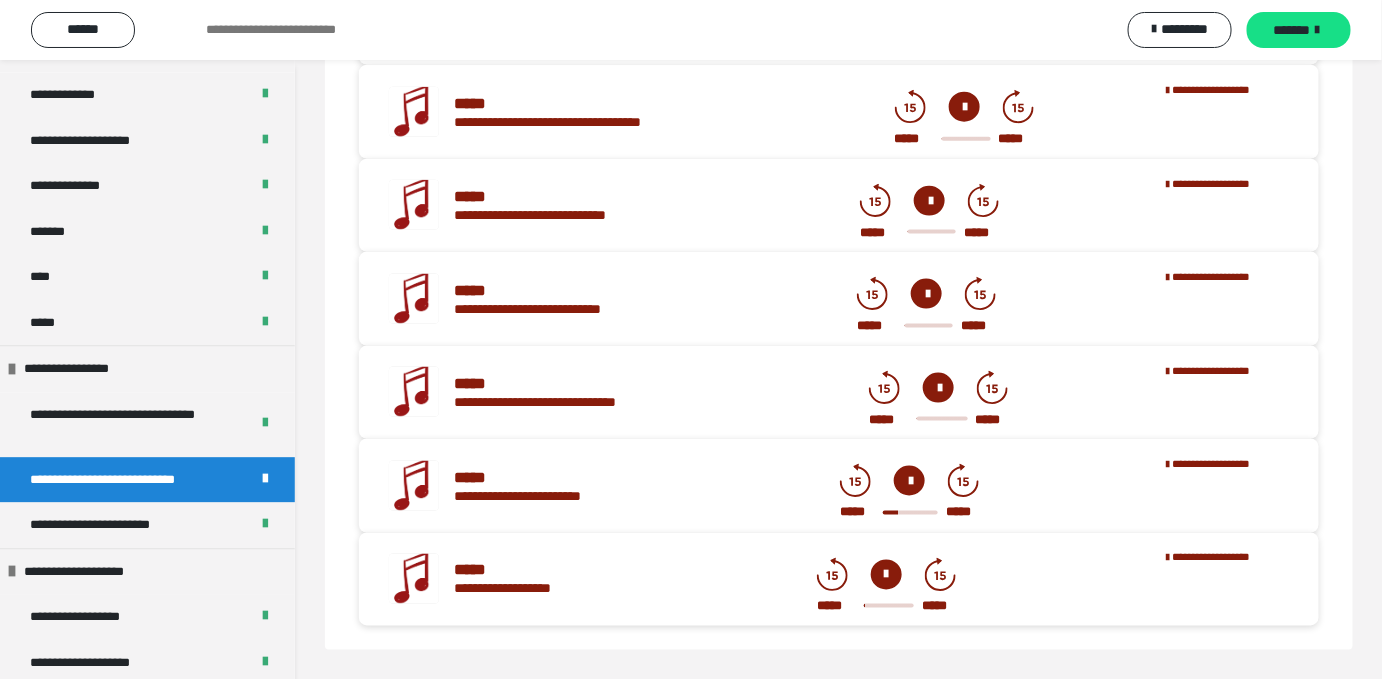 click at bounding box center (889, 606) 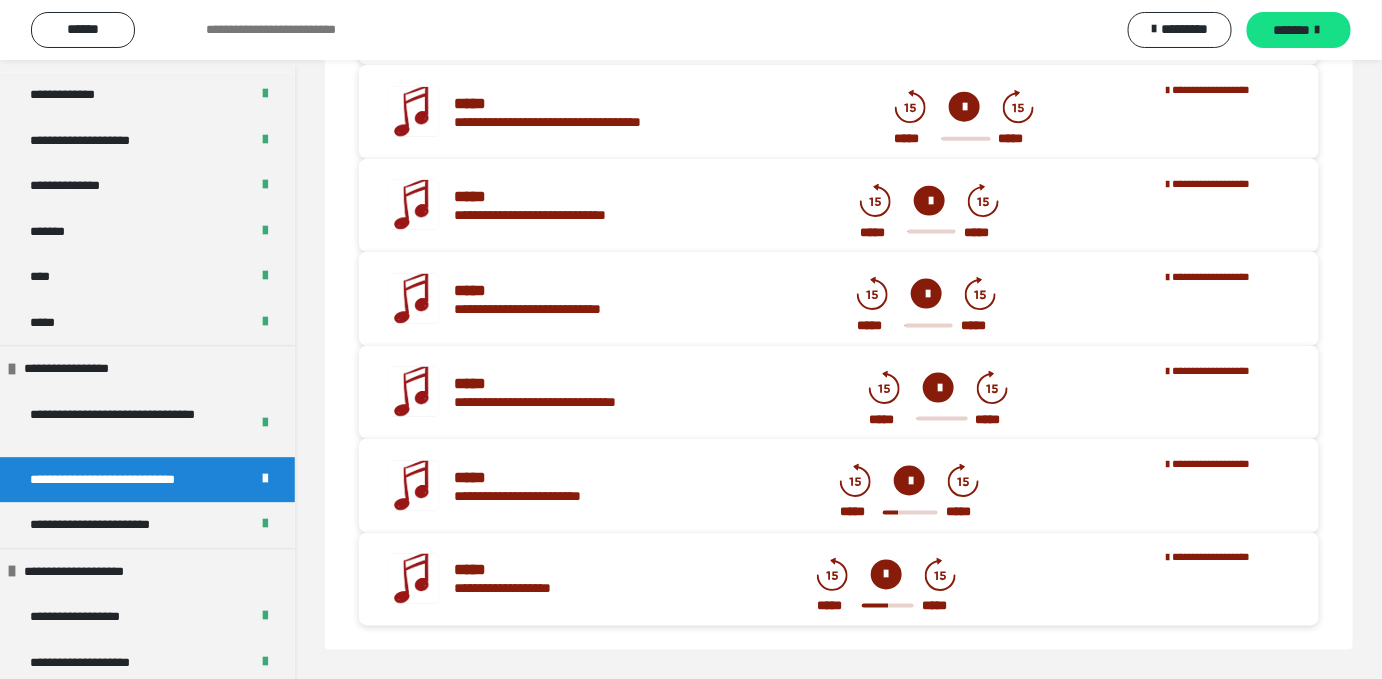 click at bounding box center [888, 606] 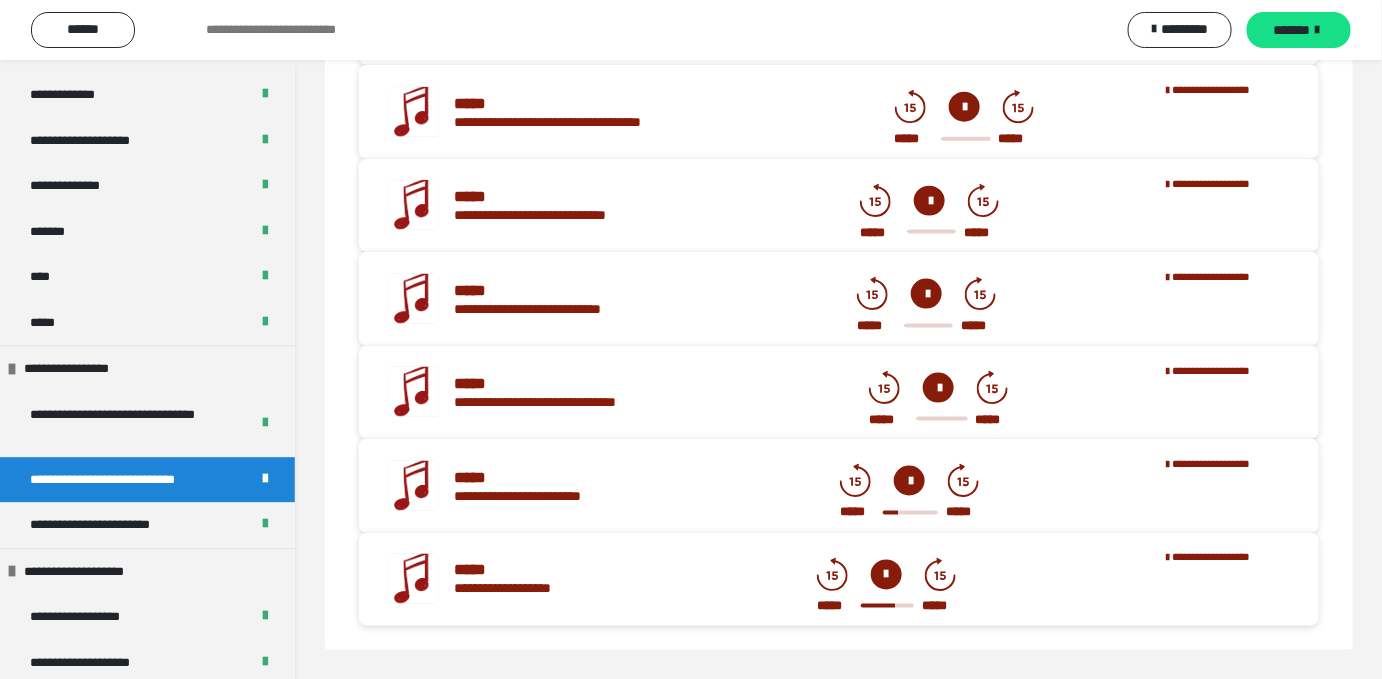 click at bounding box center [886, 575] 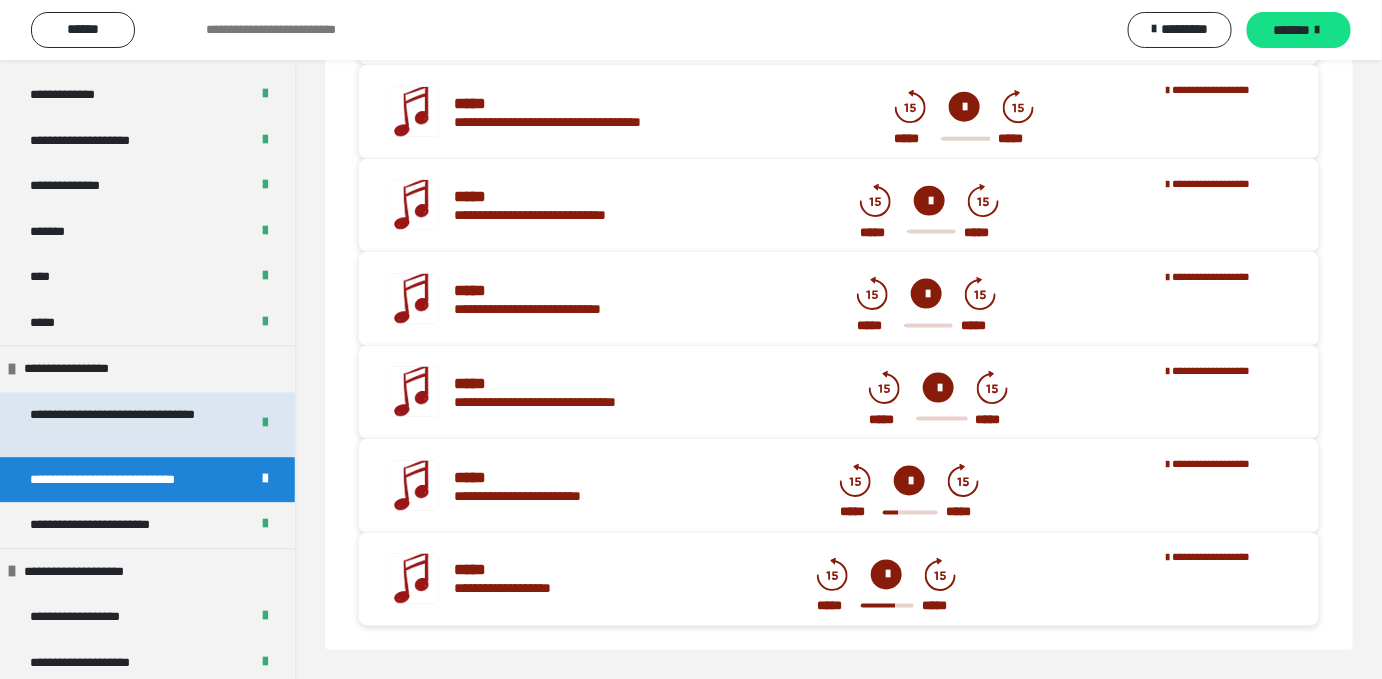 click on "**********" at bounding box center [124, 424] 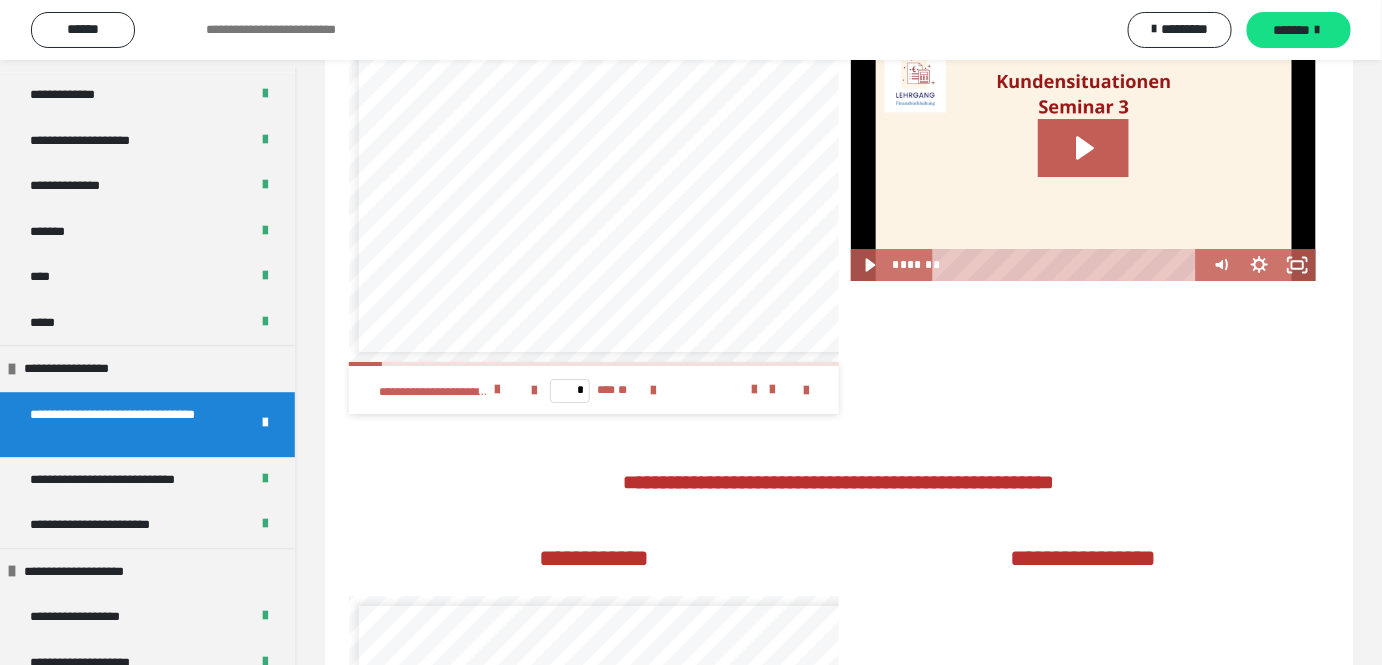 scroll, scrollTop: 1949, scrollLeft: 0, axis: vertical 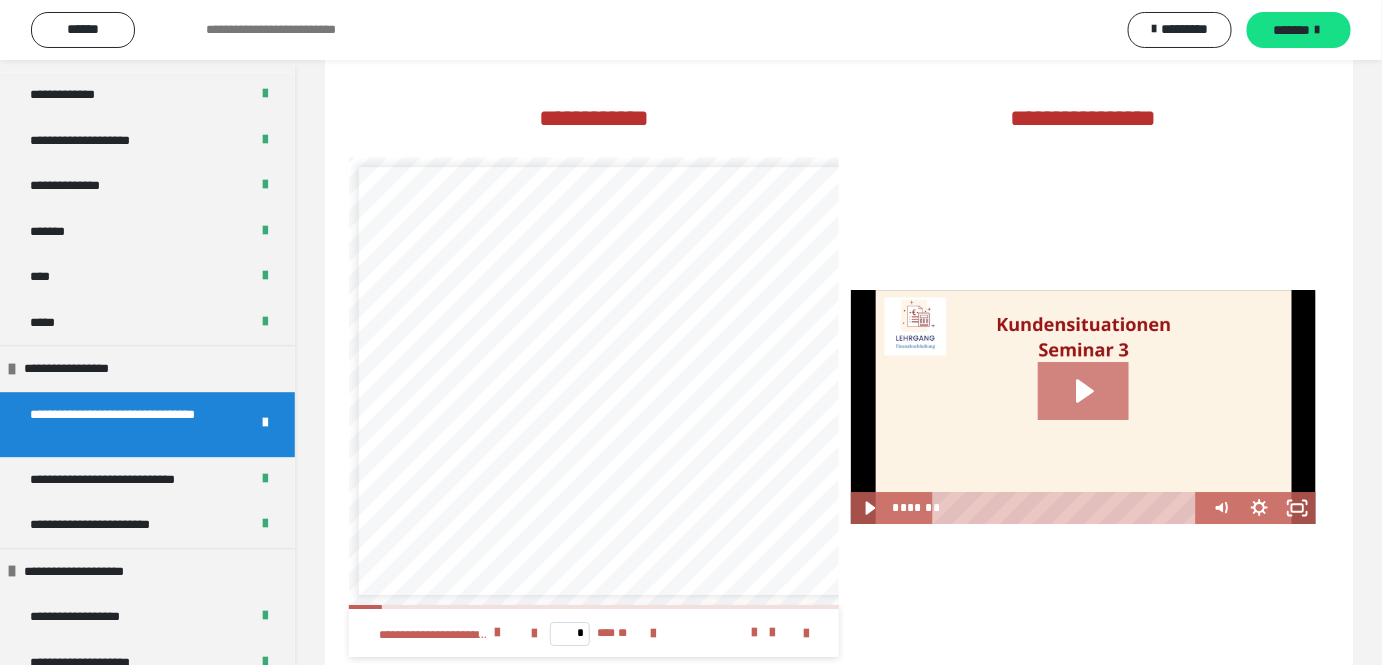 click 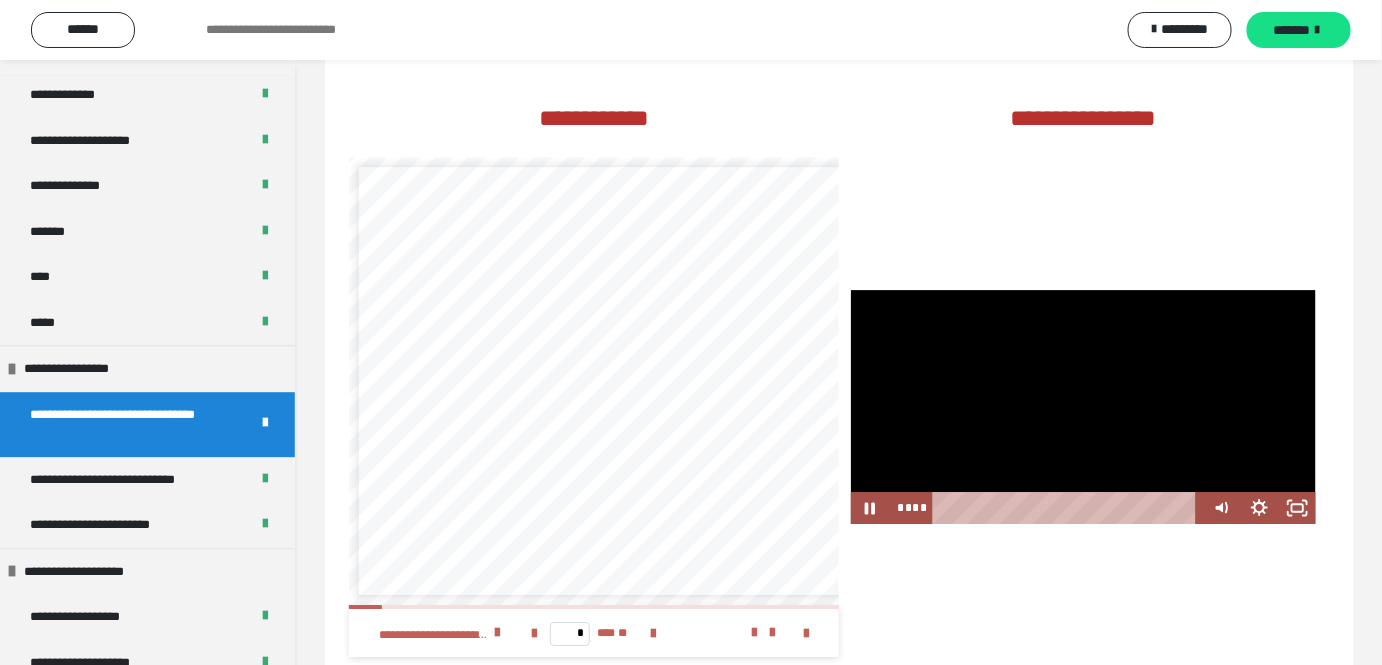 click at bounding box center (1083, 407) 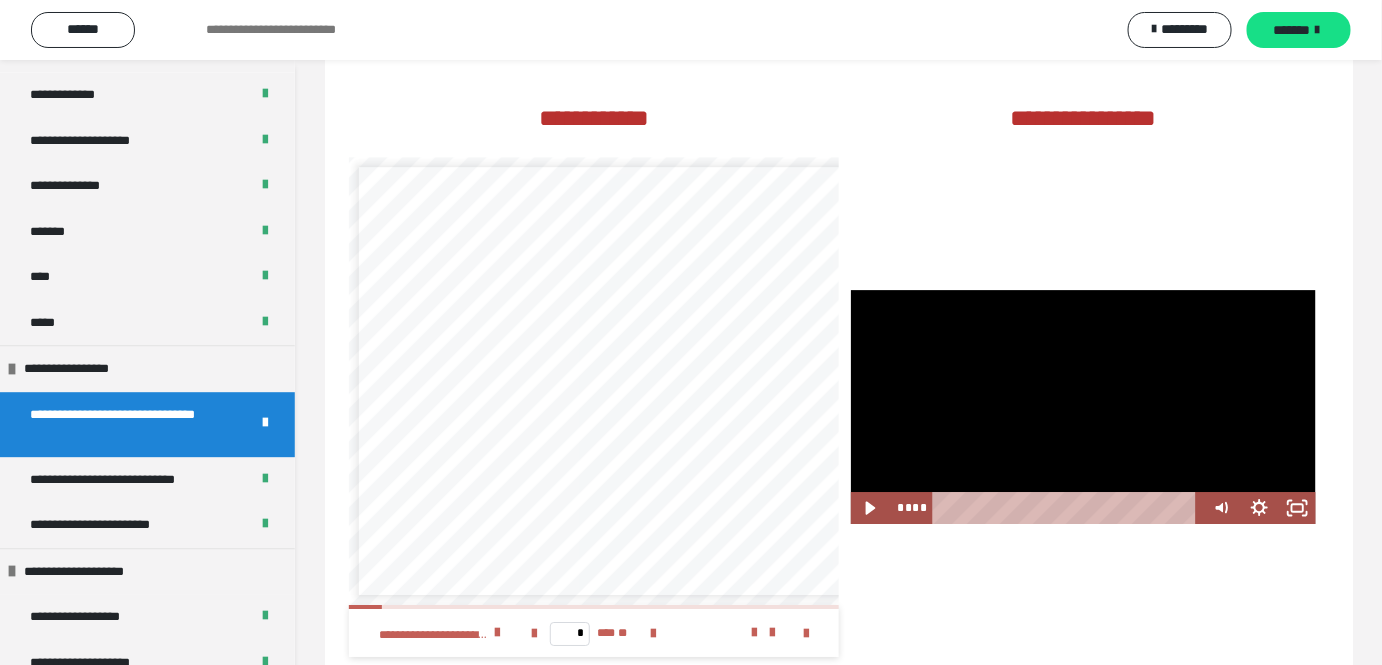 click at bounding box center [1083, 407] 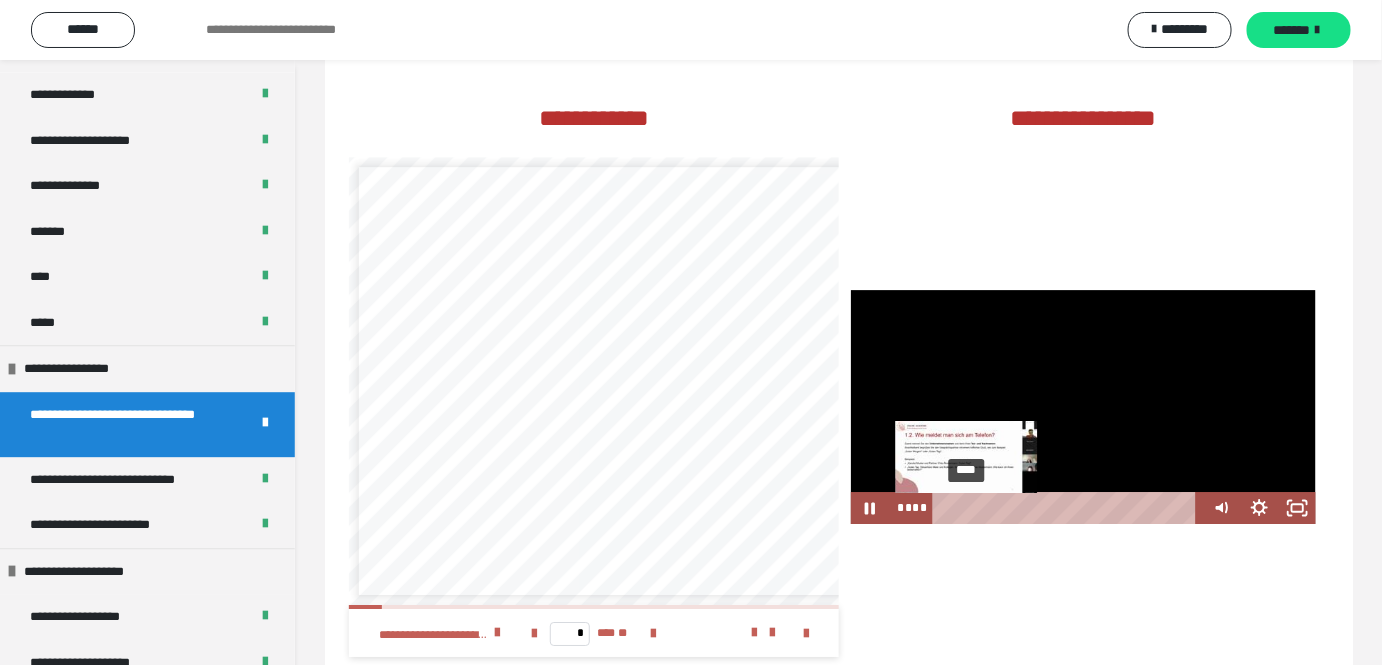 click on "****" at bounding box center (1069, 508) 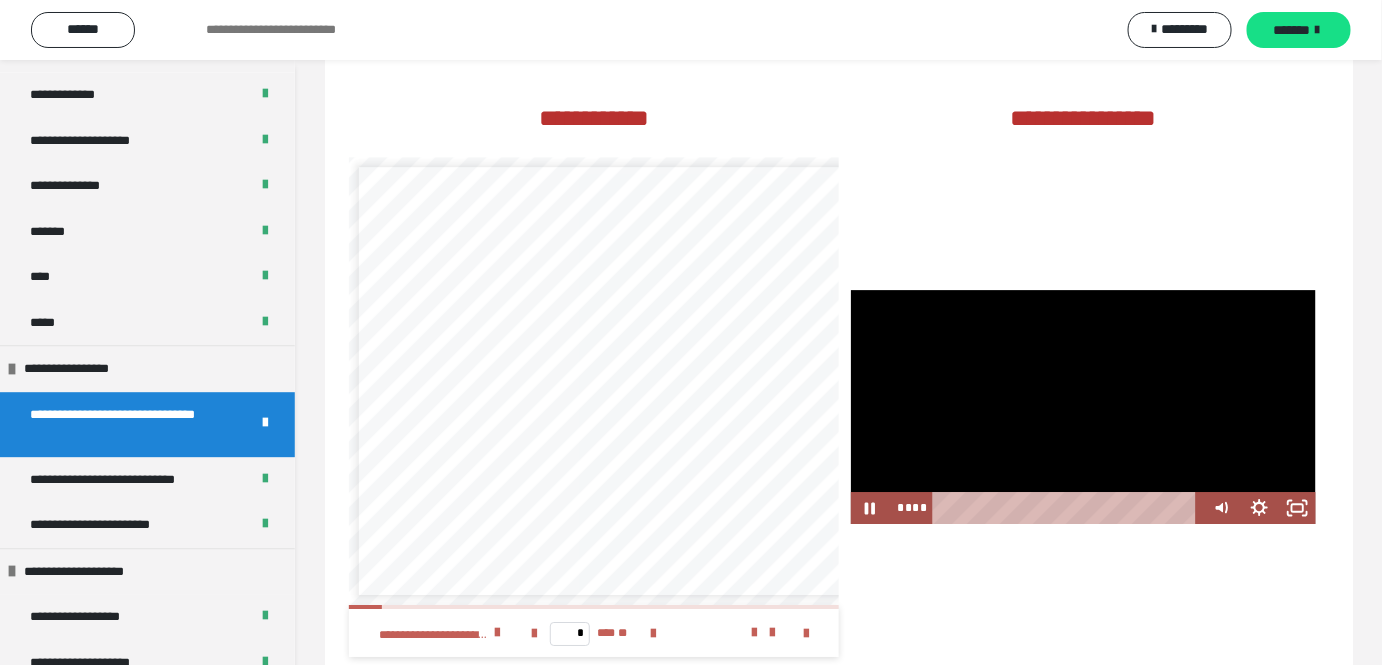 click at bounding box center [1083, 407] 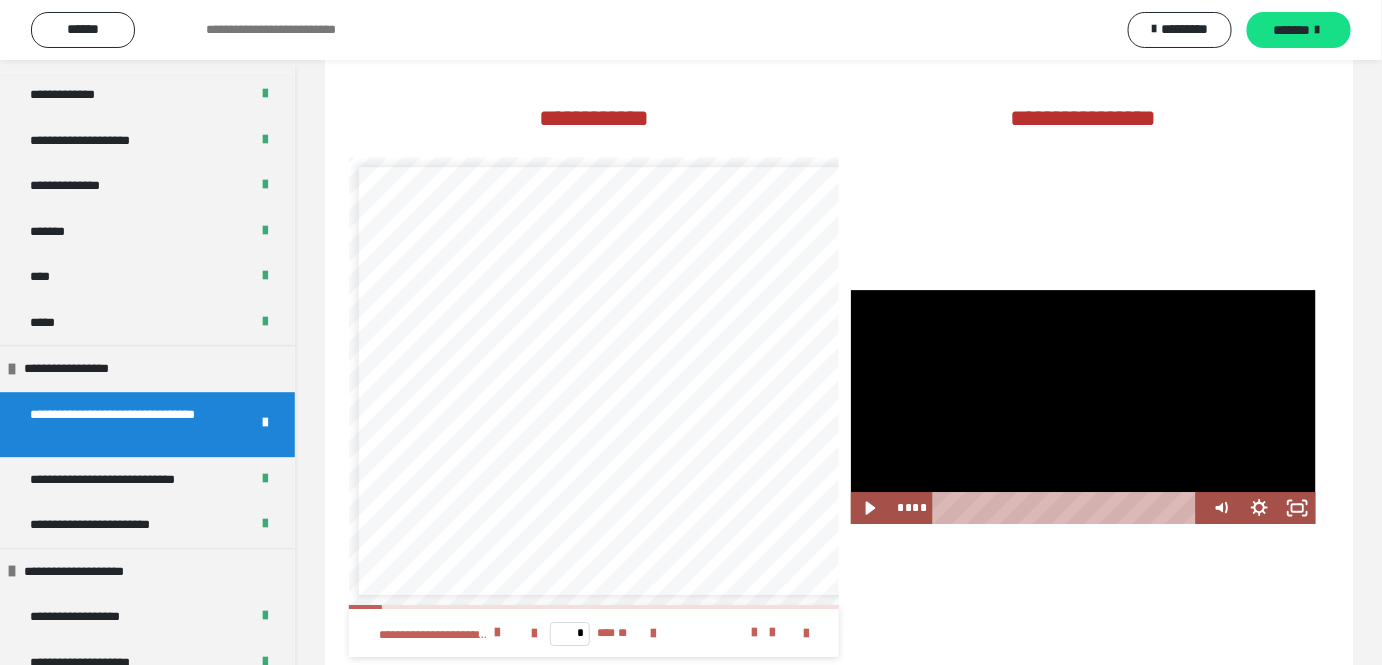 click at bounding box center [1083, 407] 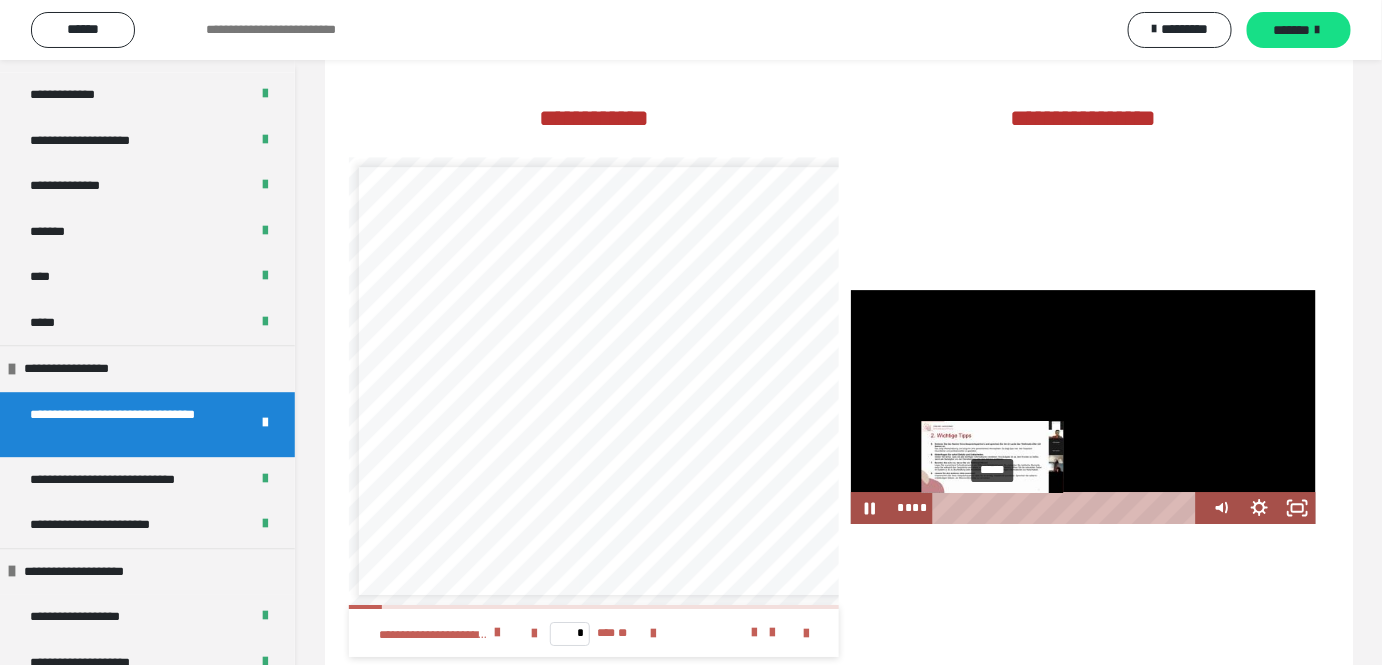 click on "*****" at bounding box center [1069, 508] 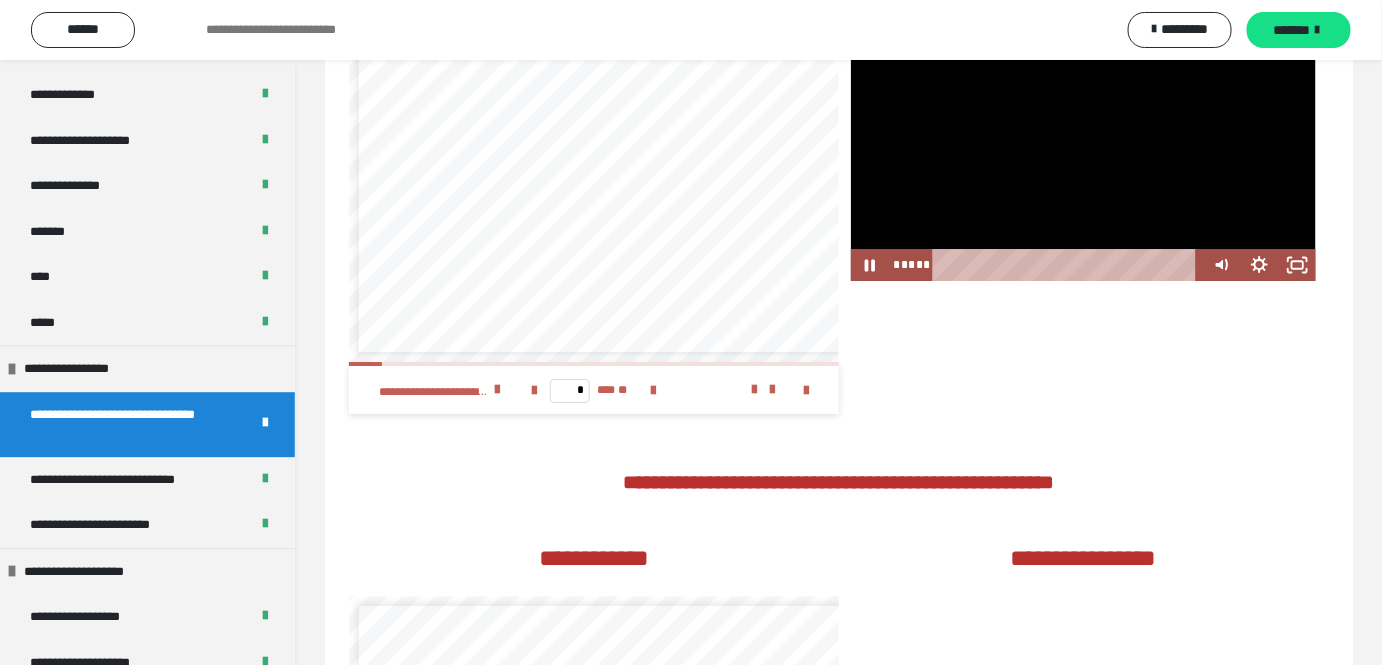 scroll, scrollTop: 1949, scrollLeft: 0, axis: vertical 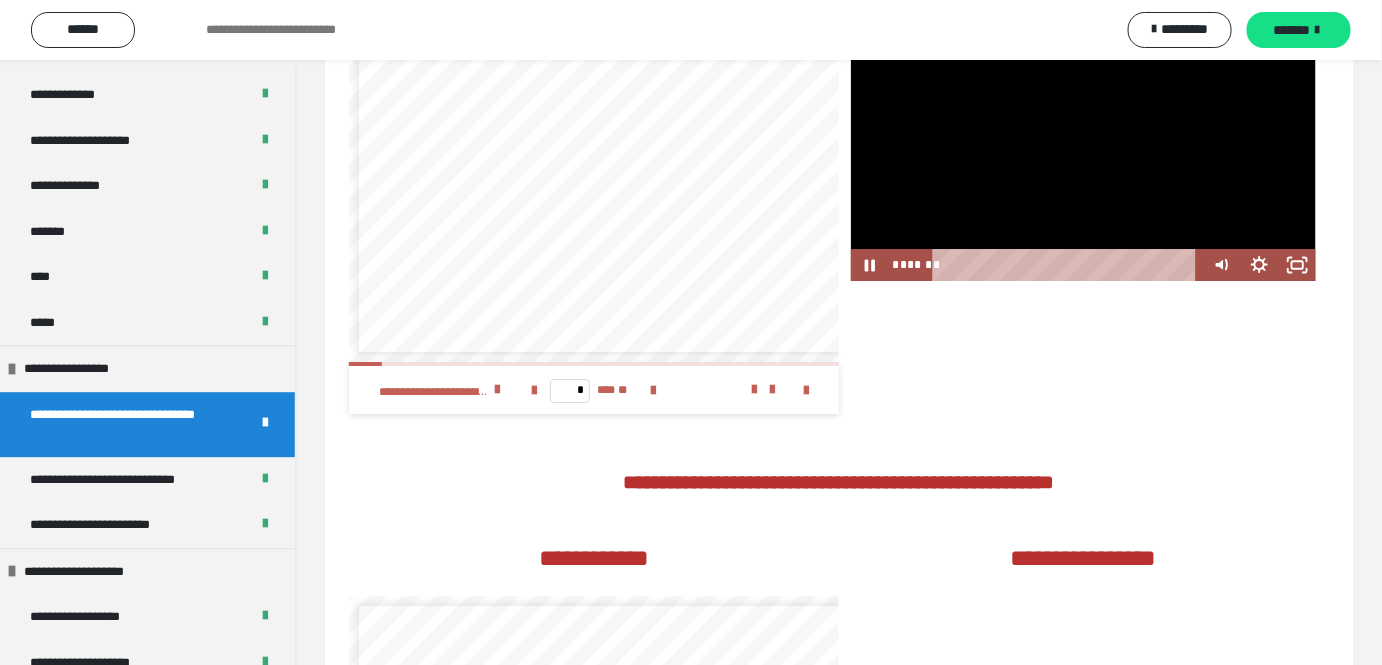 click at bounding box center [1083, 164] 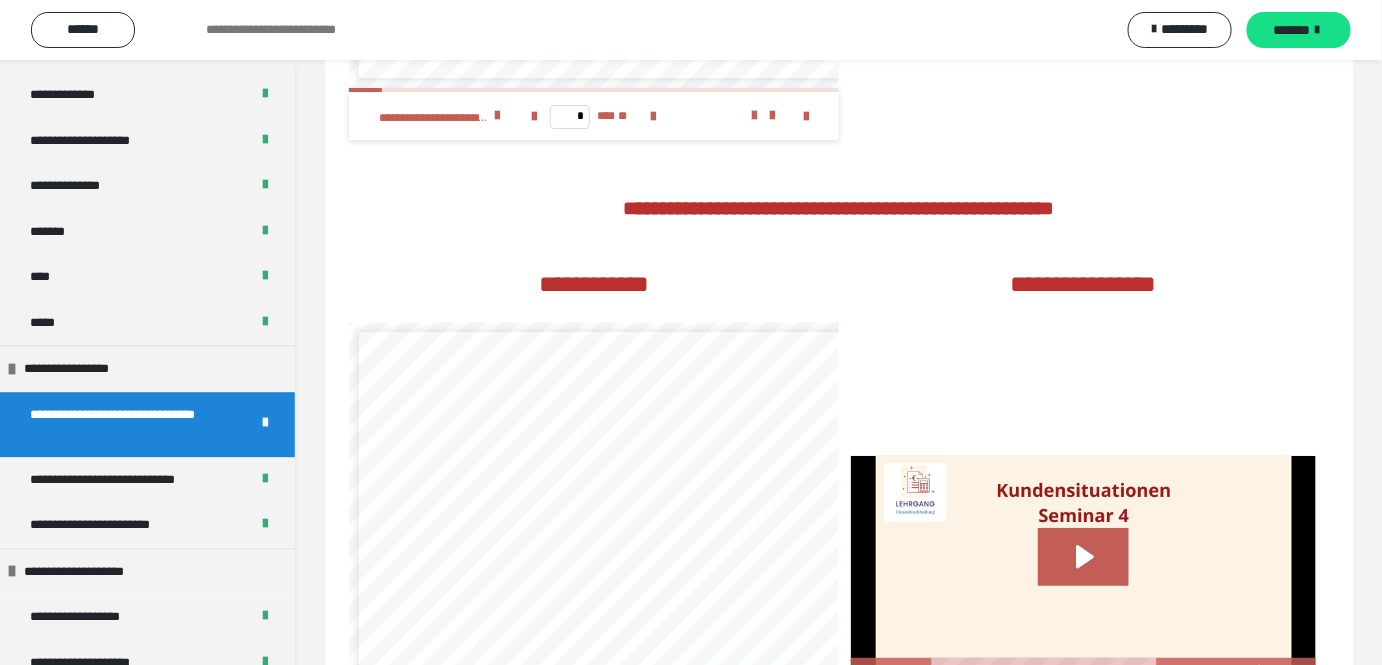 scroll, scrollTop: 2677, scrollLeft: 0, axis: vertical 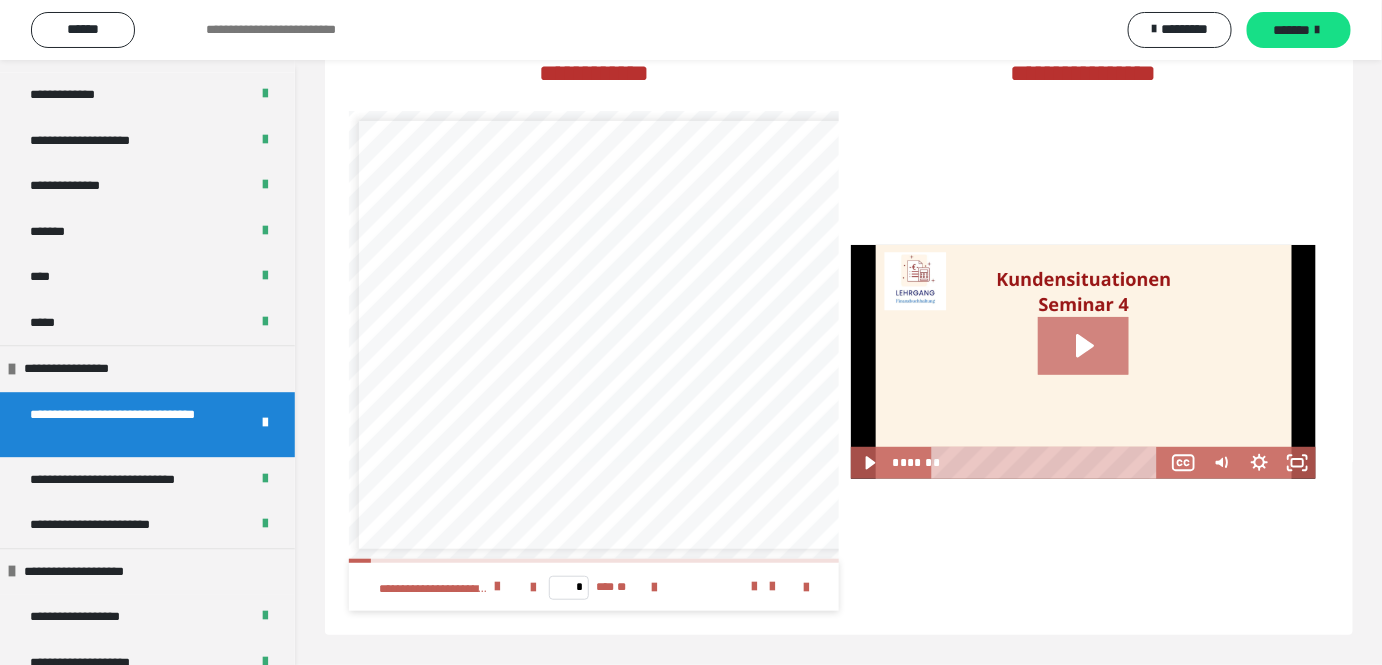 click 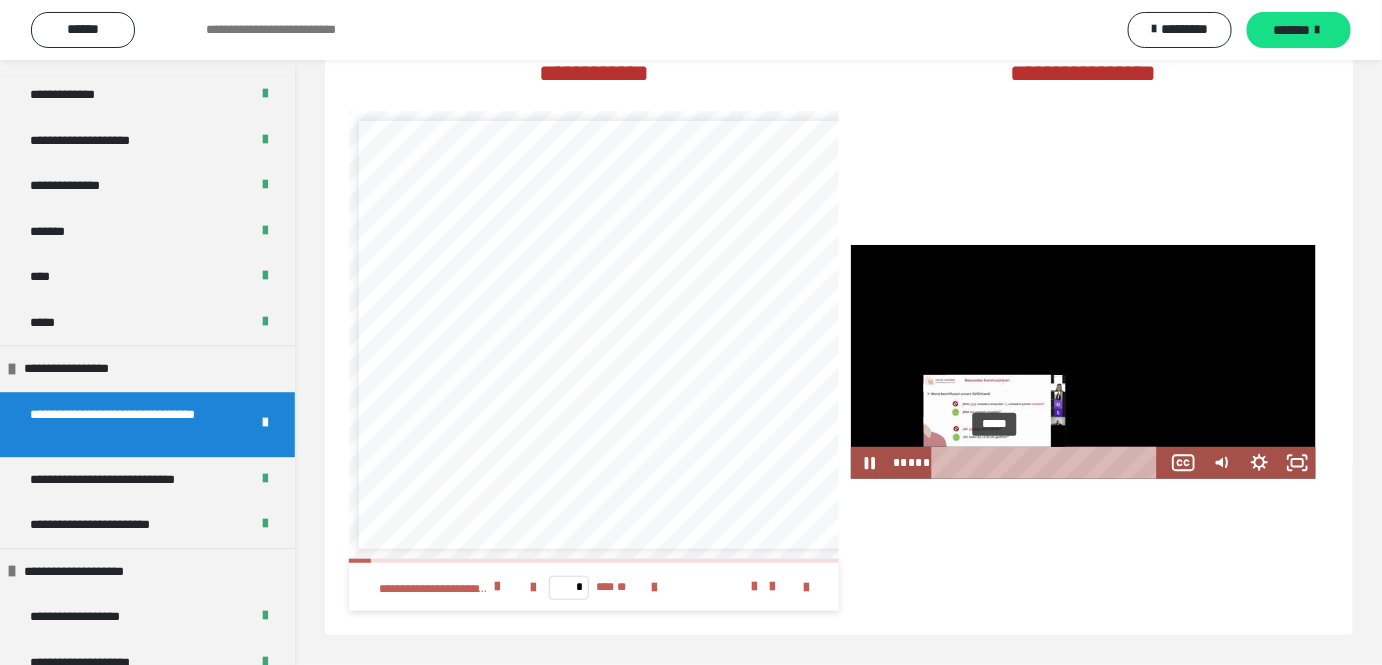click on "*****" at bounding box center [1050, 463] 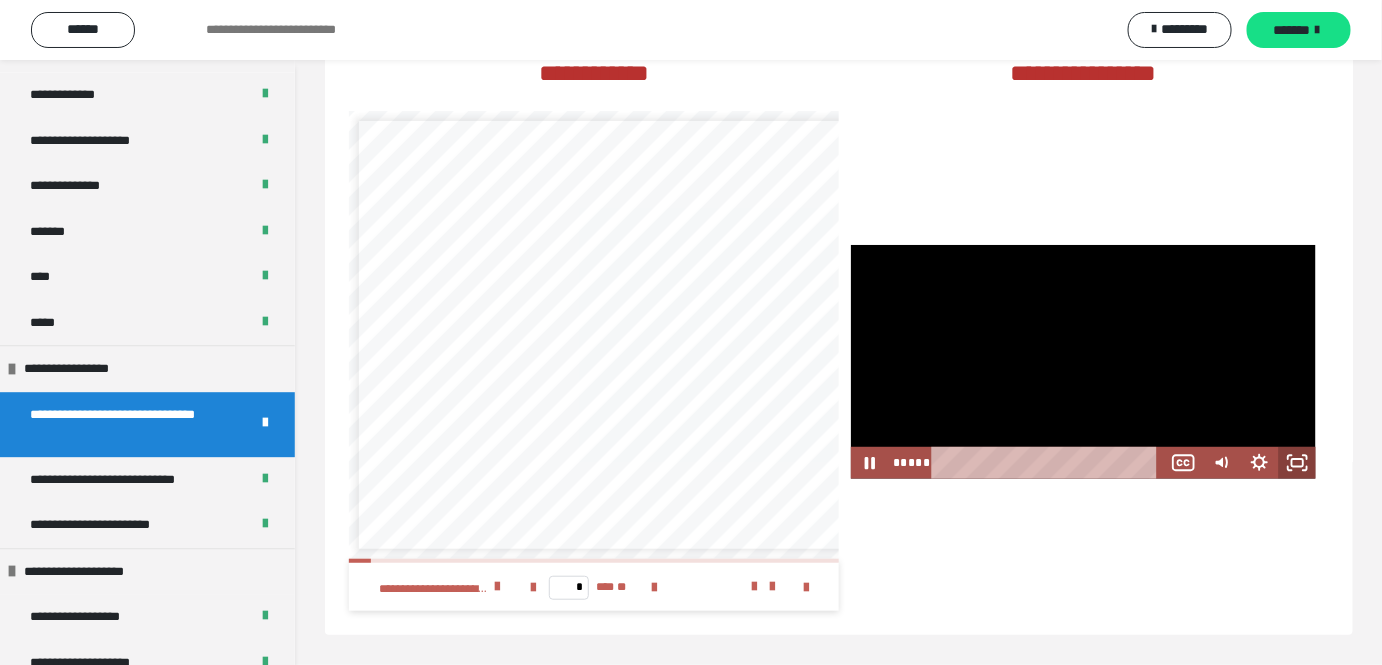click 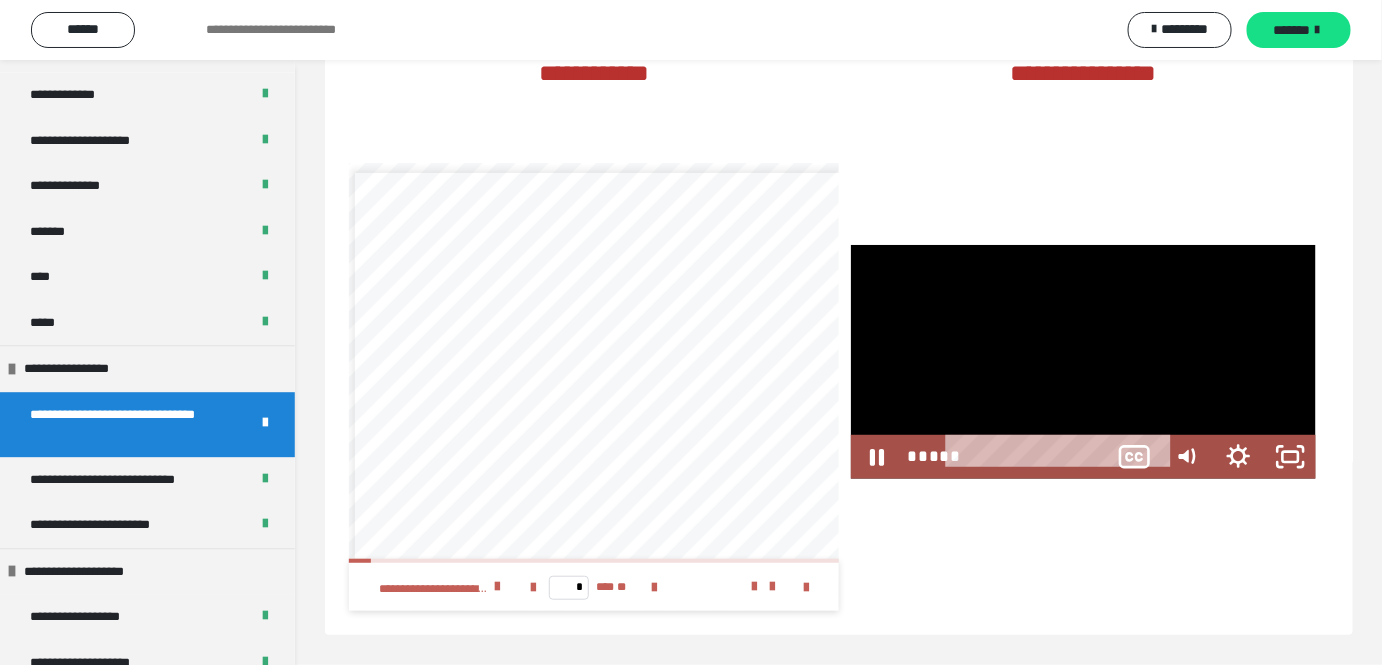 scroll, scrollTop: 2561, scrollLeft: 0, axis: vertical 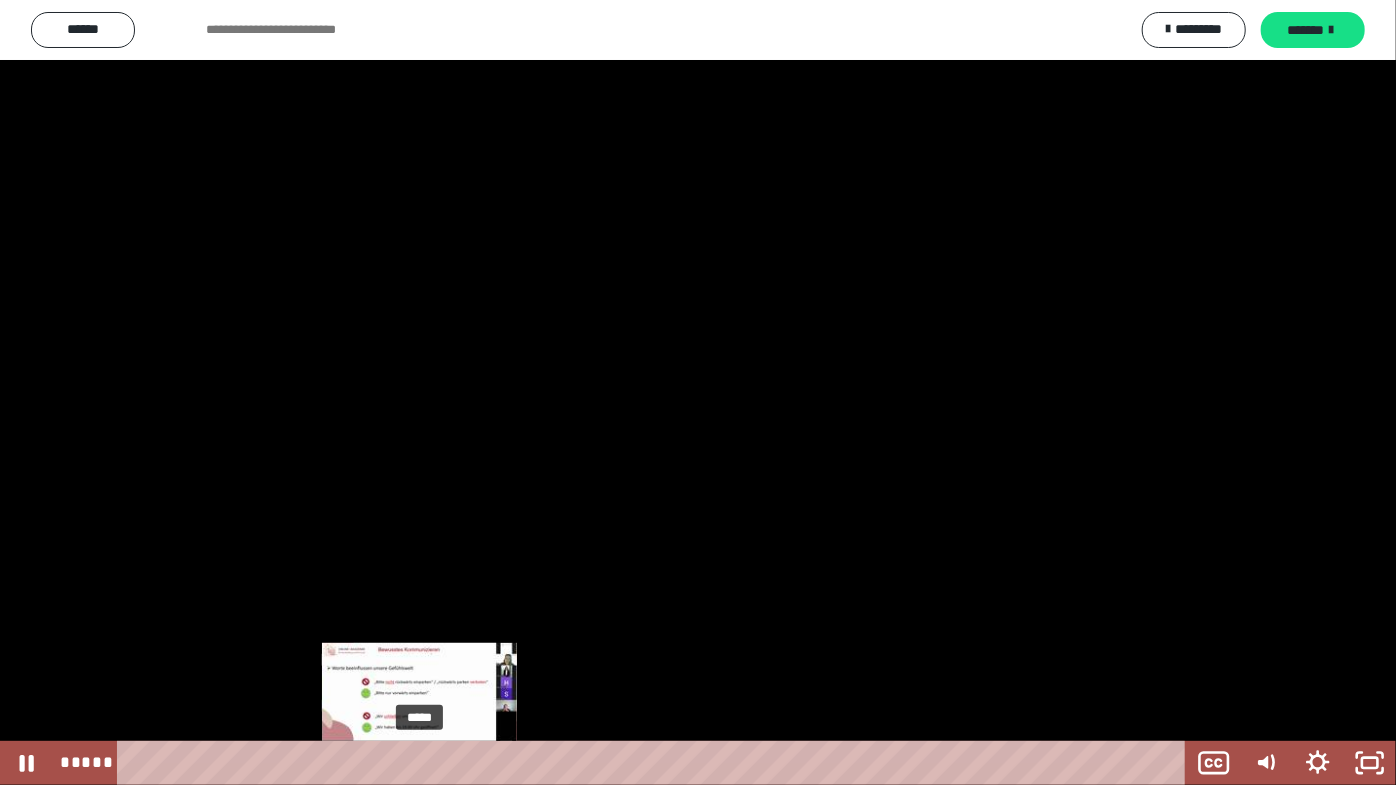 click on "*****" at bounding box center [655, 763] 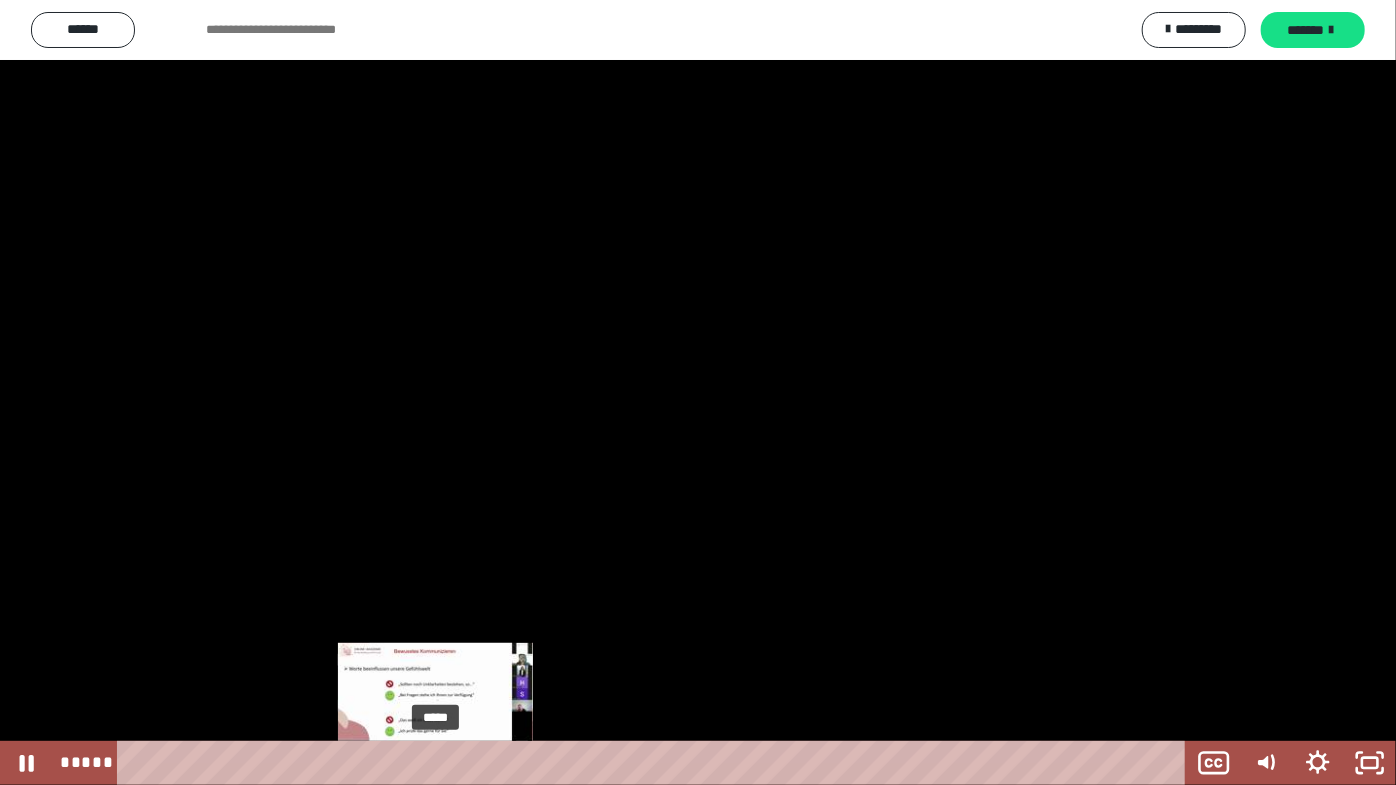 click on "*****" at bounding box center (655, 763) 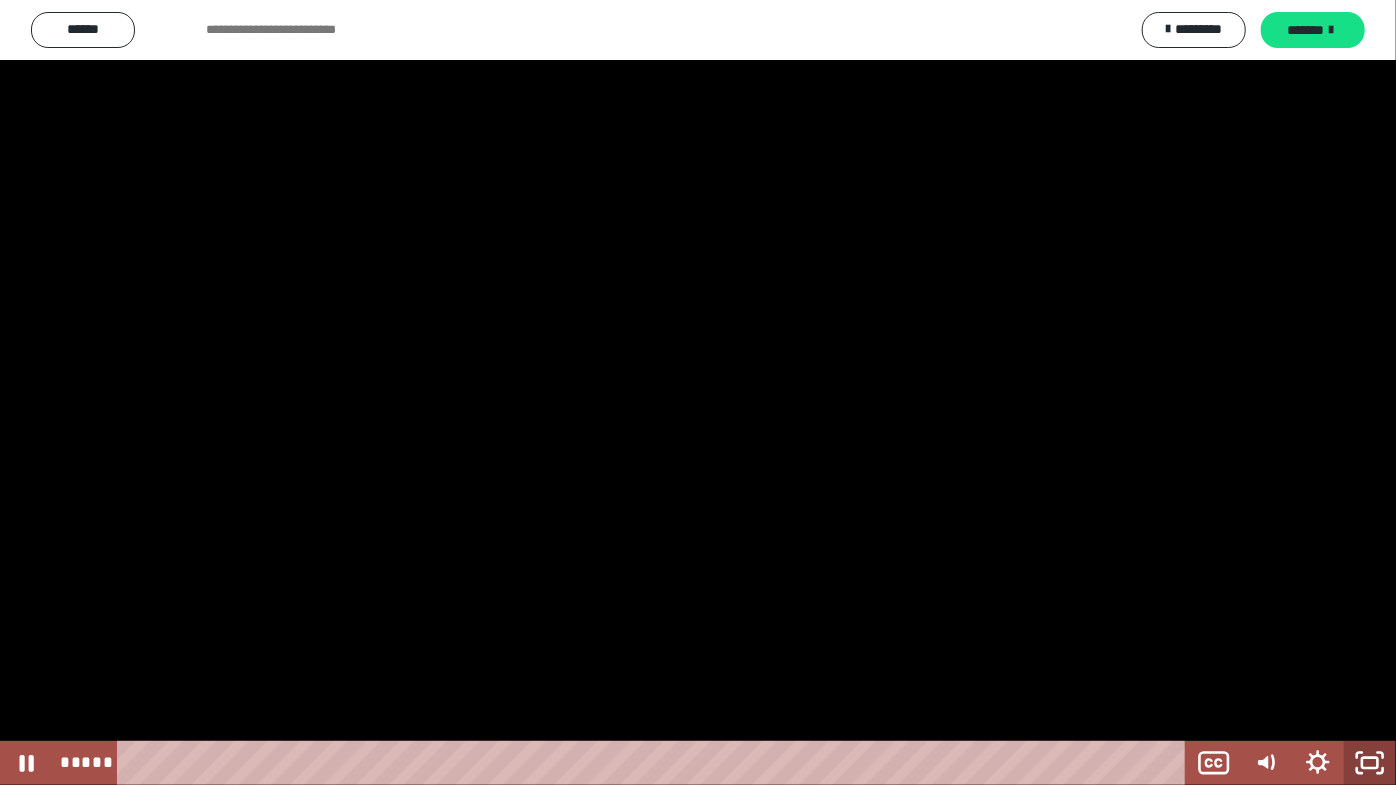 click 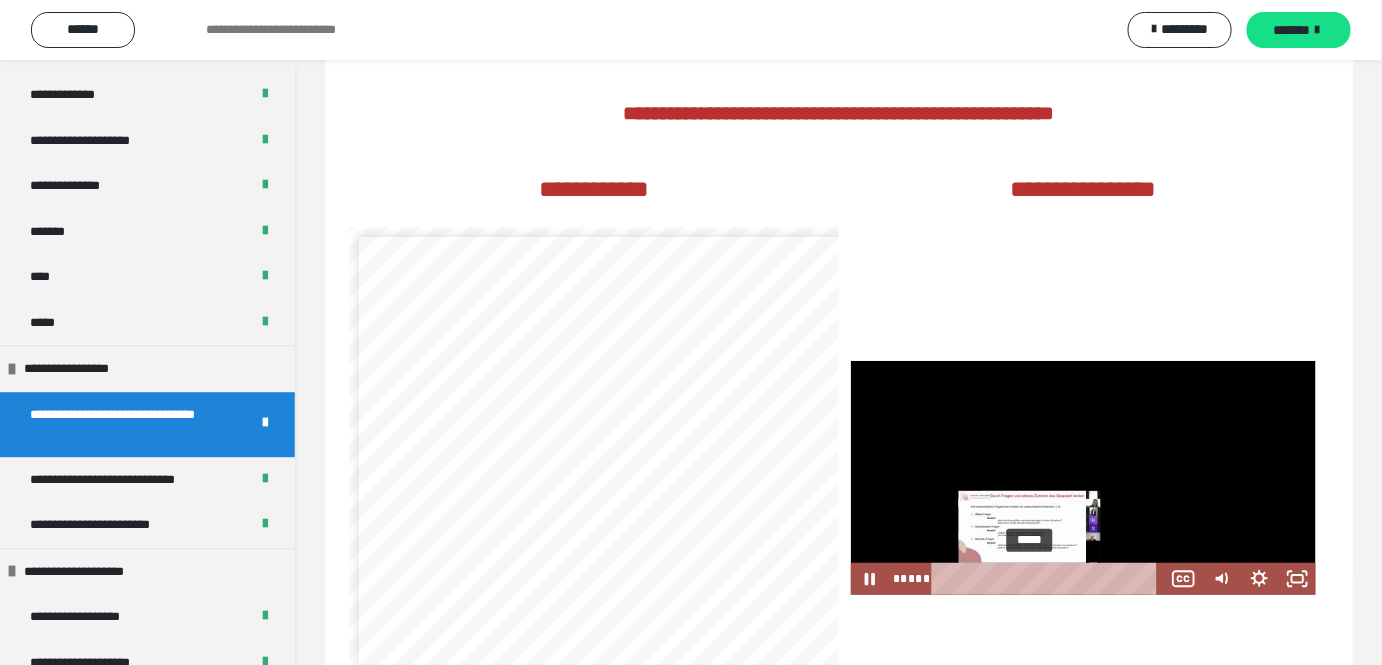 click on "*****" at bounding box center [1050, 579] 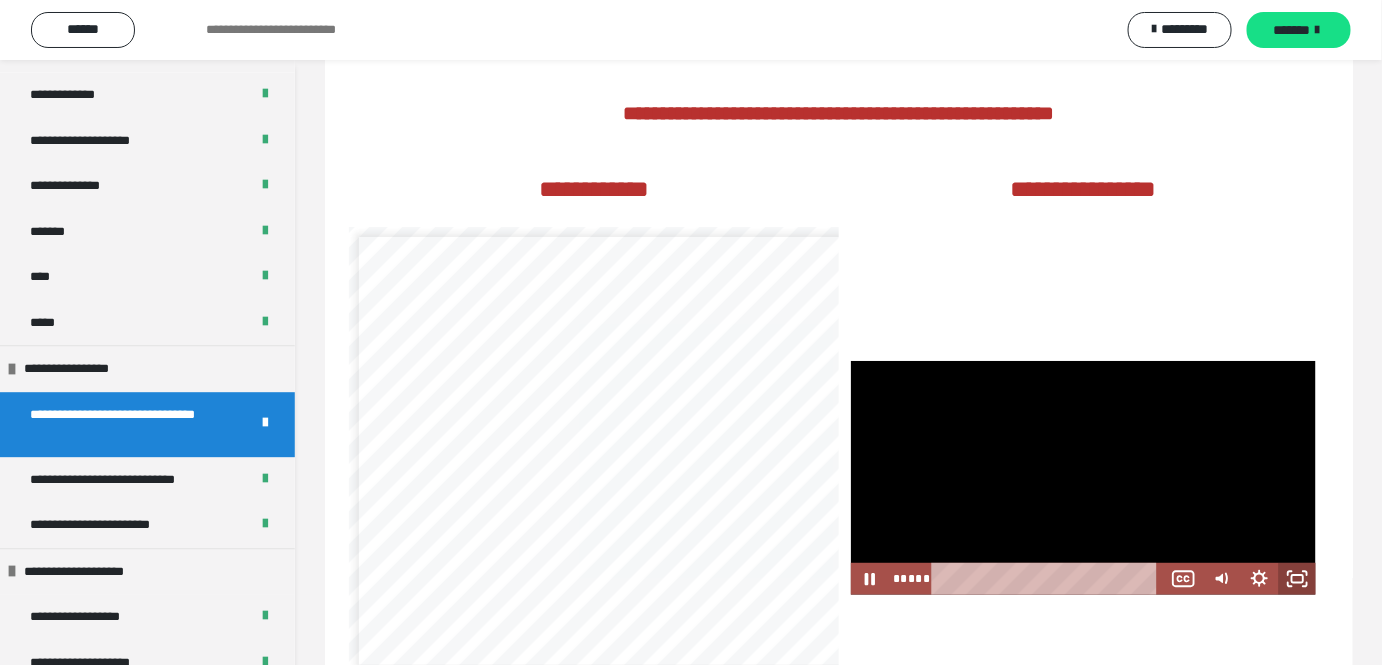 click 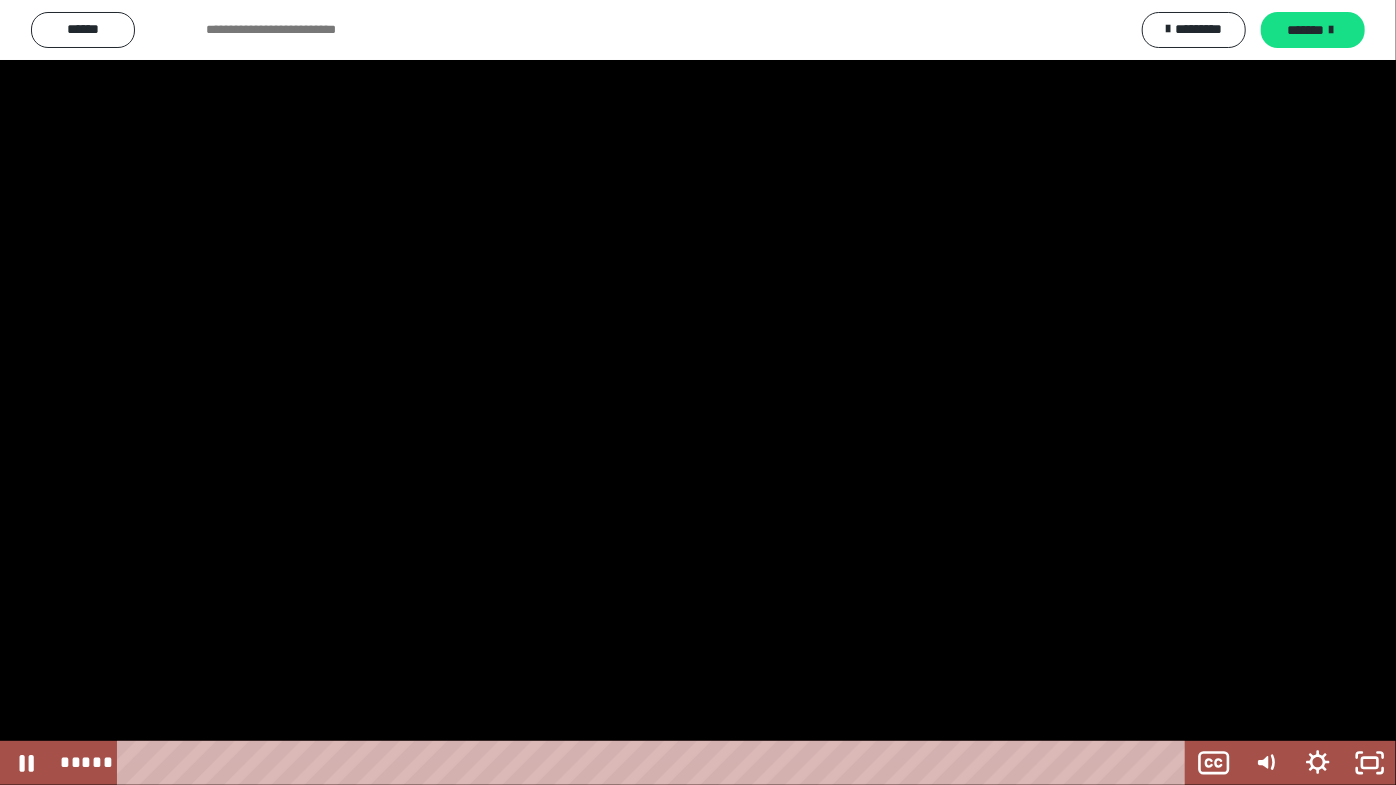 click at bounding box center [698, 392] 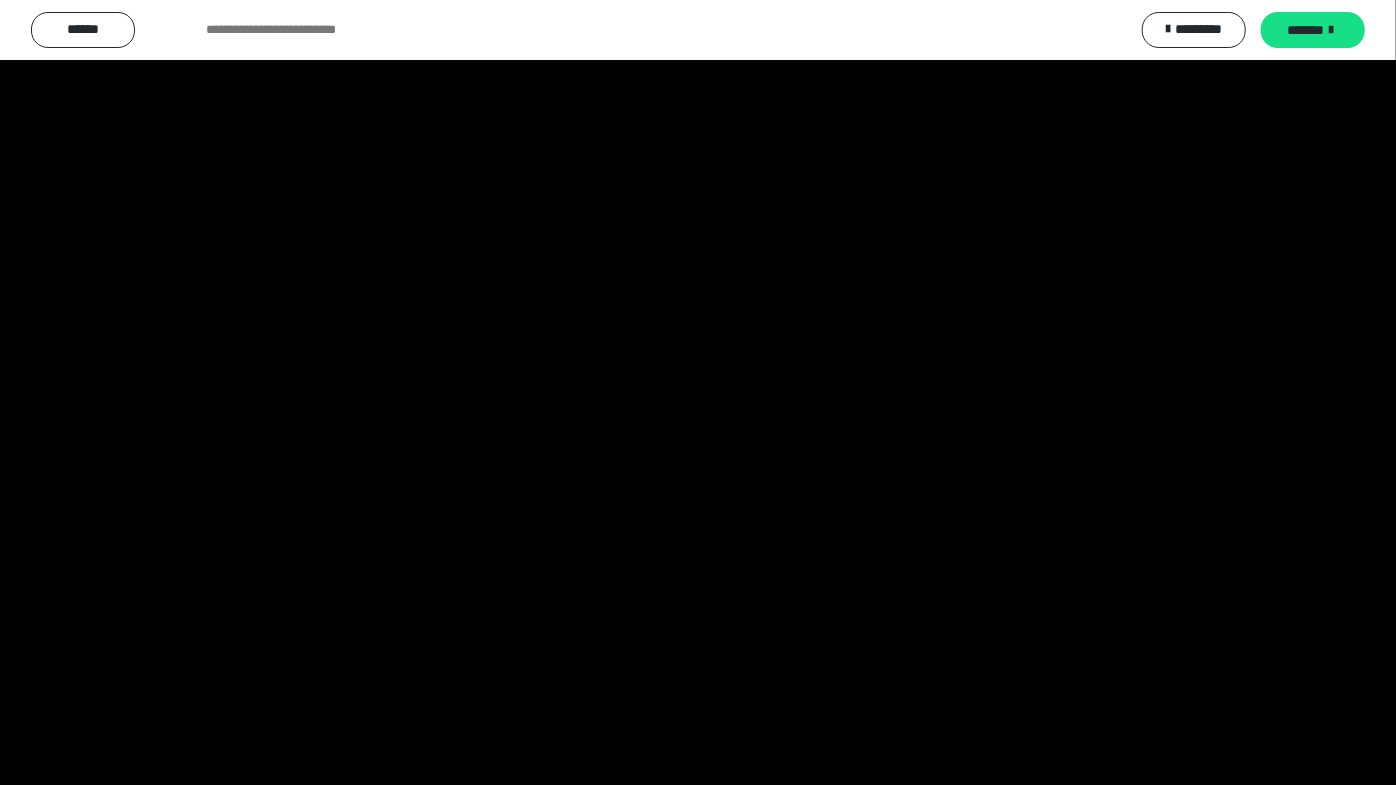 click at bounding box center [698, 392] 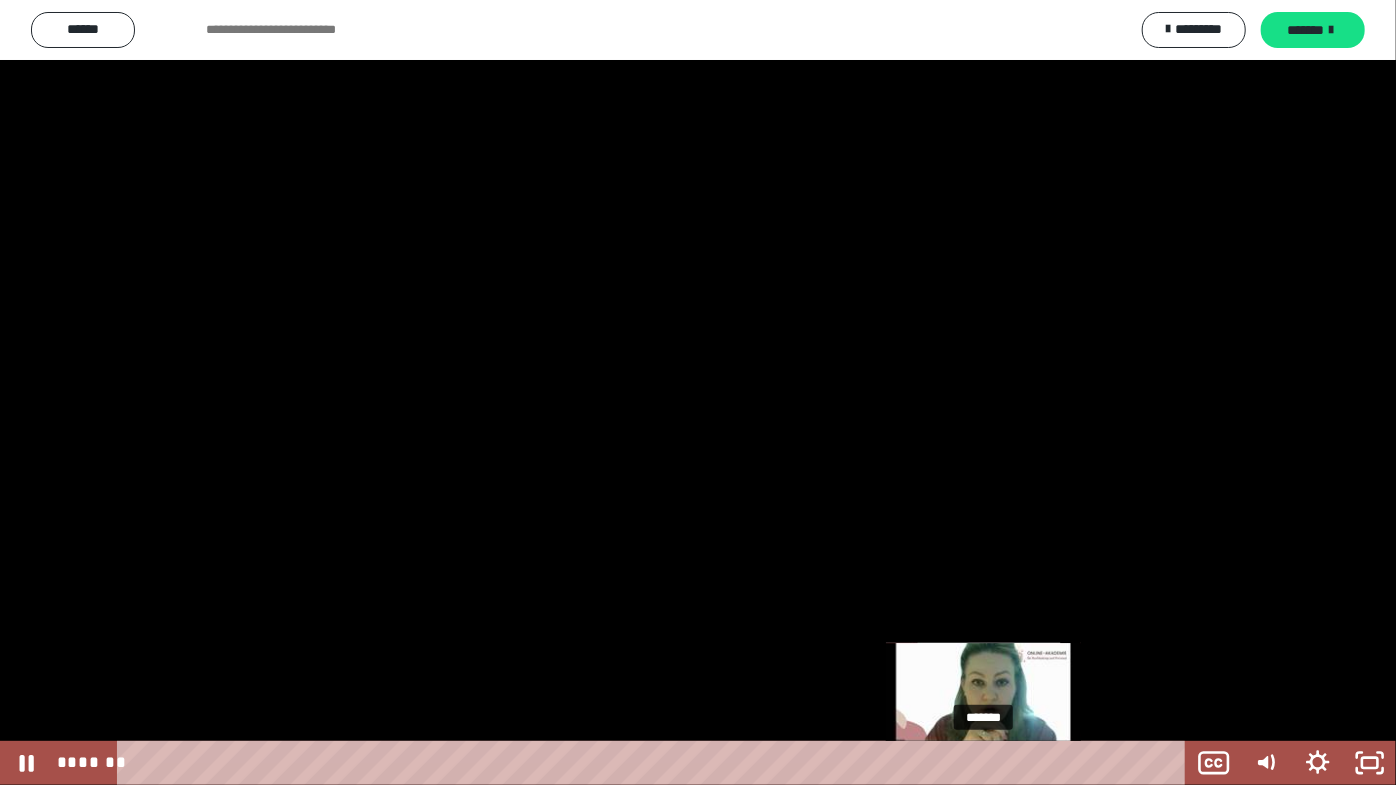 click on "*******" at bounding box center [655, 763] 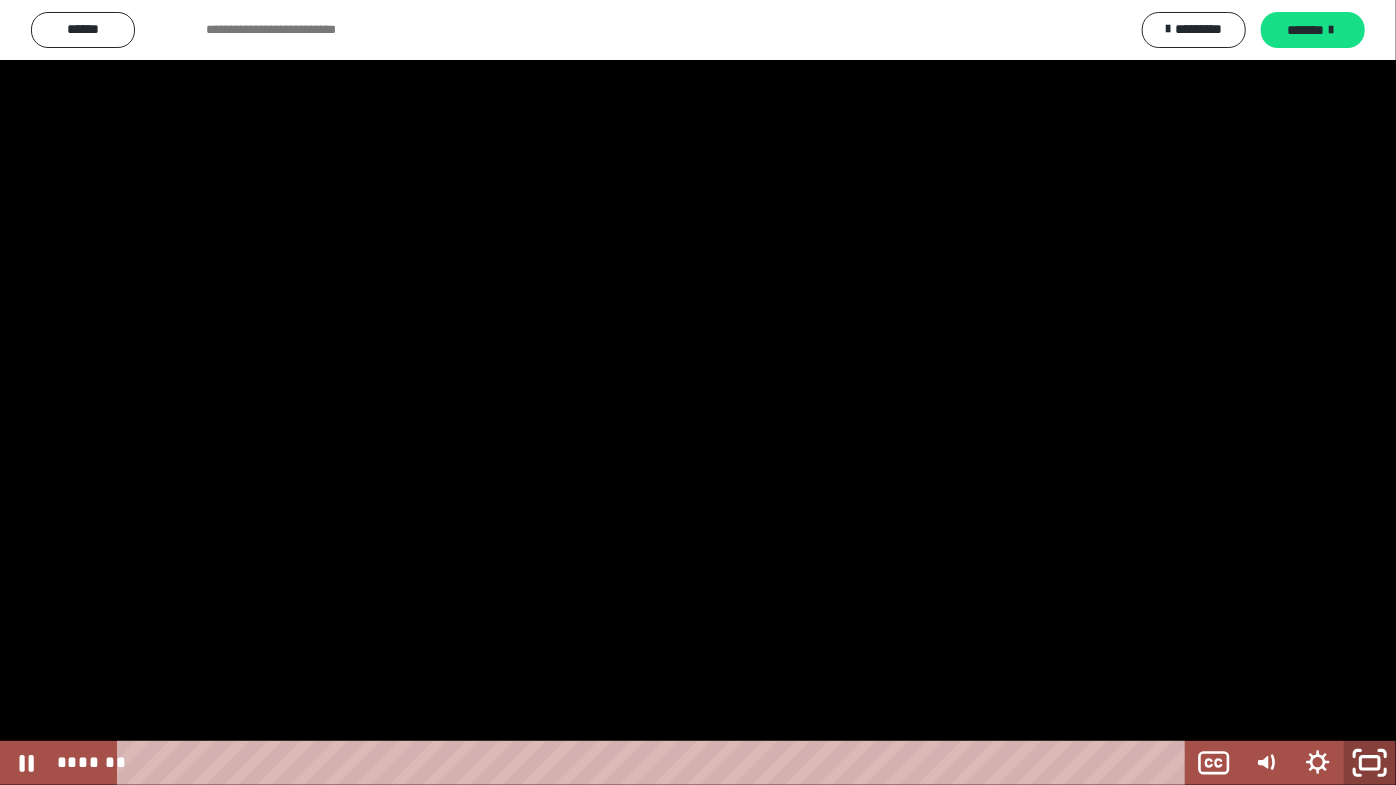 click 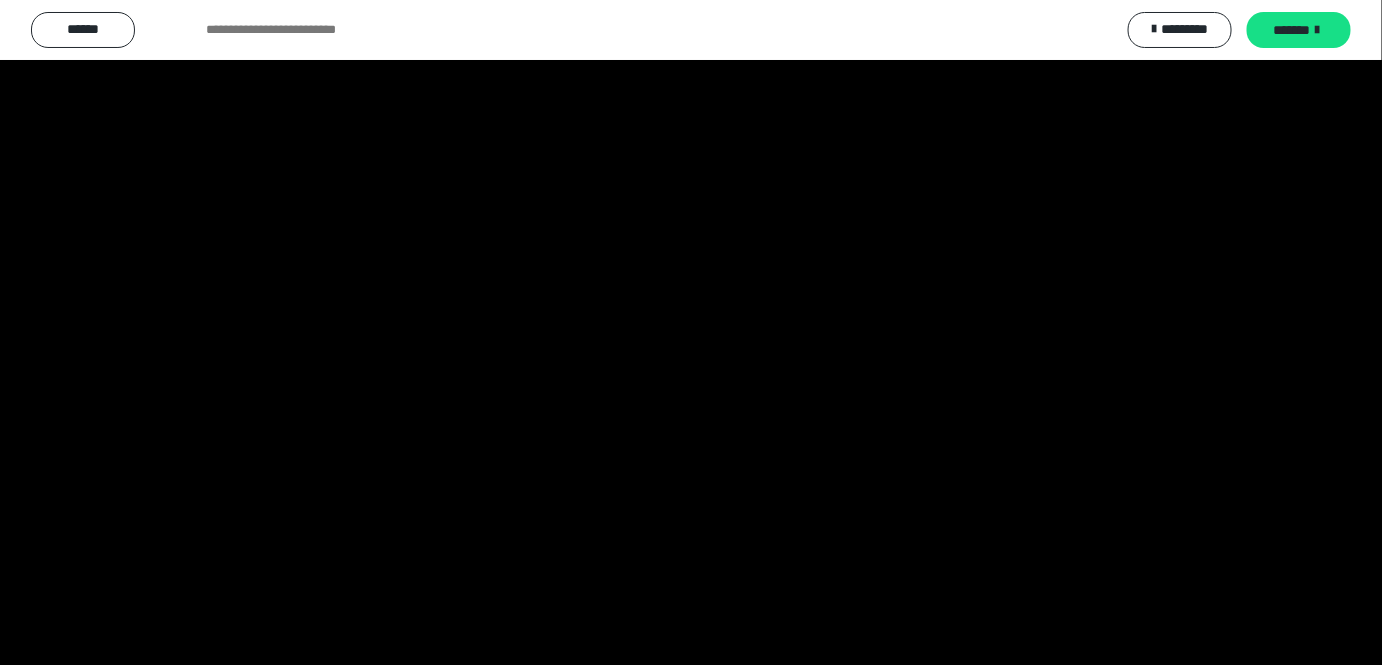 scroll, scrollTop: 2677, scrollLeft: 0, axis: vertical 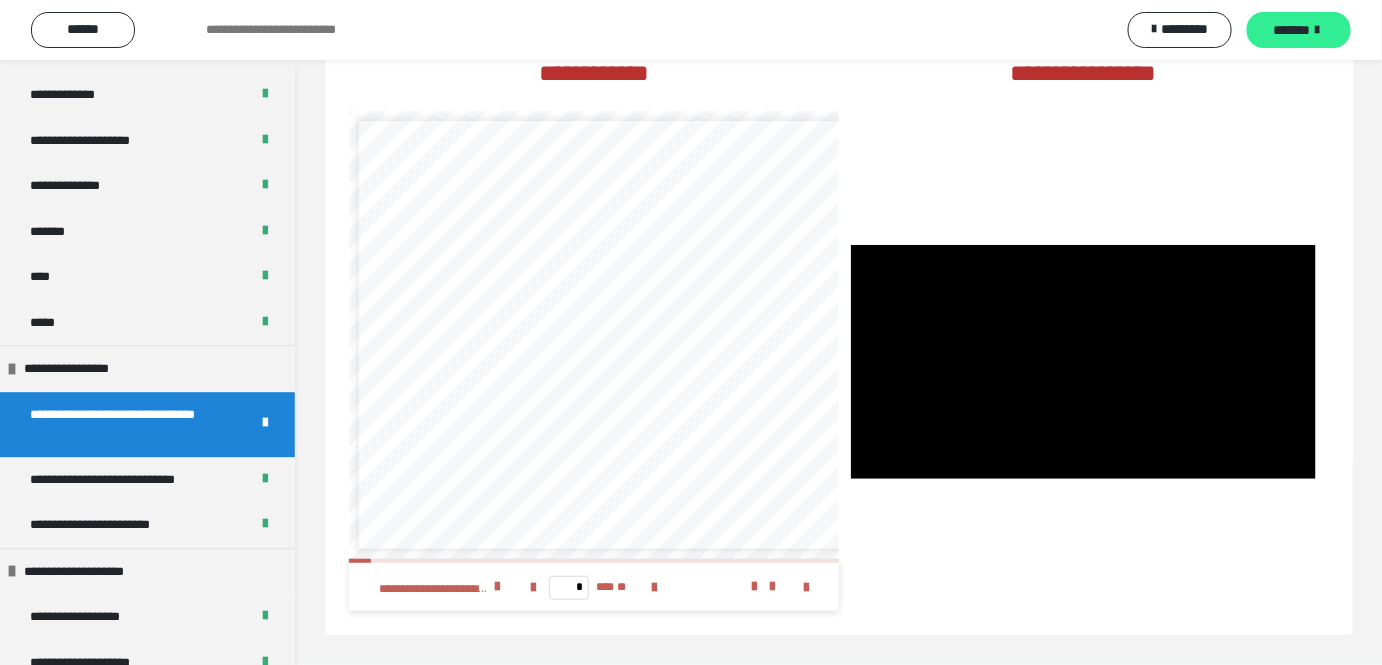 click on "*******" at bounding box center (1292, 30) 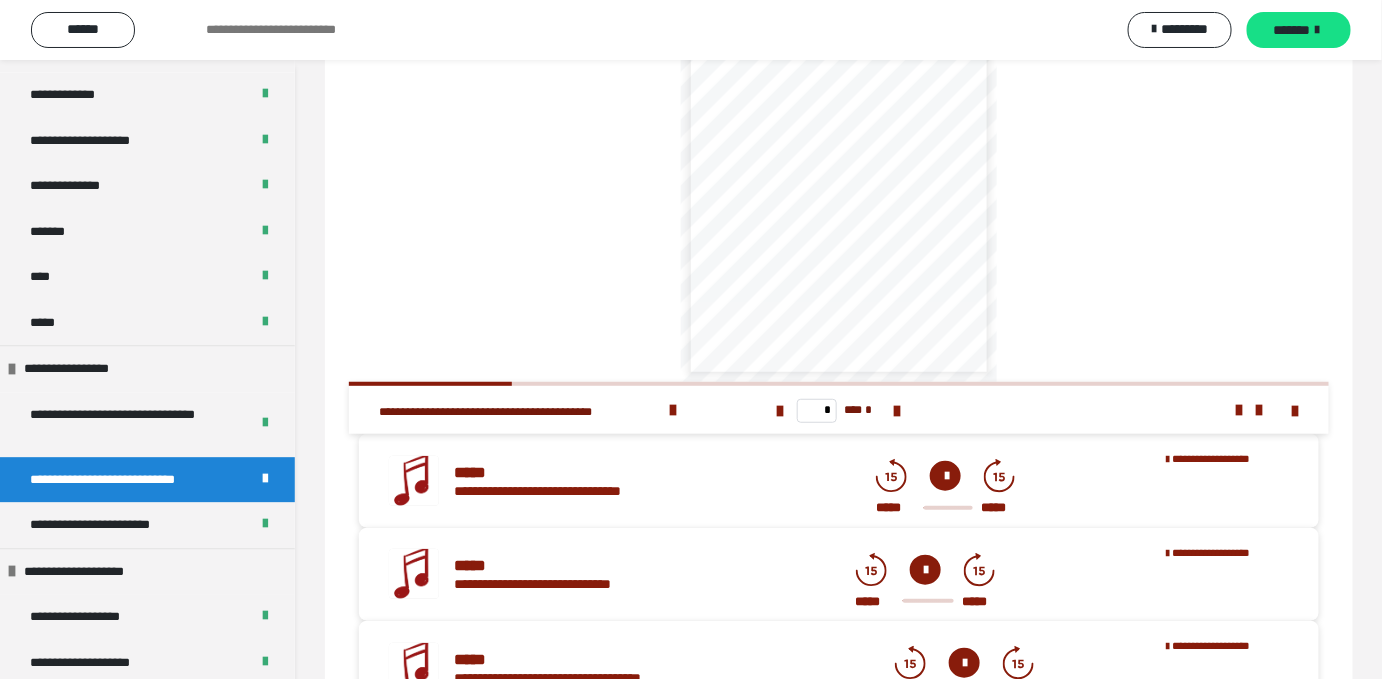 scroll, scrollTop: 0, scrollLeft: 0, axis: both 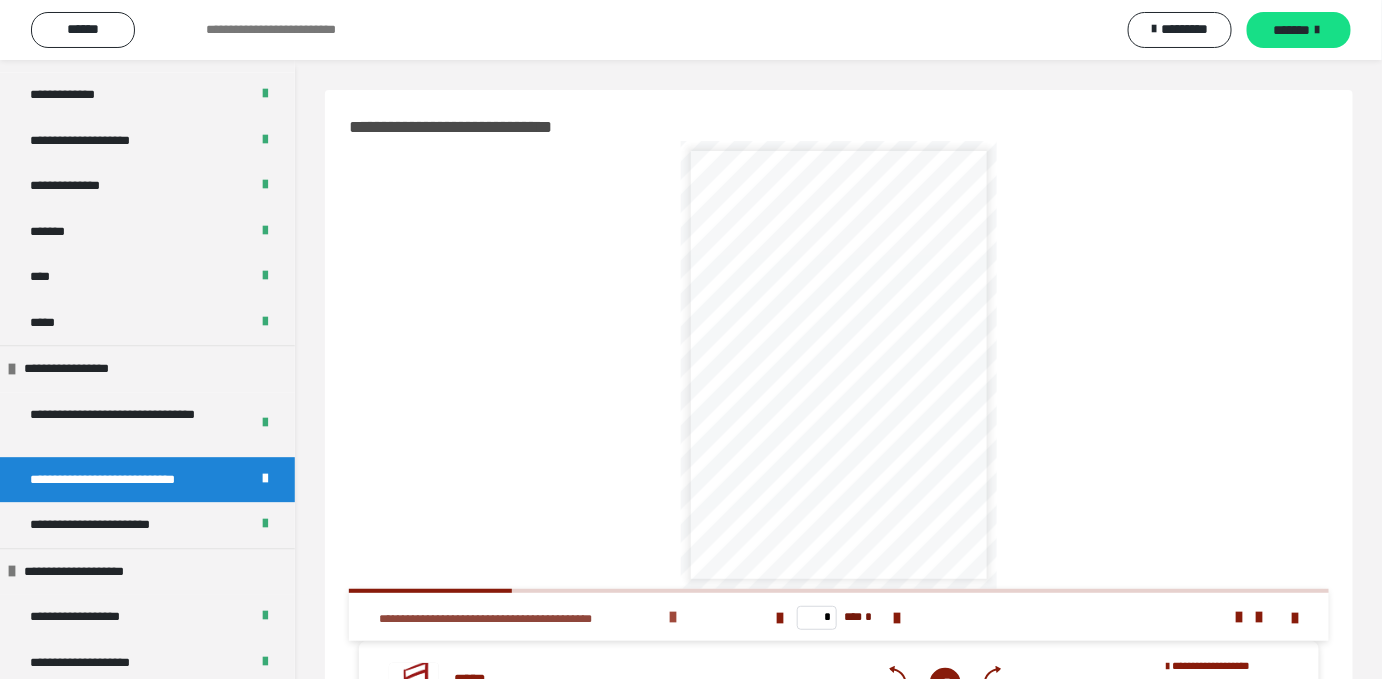 click on "**********" at bounding box center (543, 617) 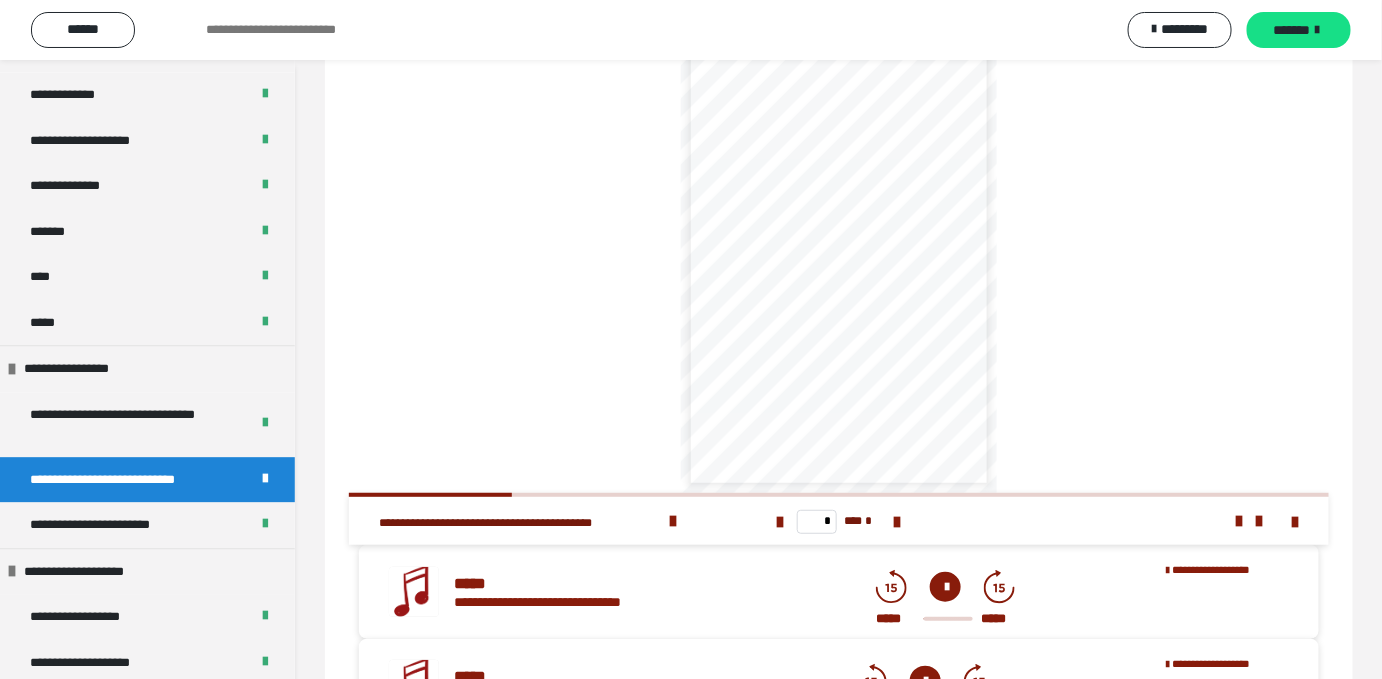 scroll, scrollTop: 0, scrollLeft: 0, axis: both 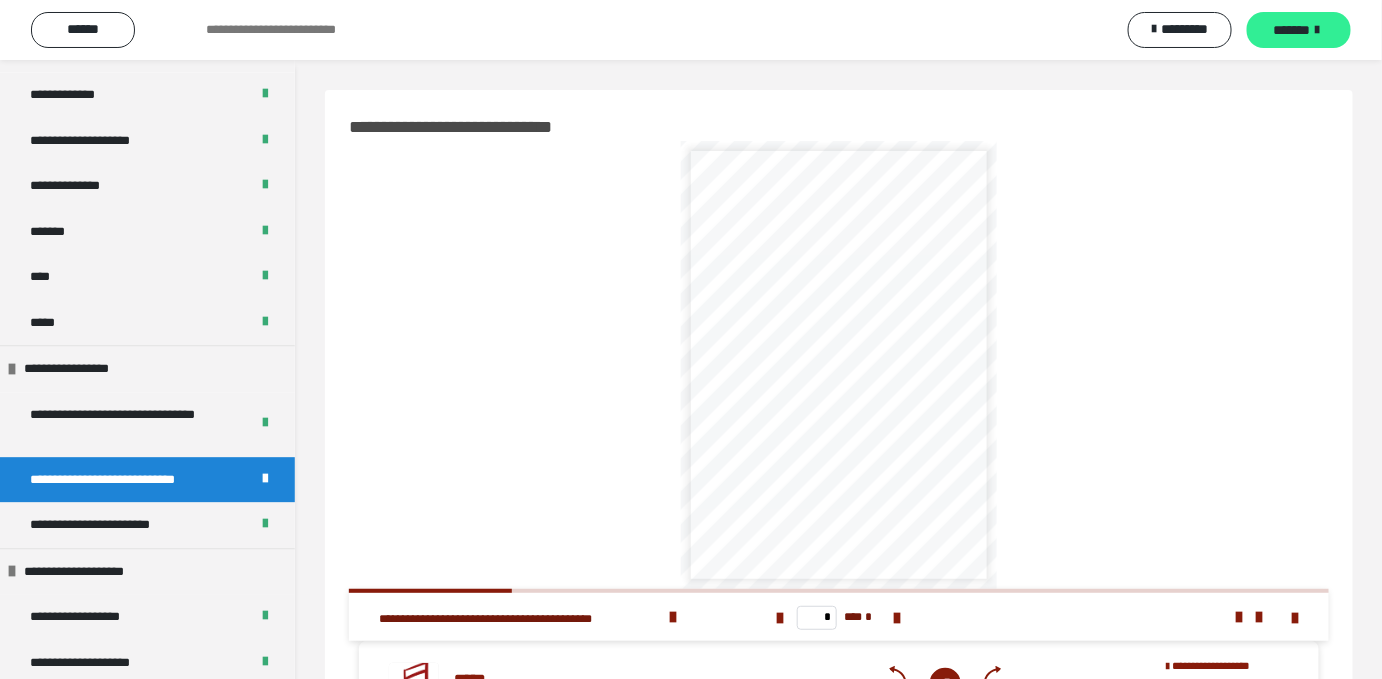 click on "*******" at bounding box center (1292, 30) 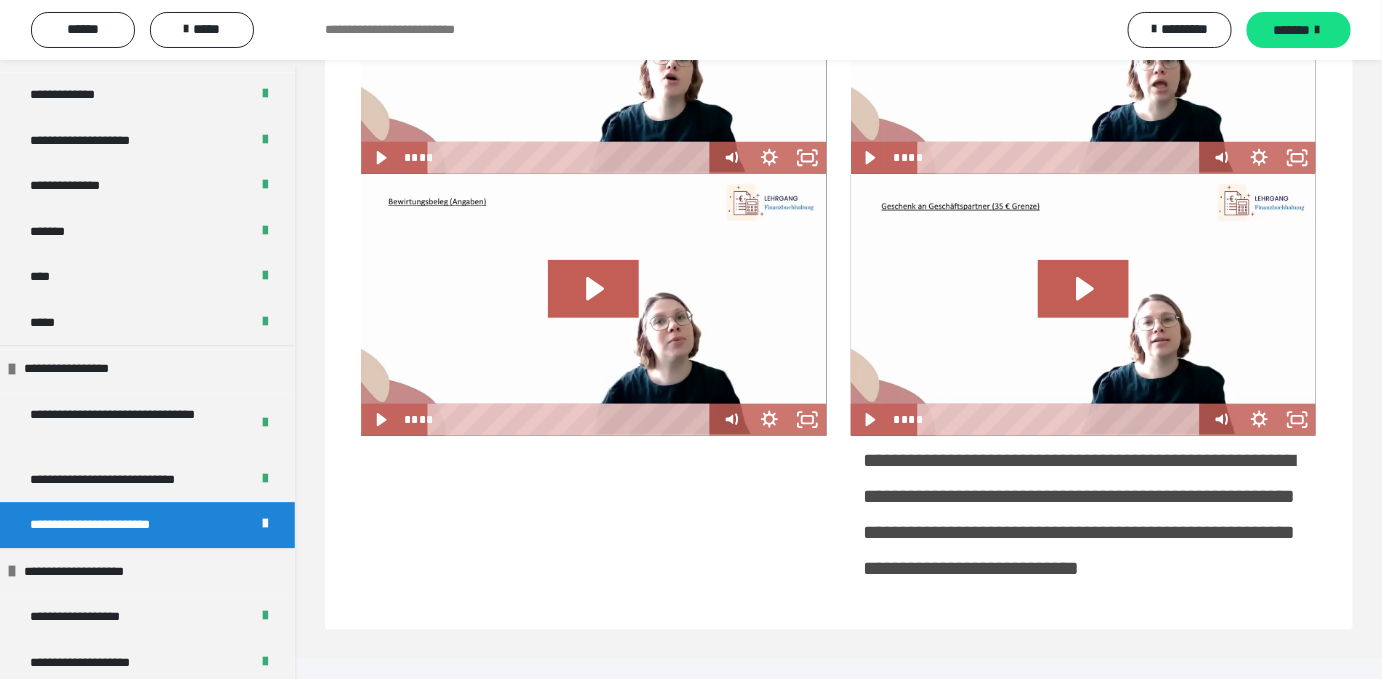 scroll, scrollTop: 506, scrollLeft: 0, axis: vertical 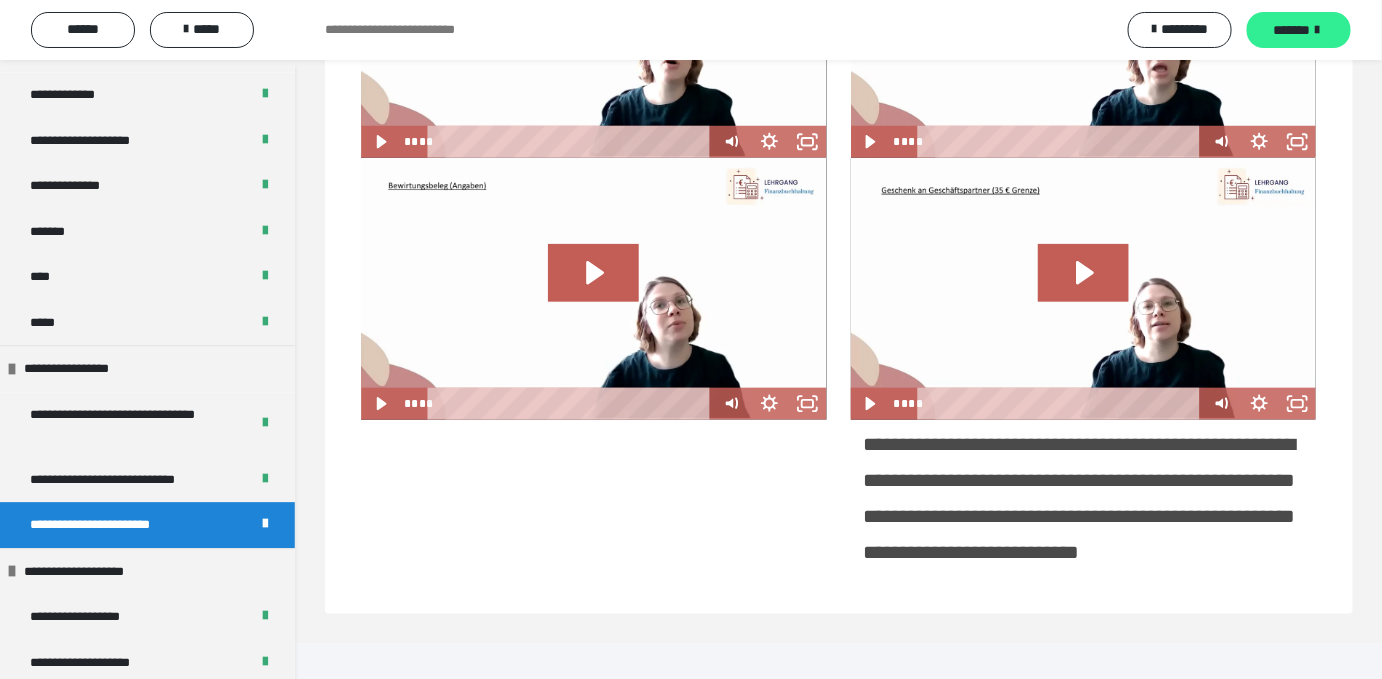 click on "*******" at bounding box center (1292, 30) 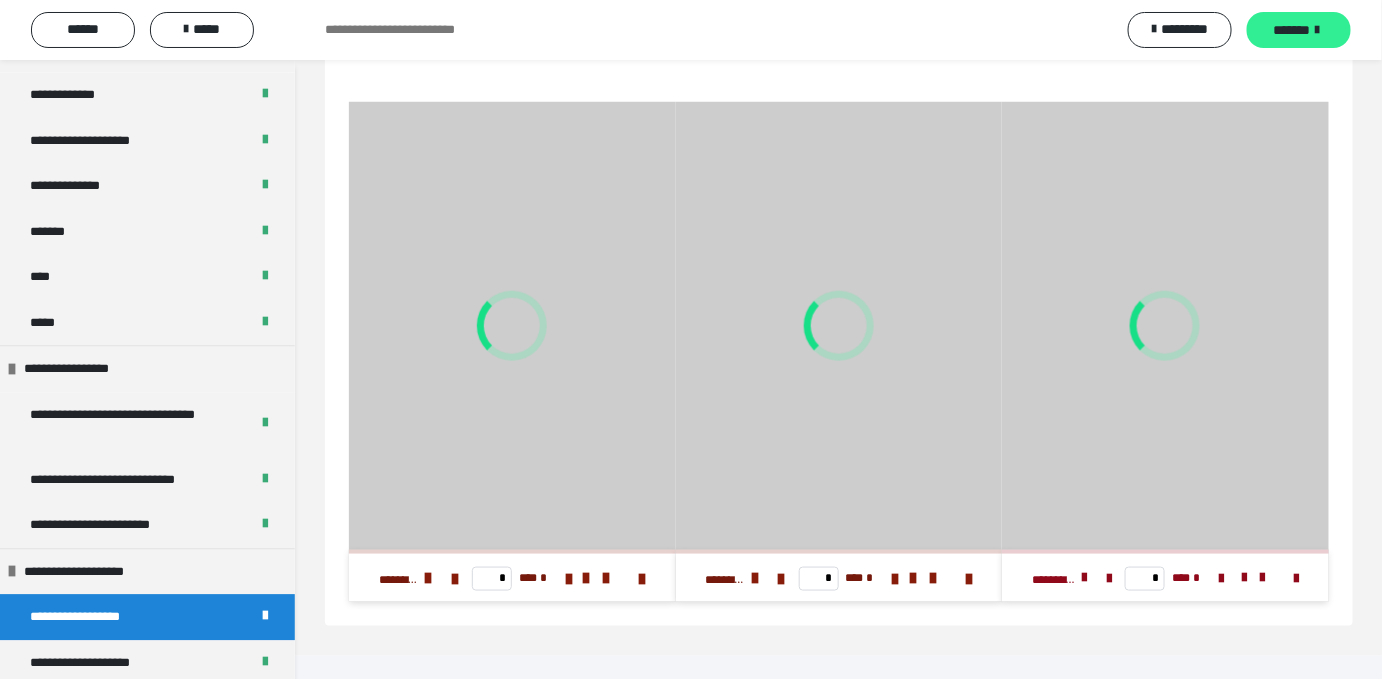 scroll, scrollTop: 482, scrollLeft: 0, axis: vertical 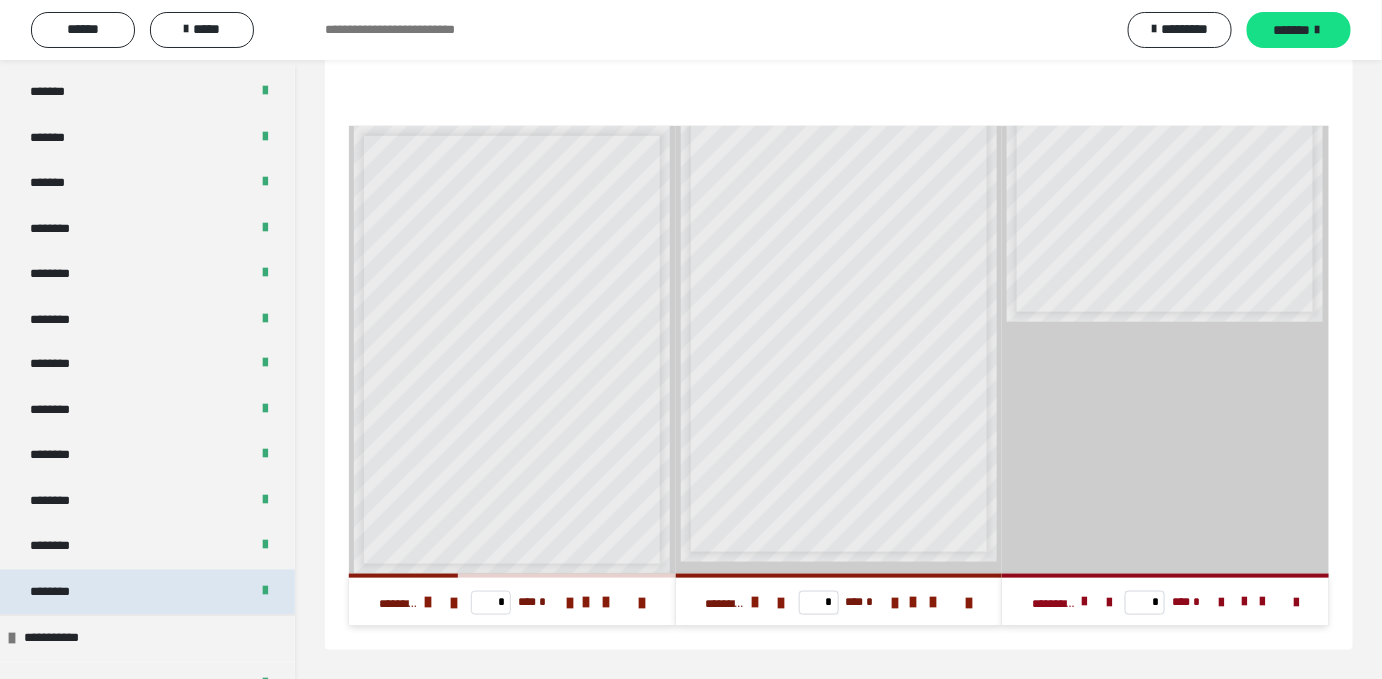 click on "********" at bounding box center [147, 593] 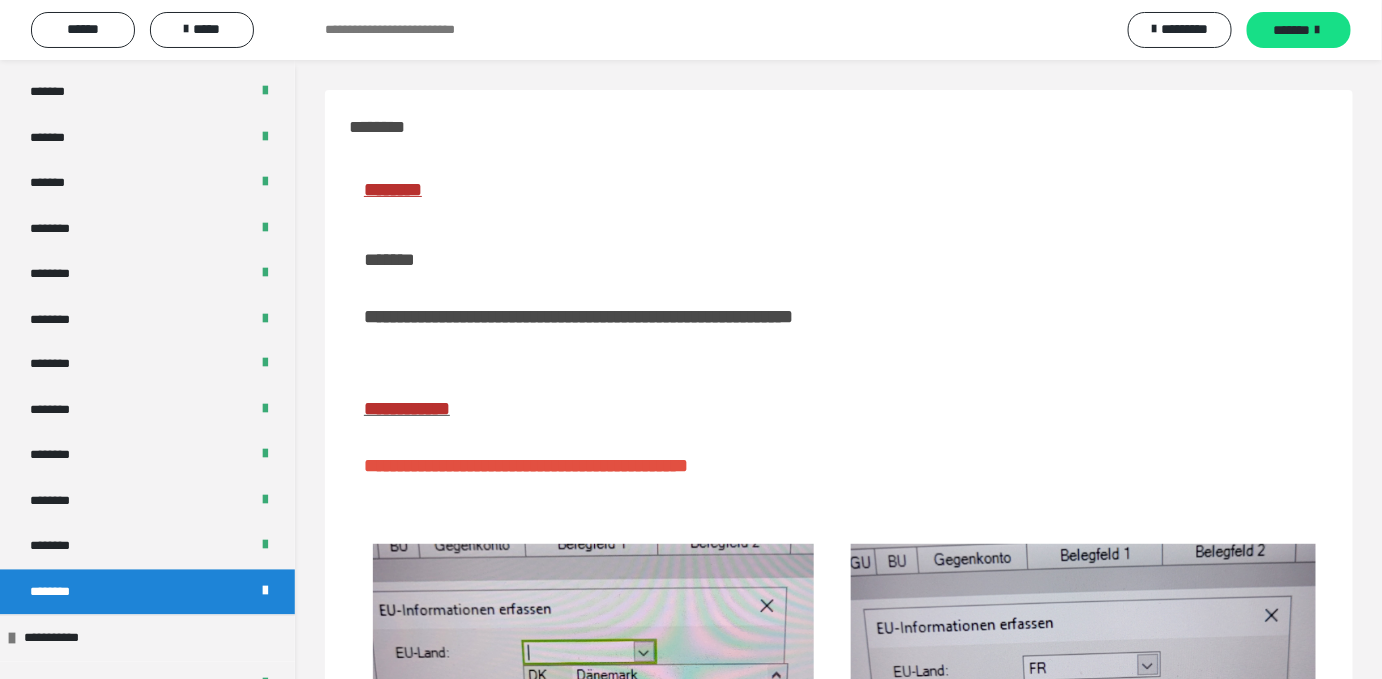 scroll, scrollTop: 350, scrollLeft: 0, axis: vertical 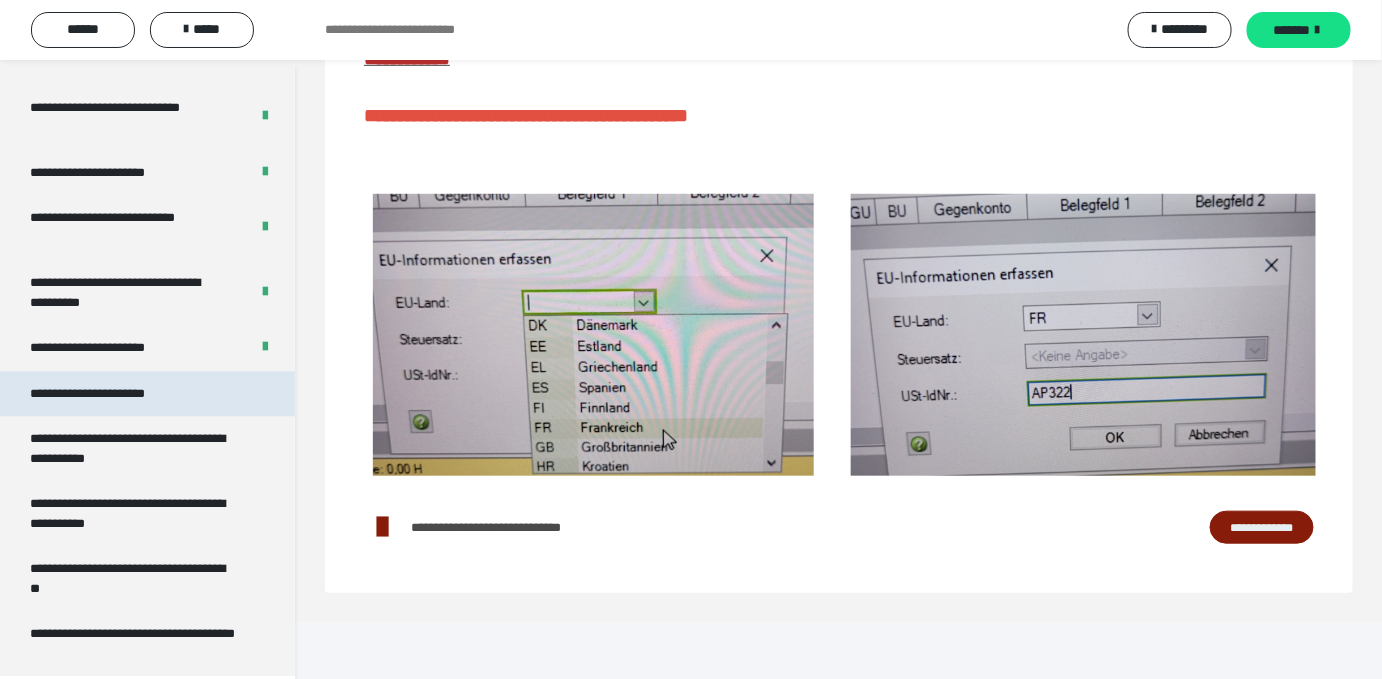 click on "**********" at bounding box center [147, 394] 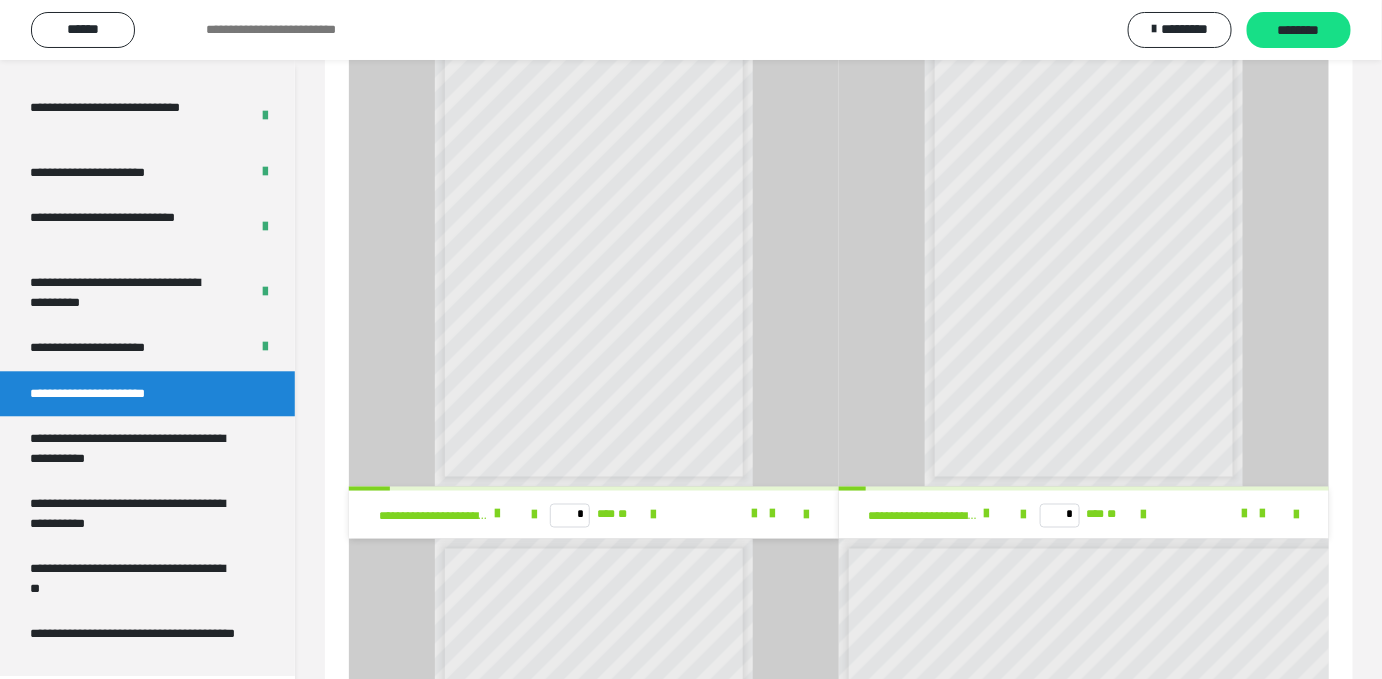 scroll, scrollTop: 0, scrollLeft: 0, axis: both 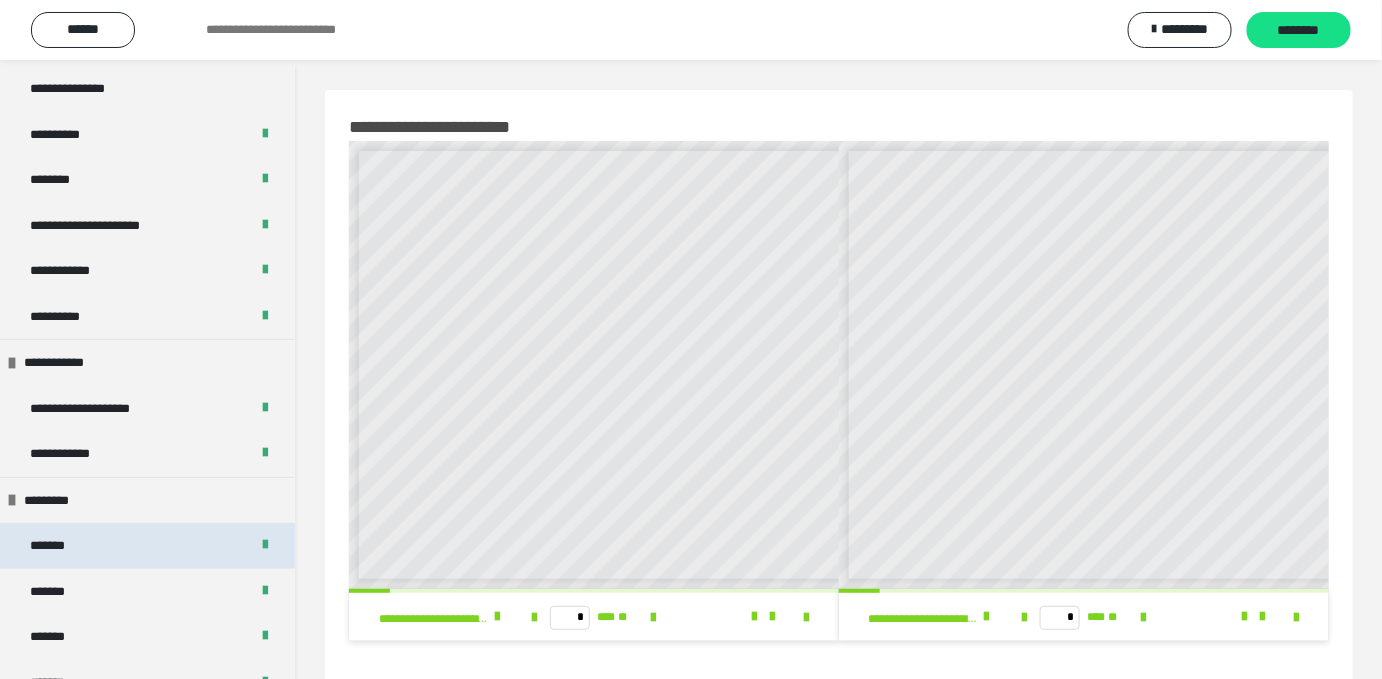 click on "*******" at bounding box center [57, 546] 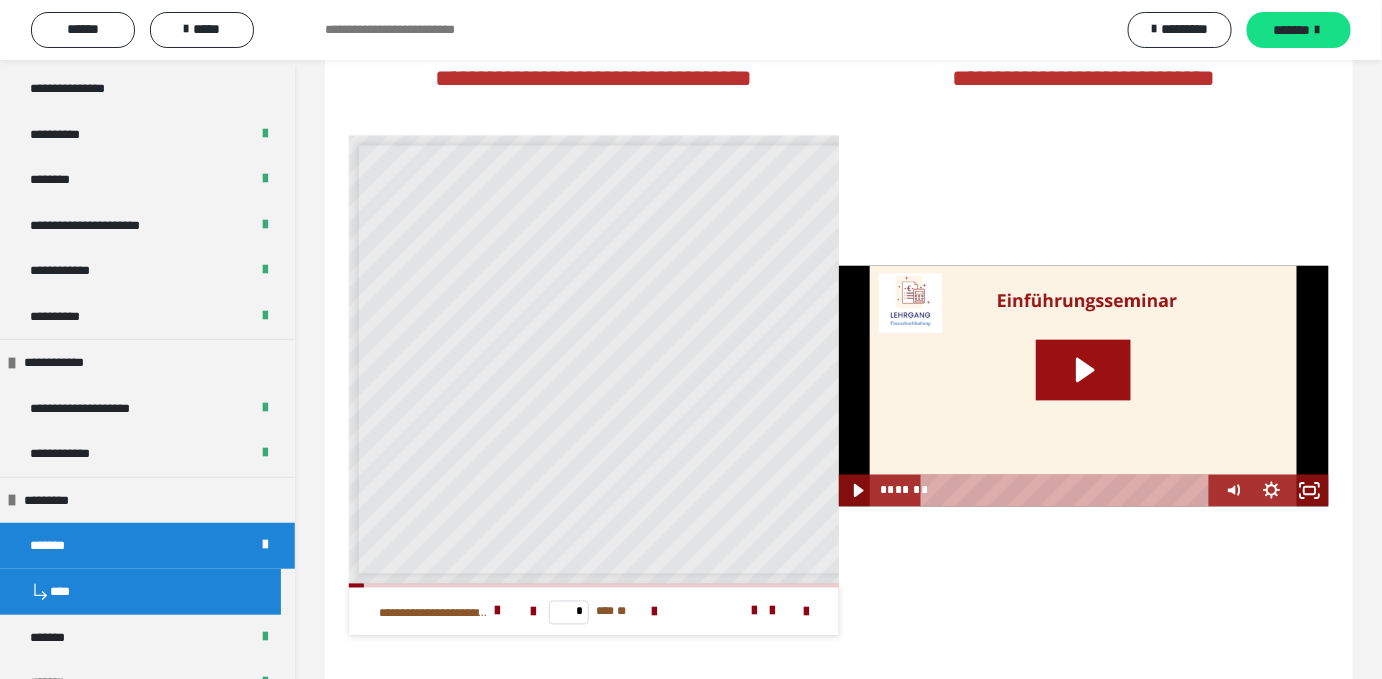 scroll, scrollTop: 3394, scrollLeft: 0, axis: vertical 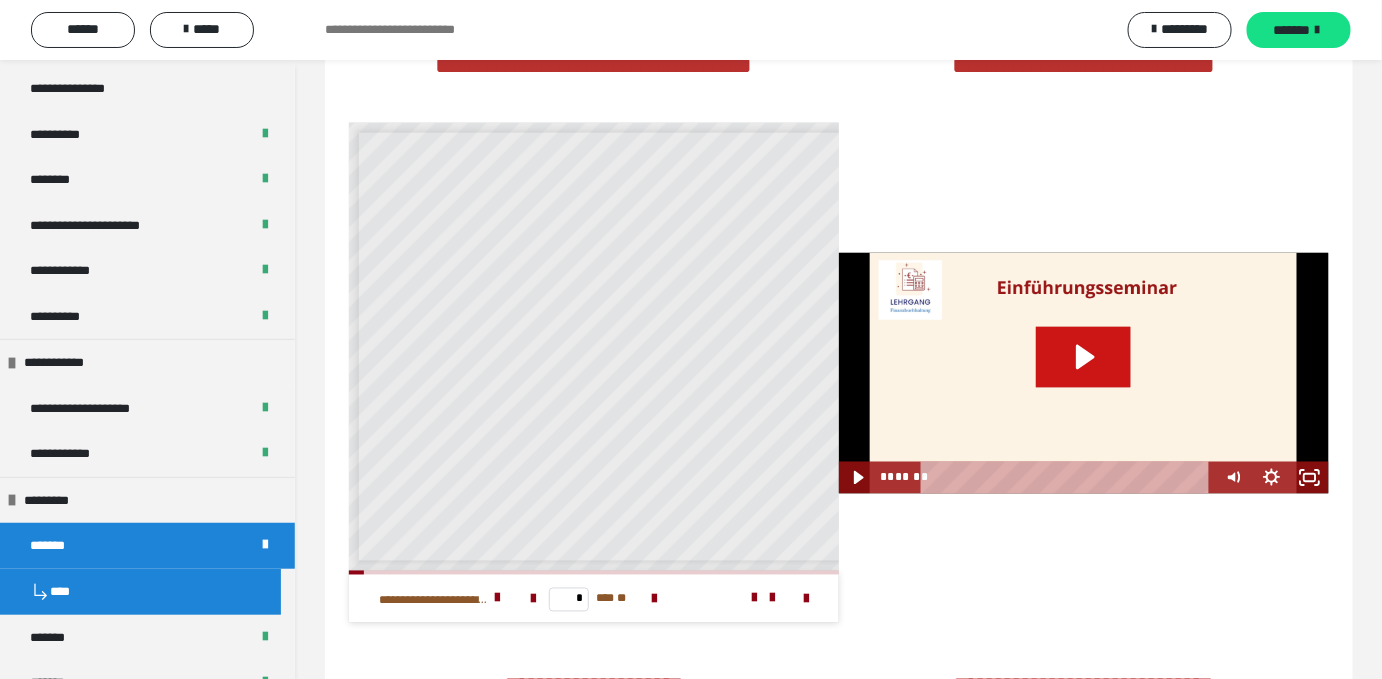 click 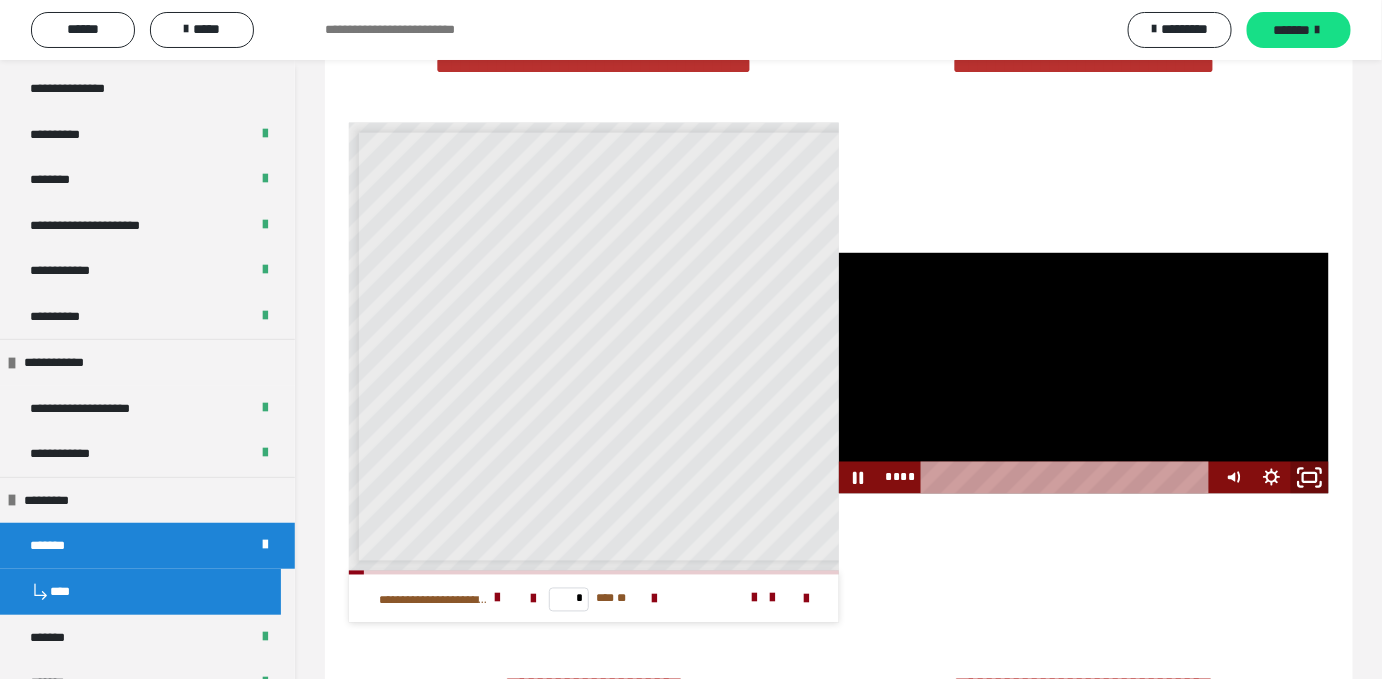 click 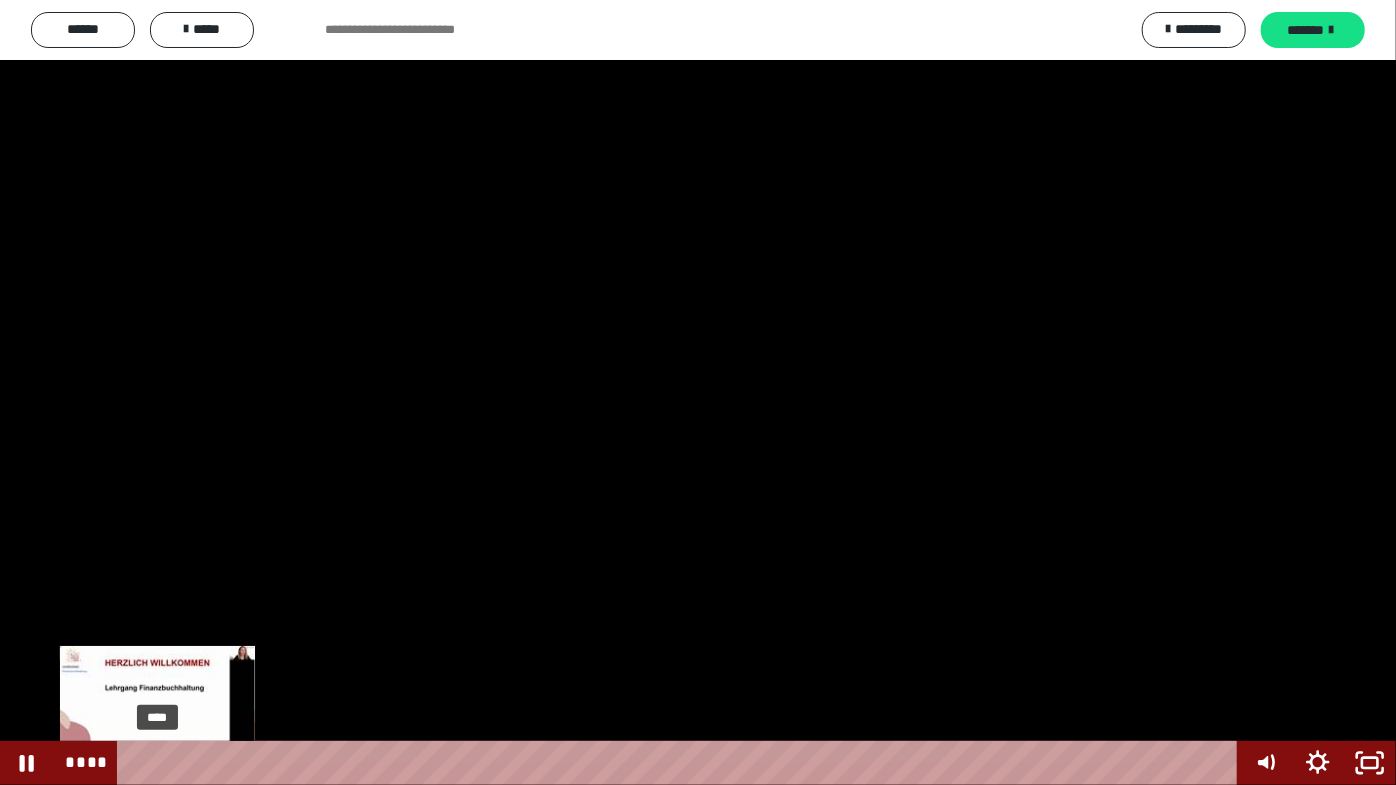 click on "****" at bounding box center (681, 763) 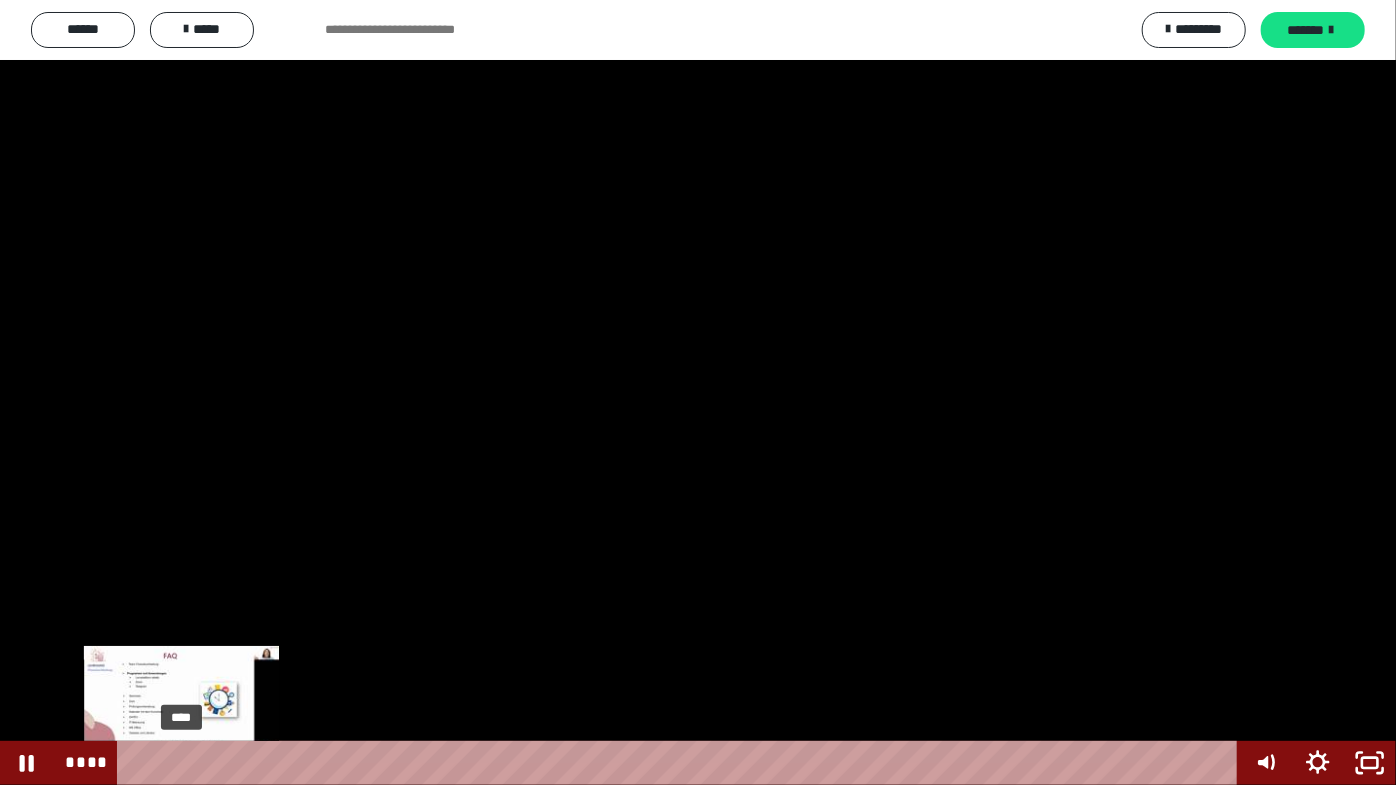 click on "****" at bounding box center (681, 763) 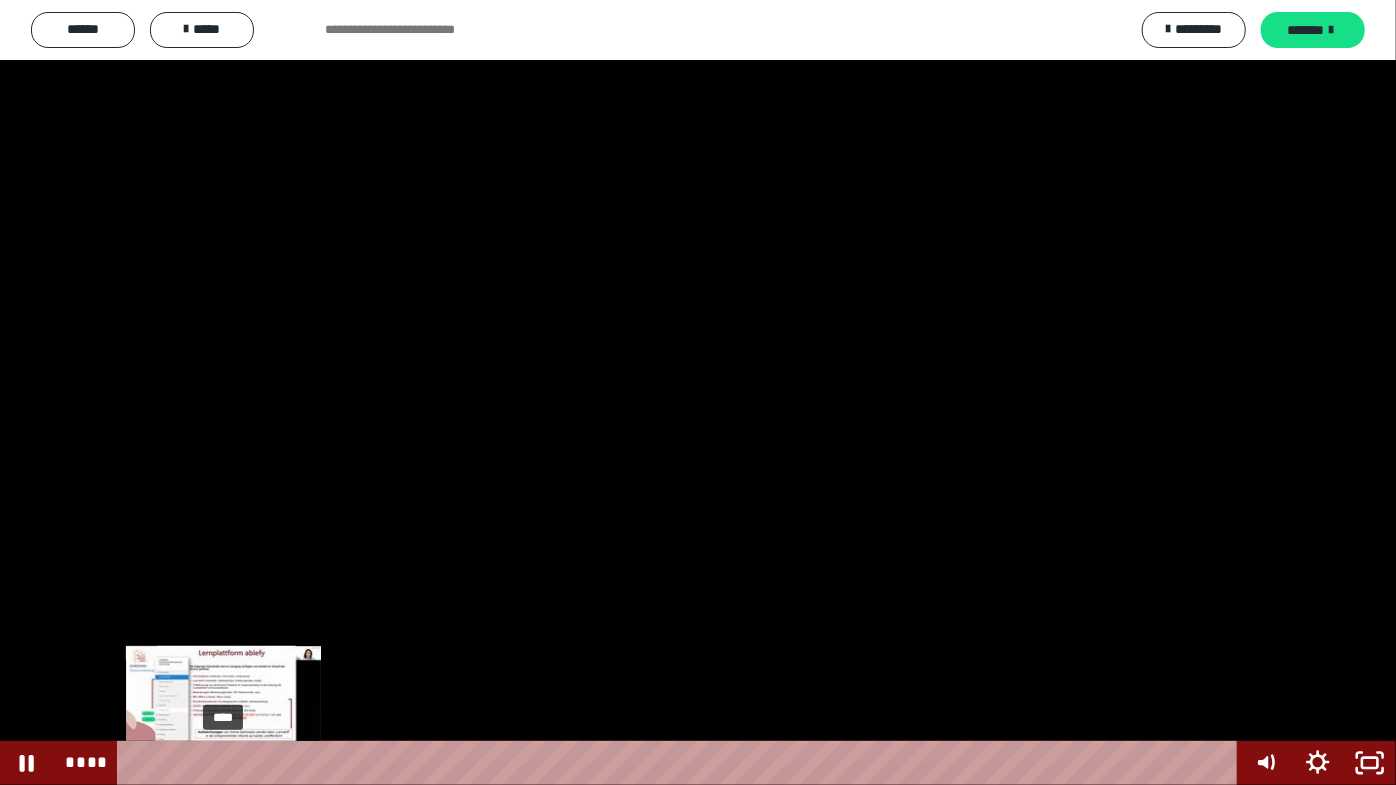 click on "****" at bounding box center [681, 763] 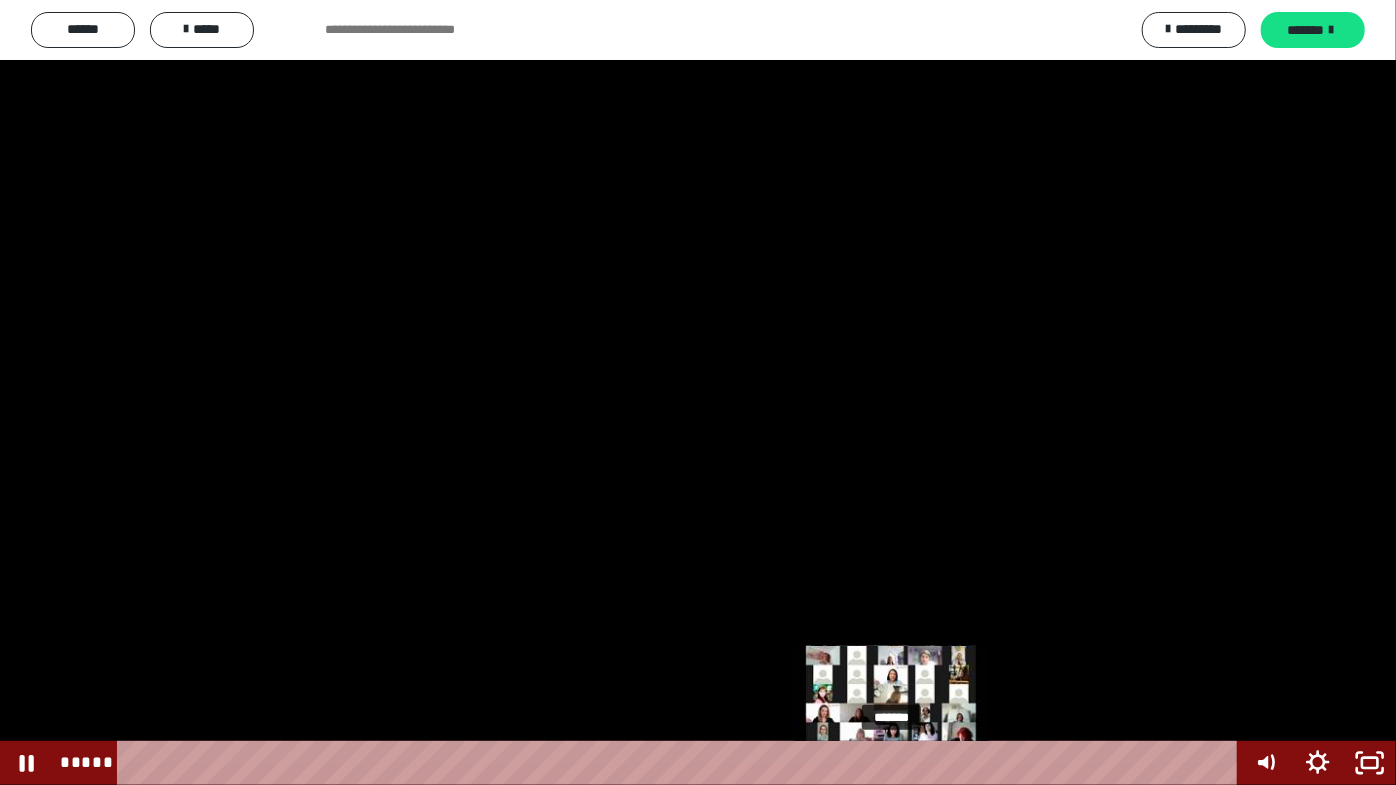 click on "*******" at bounding box center [681, 763] 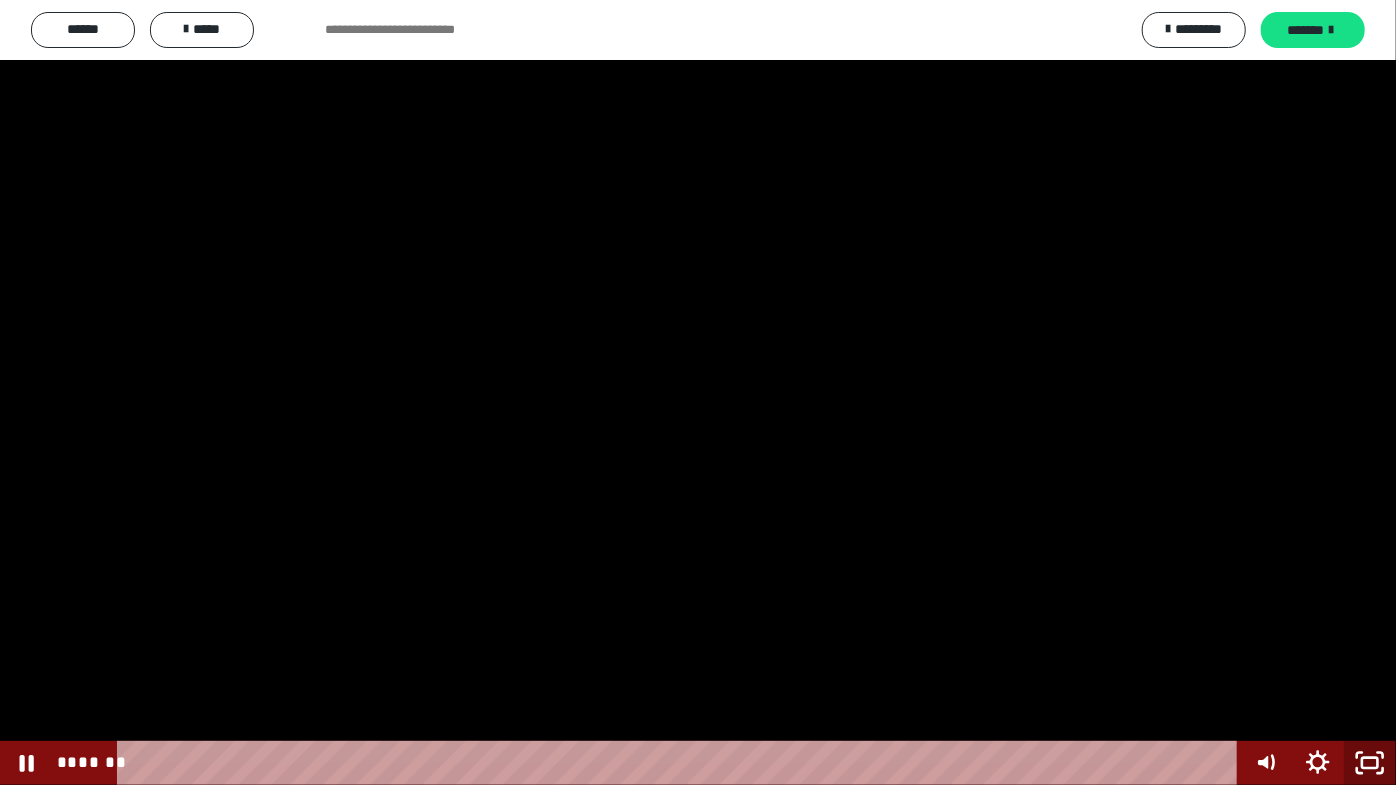 click 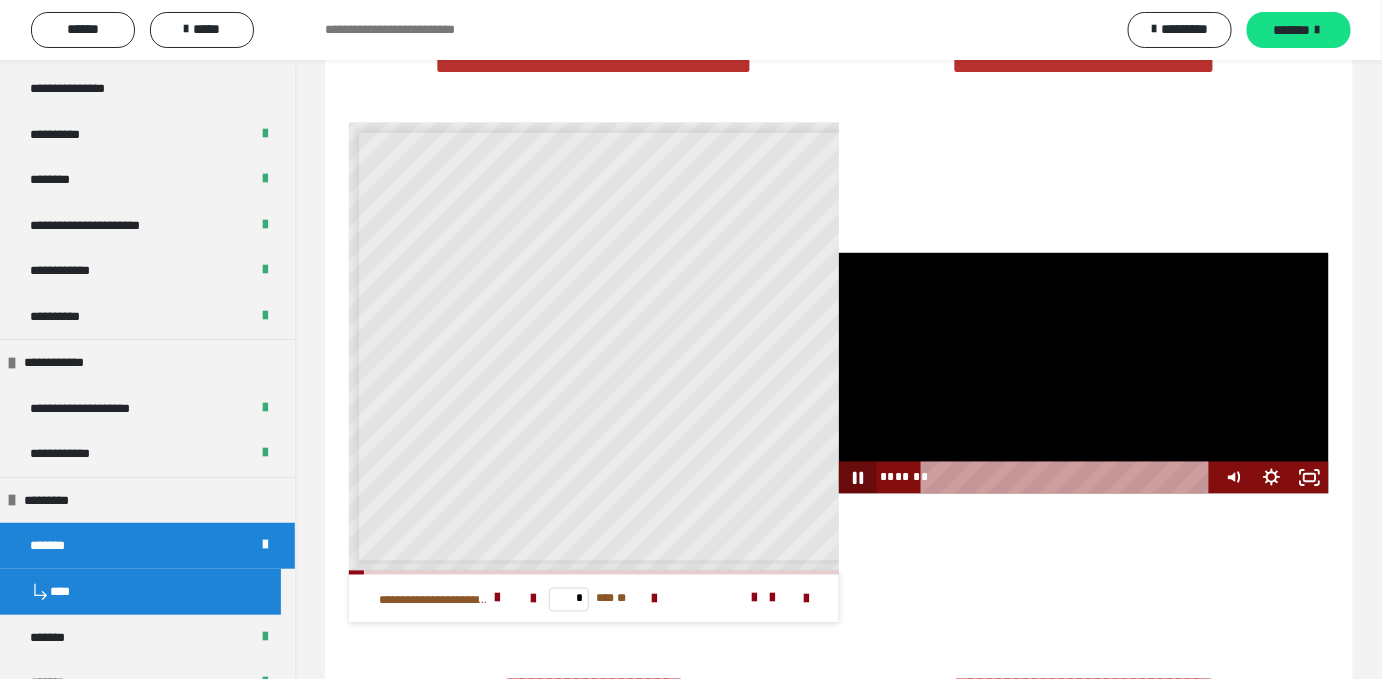 click 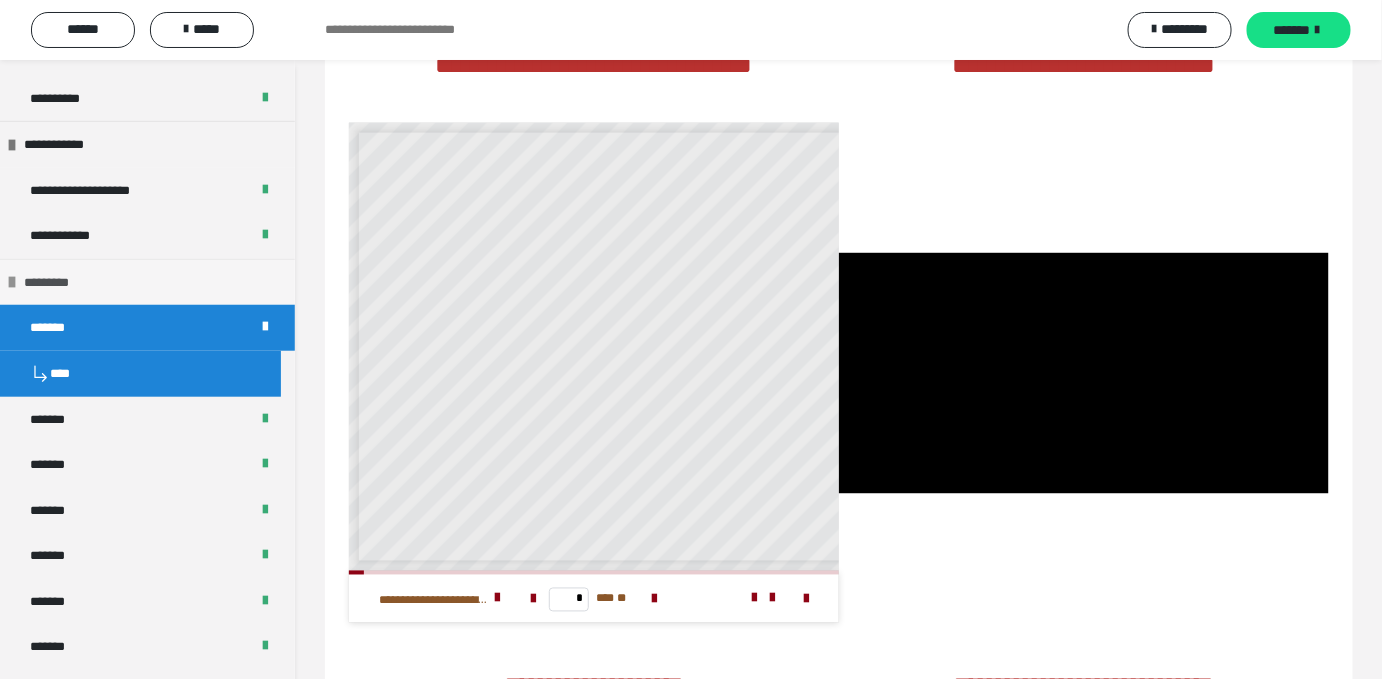 scroll, scrollTop: 485, scrollLeft: 0, axis: vertical 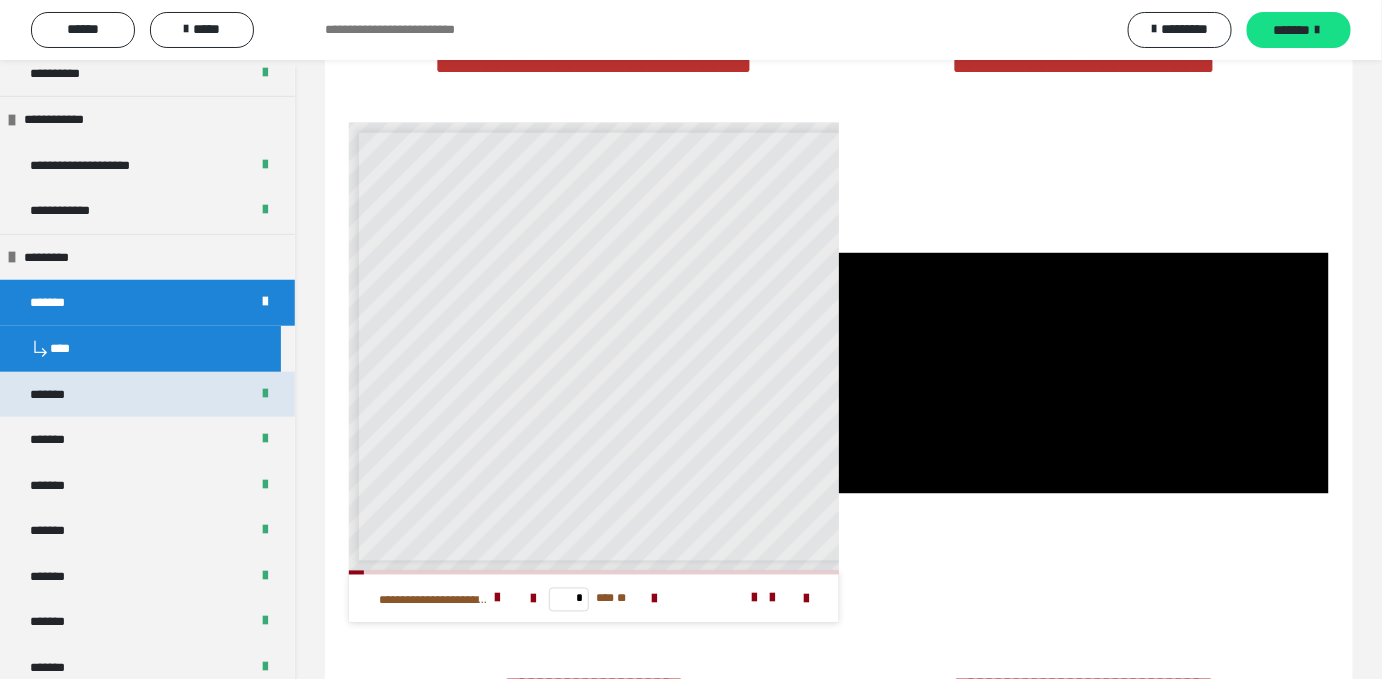 click on "*******" at bounding box center [58, 395] 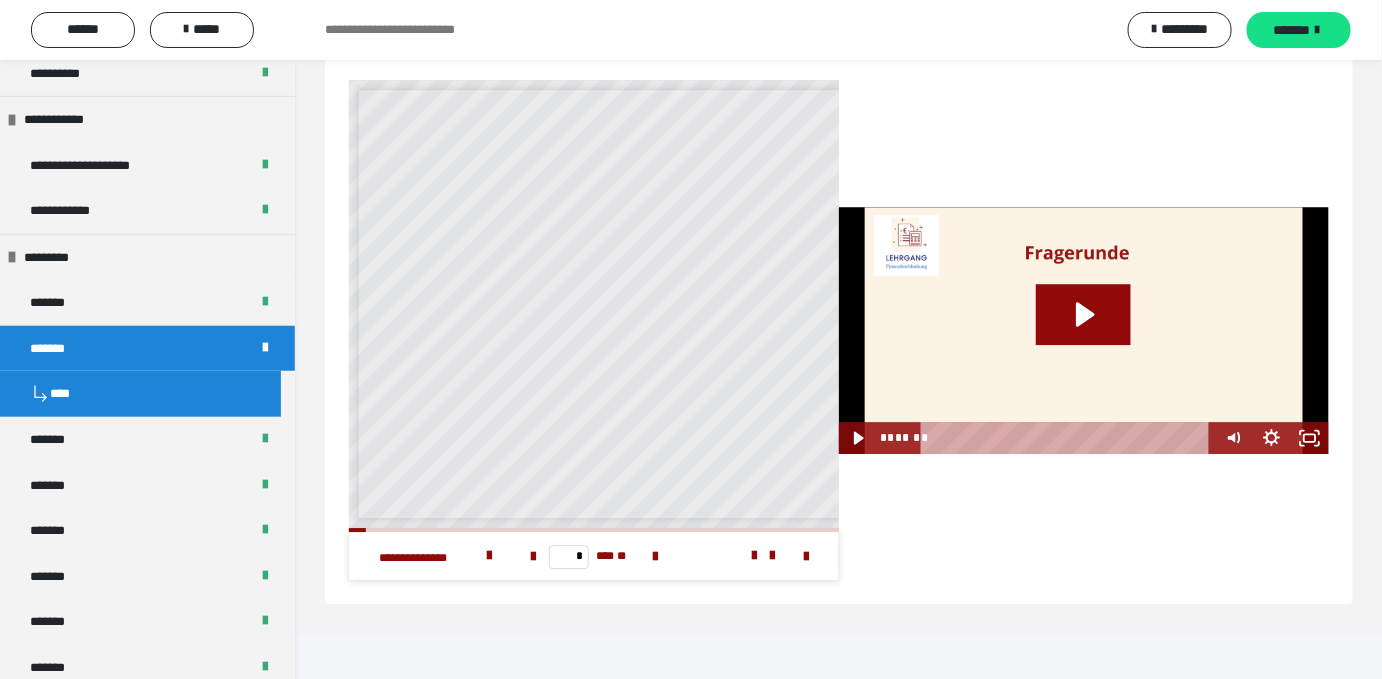 scroll, scrollTop: 4360, scrollLeft: 0, axis: vertical 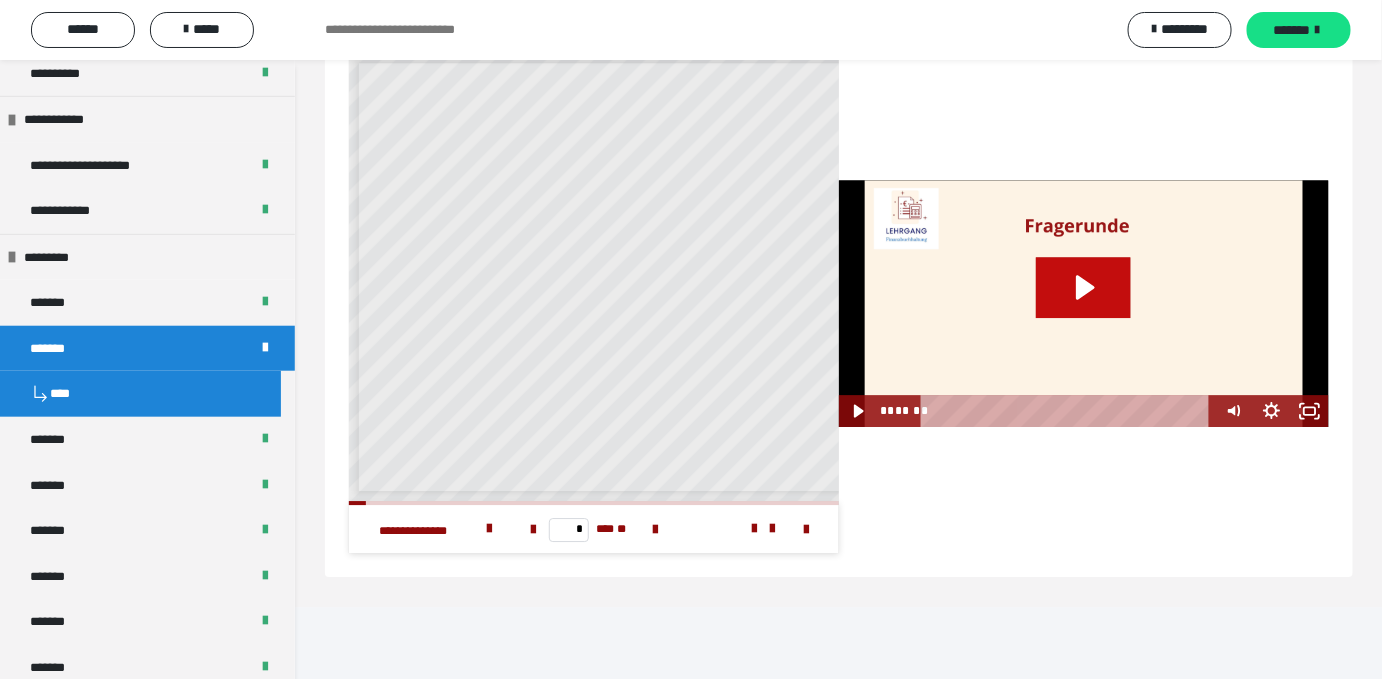 click 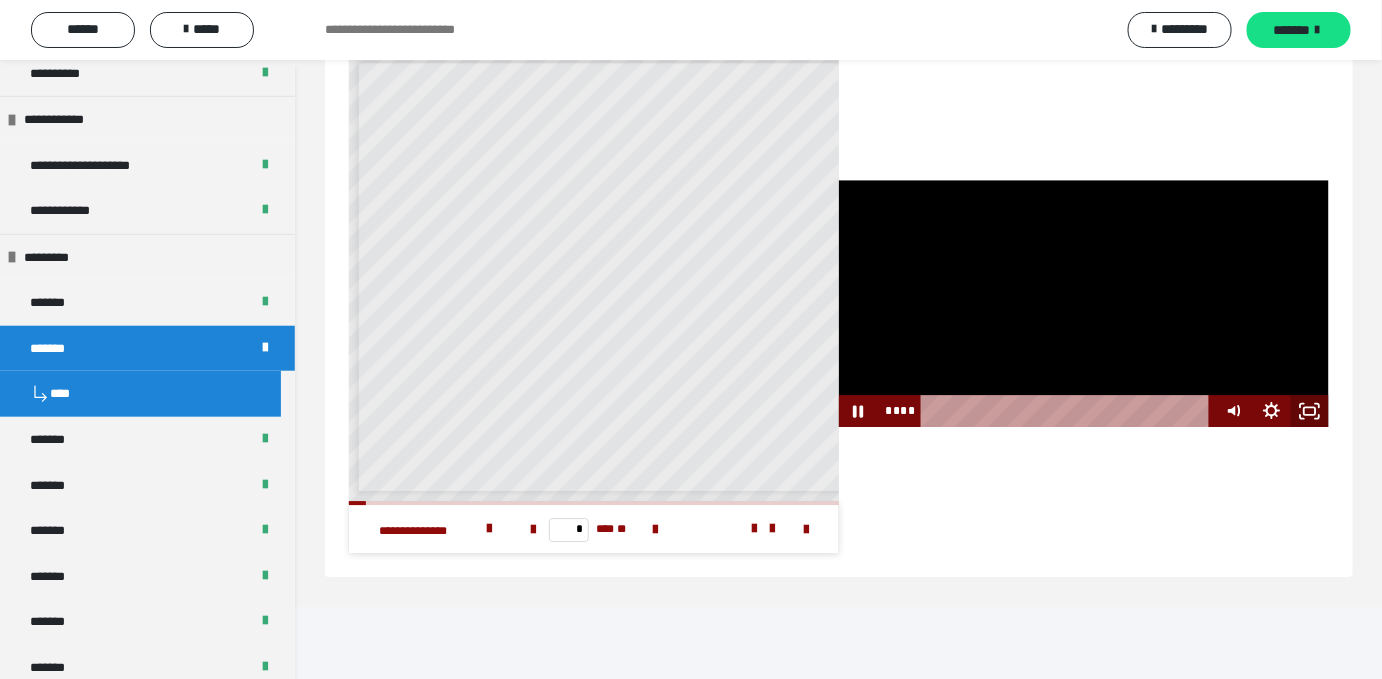 click 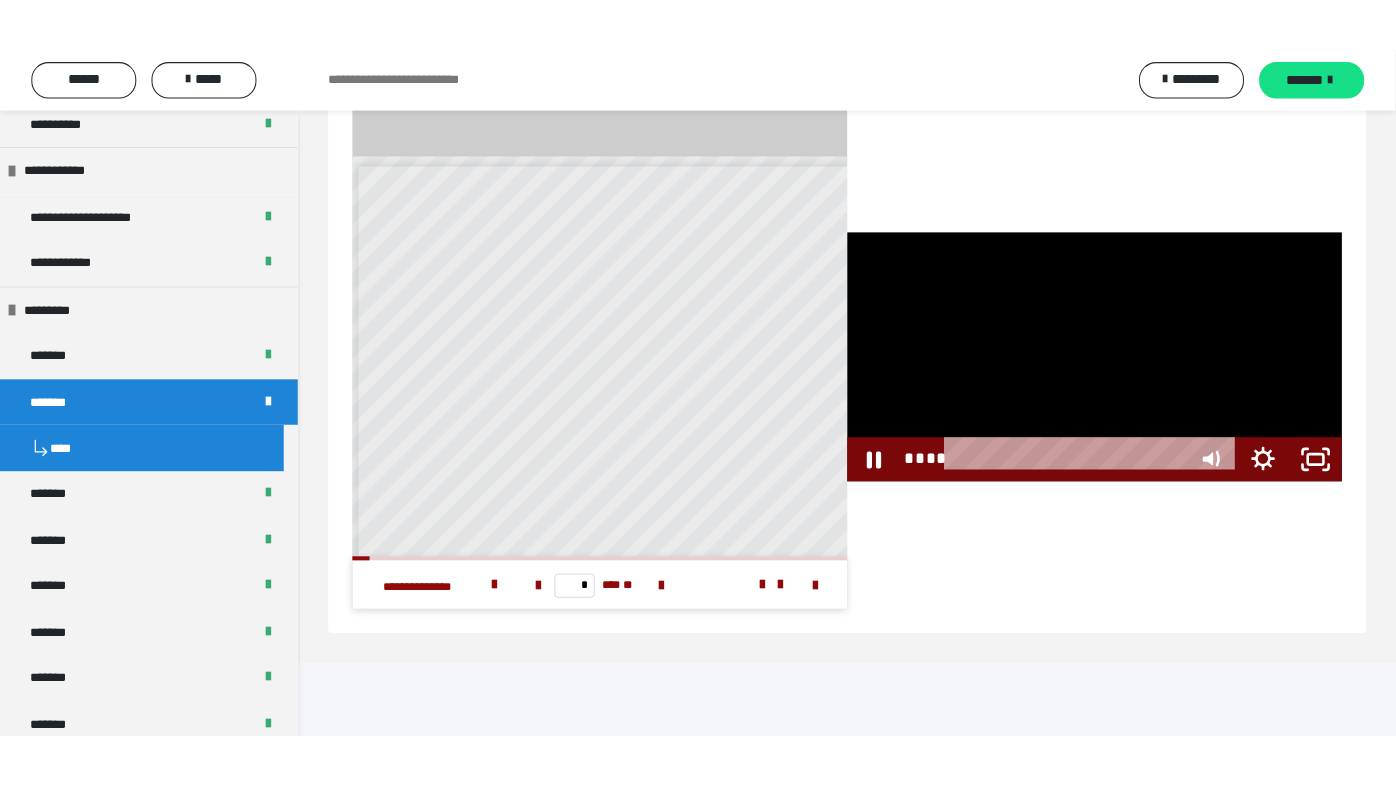 scroll, scrollTop: 4280, scrollLeft: 0, axis: vertical 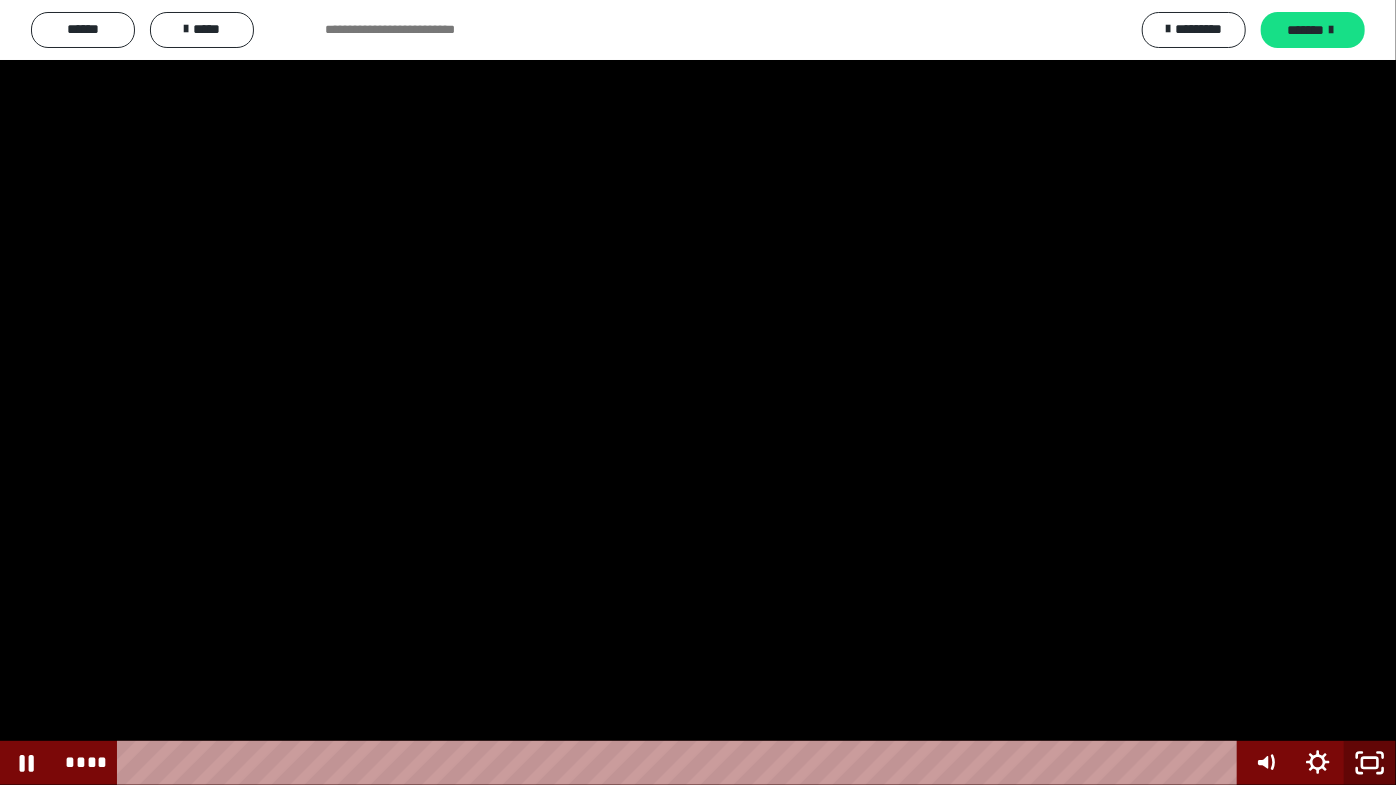 click 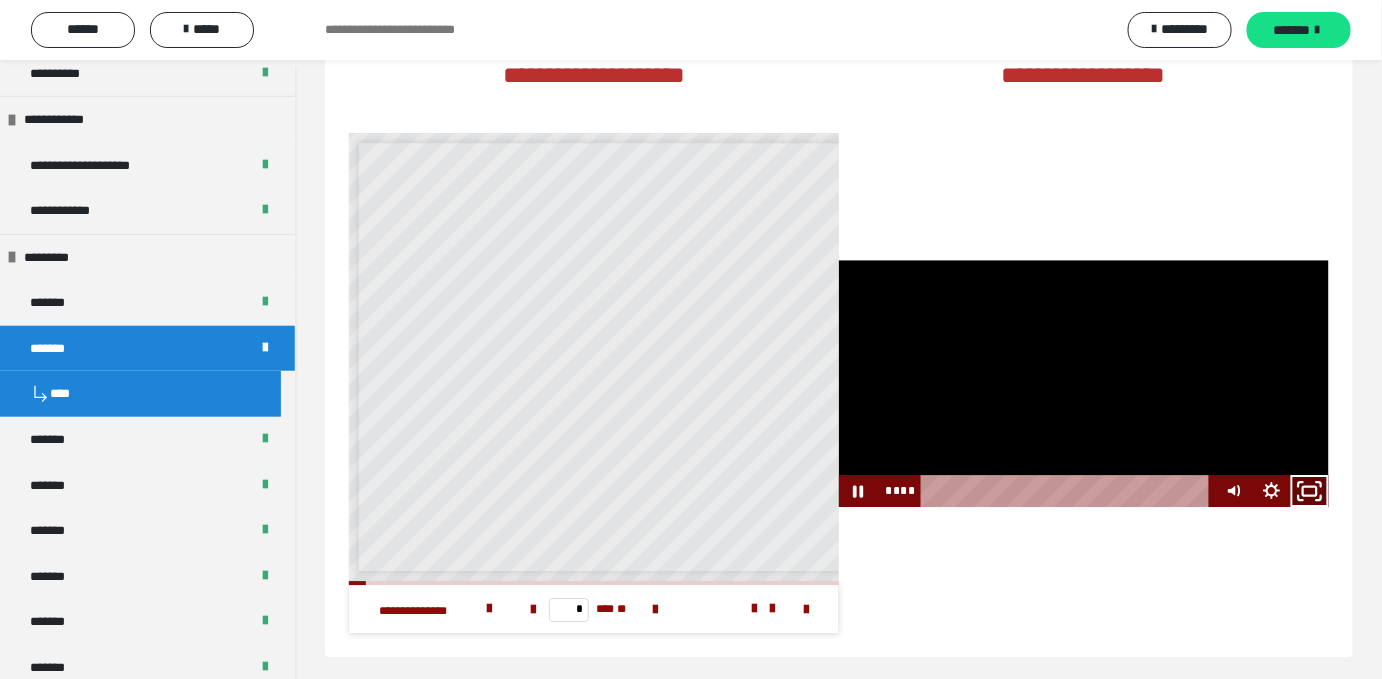 click 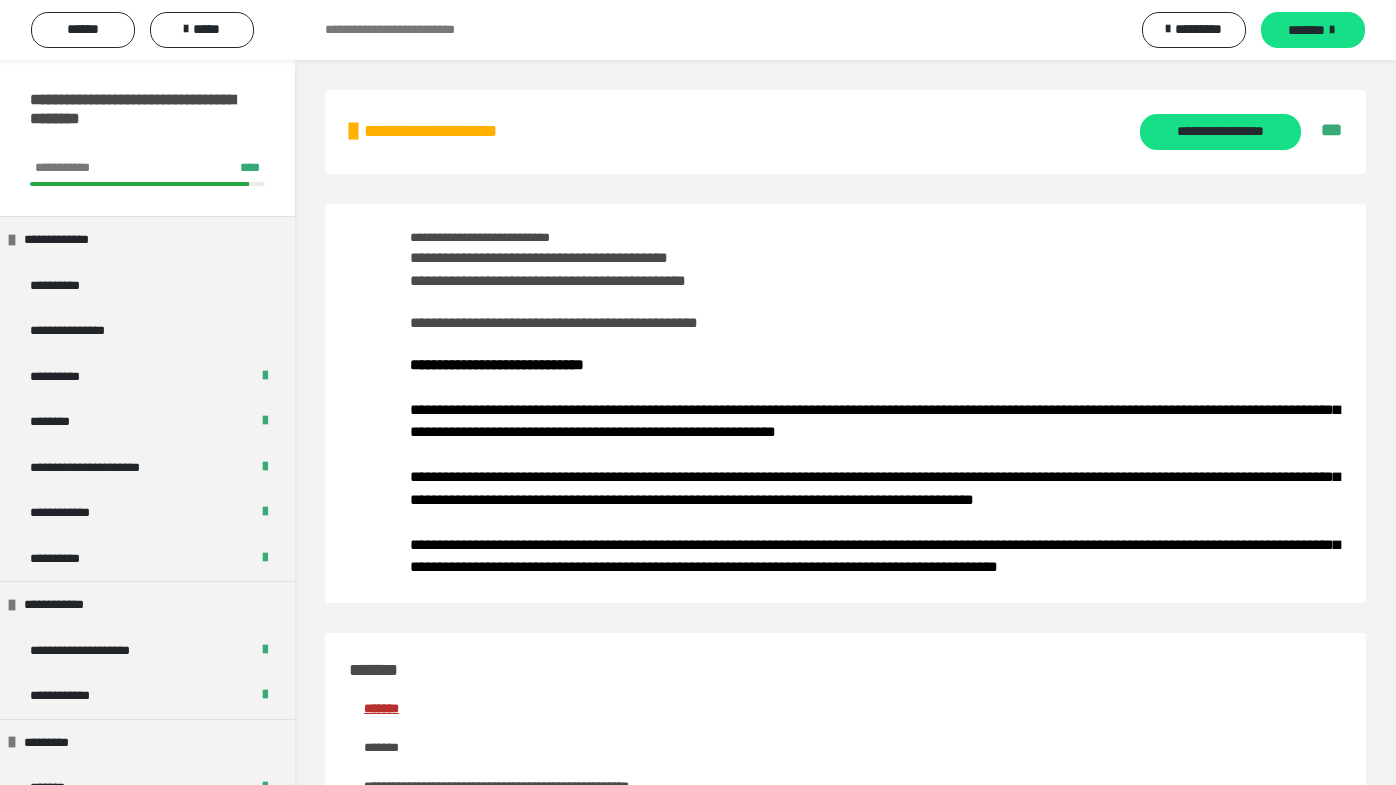 scroll, scrollTop: 4280, scrollLeft: 0, axis: vertical 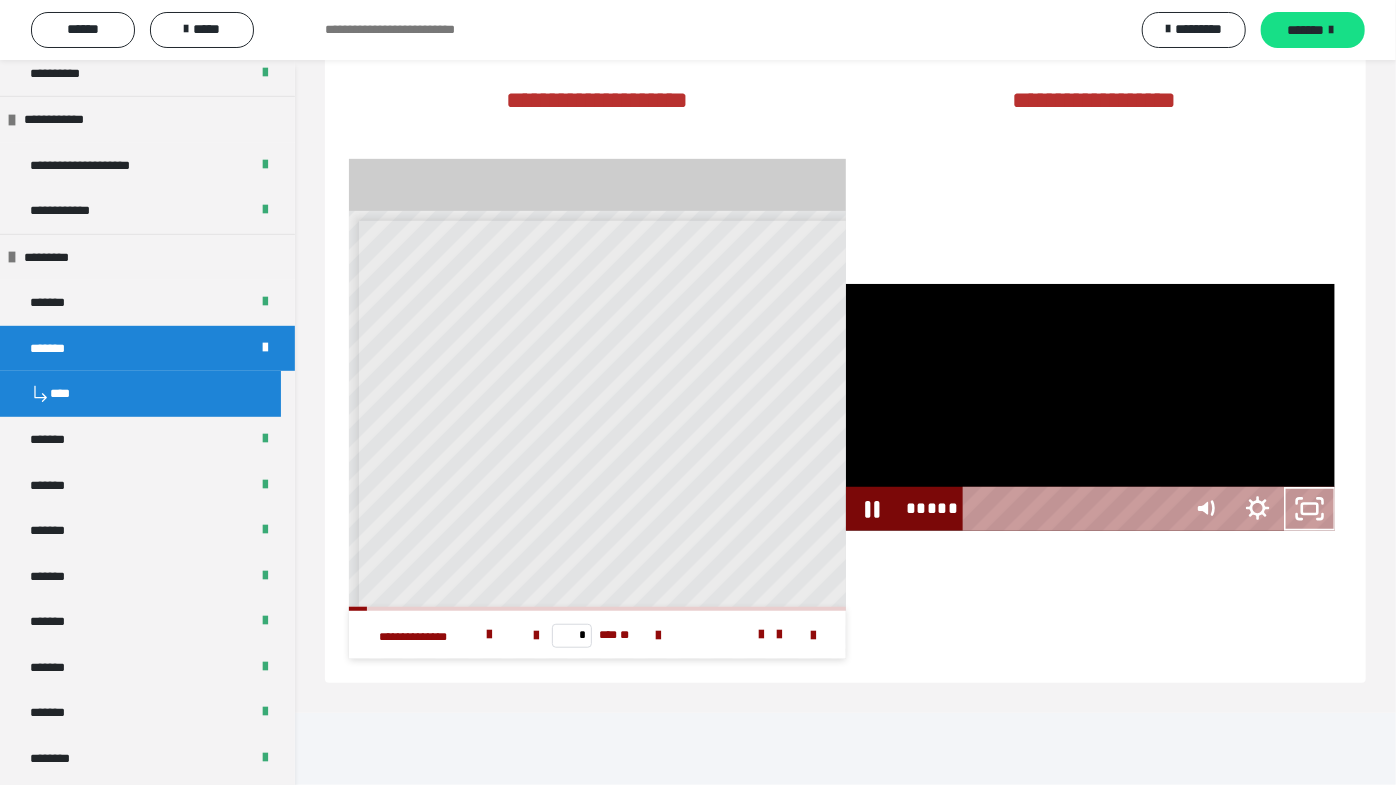 type 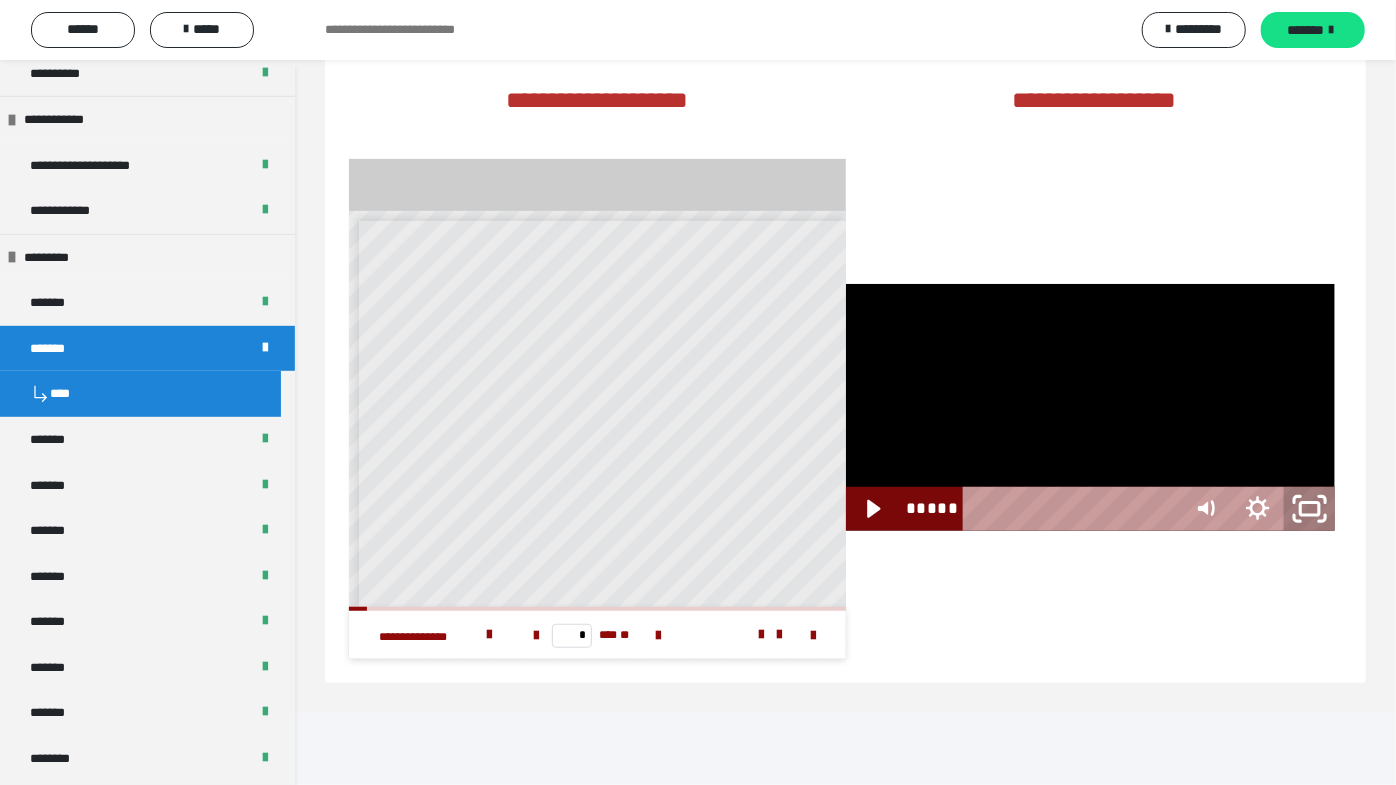 click 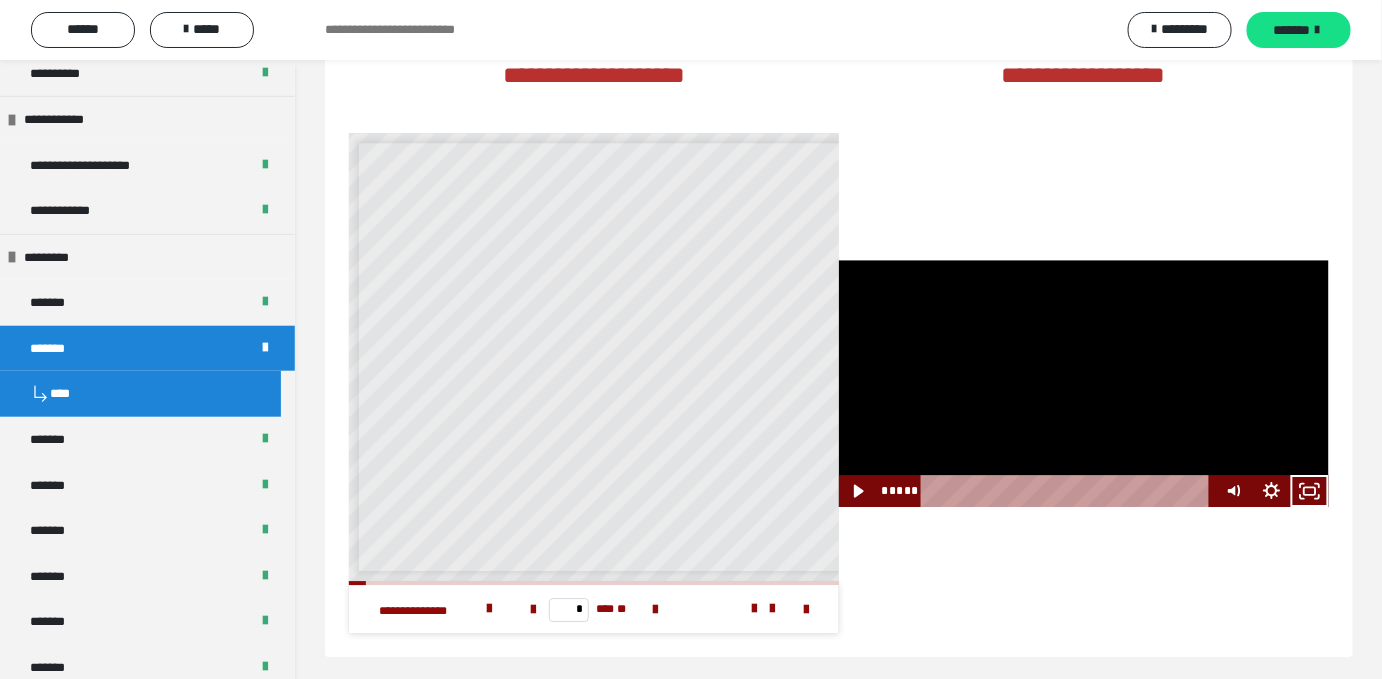click at bounding box center [1084, 383] 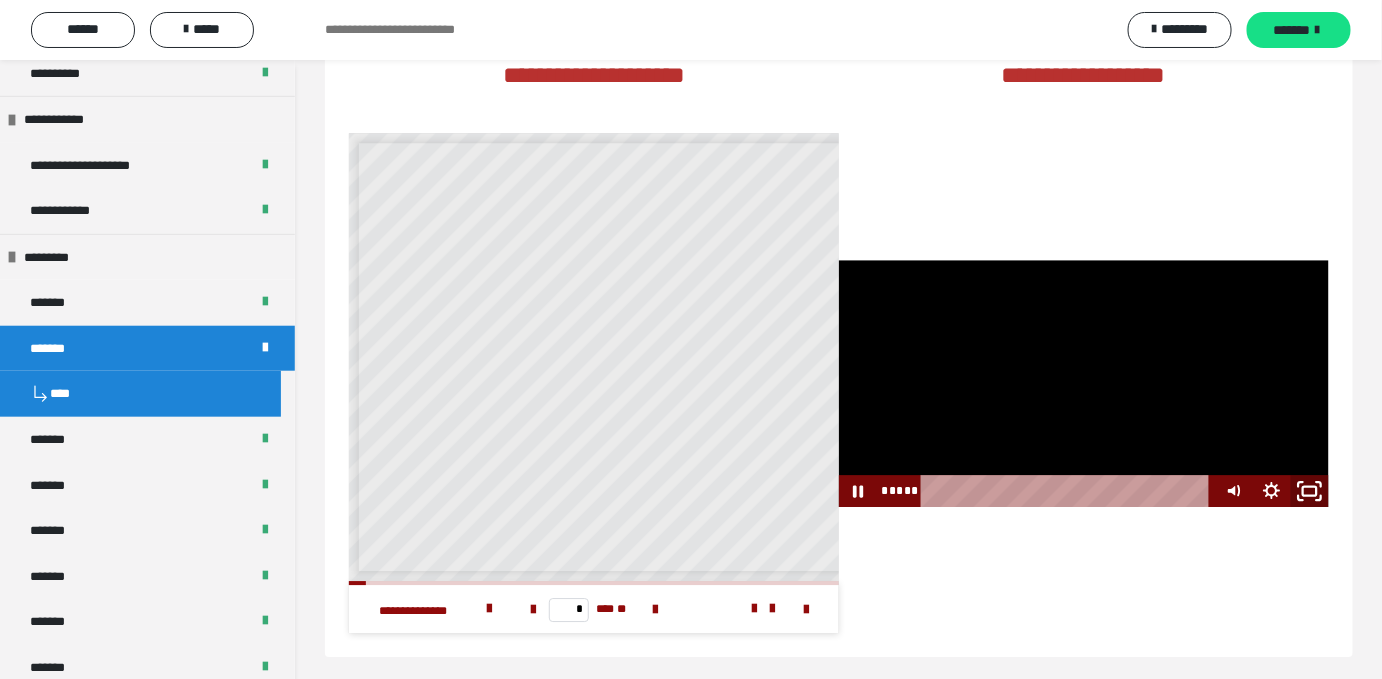 click 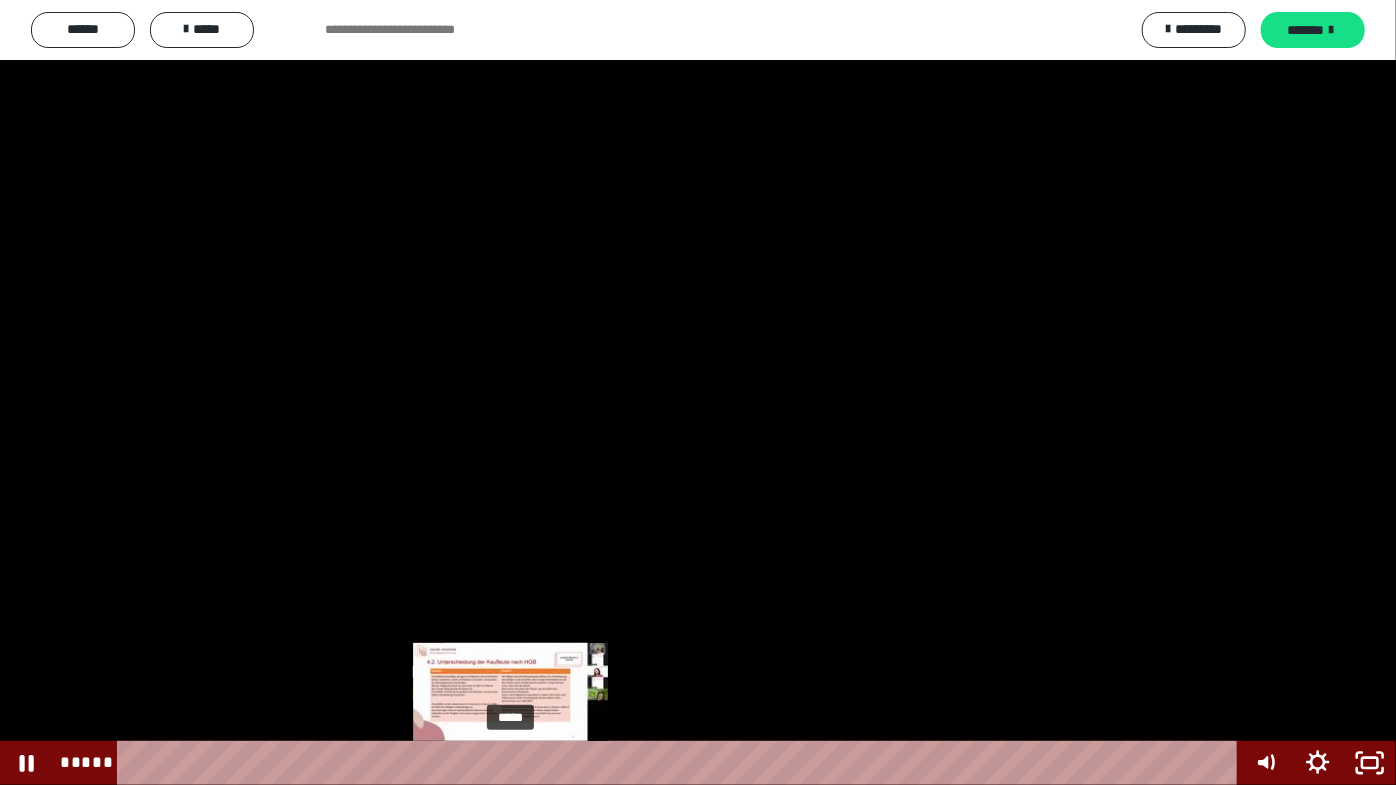 click at bounding box center [518, 763] 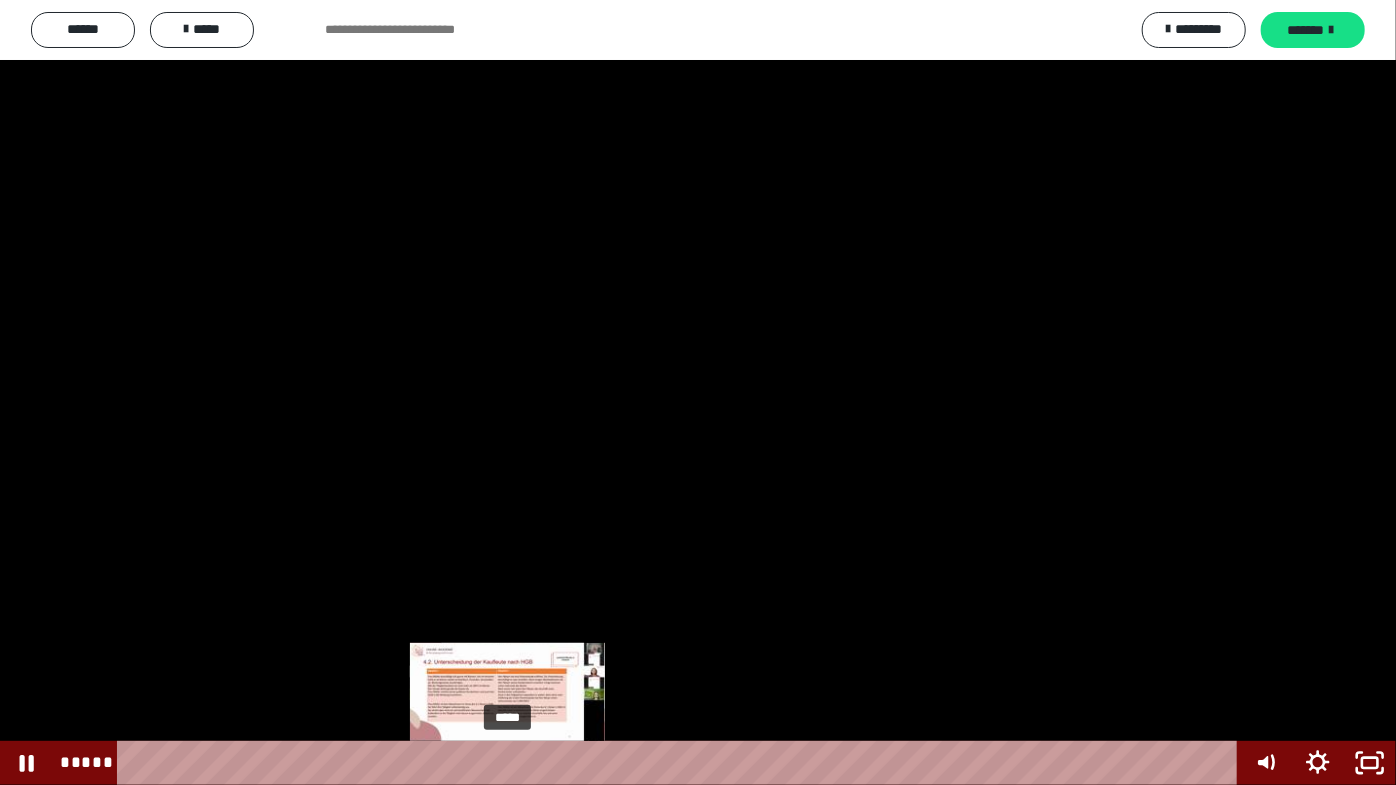 click at bounding box center [508, 763] 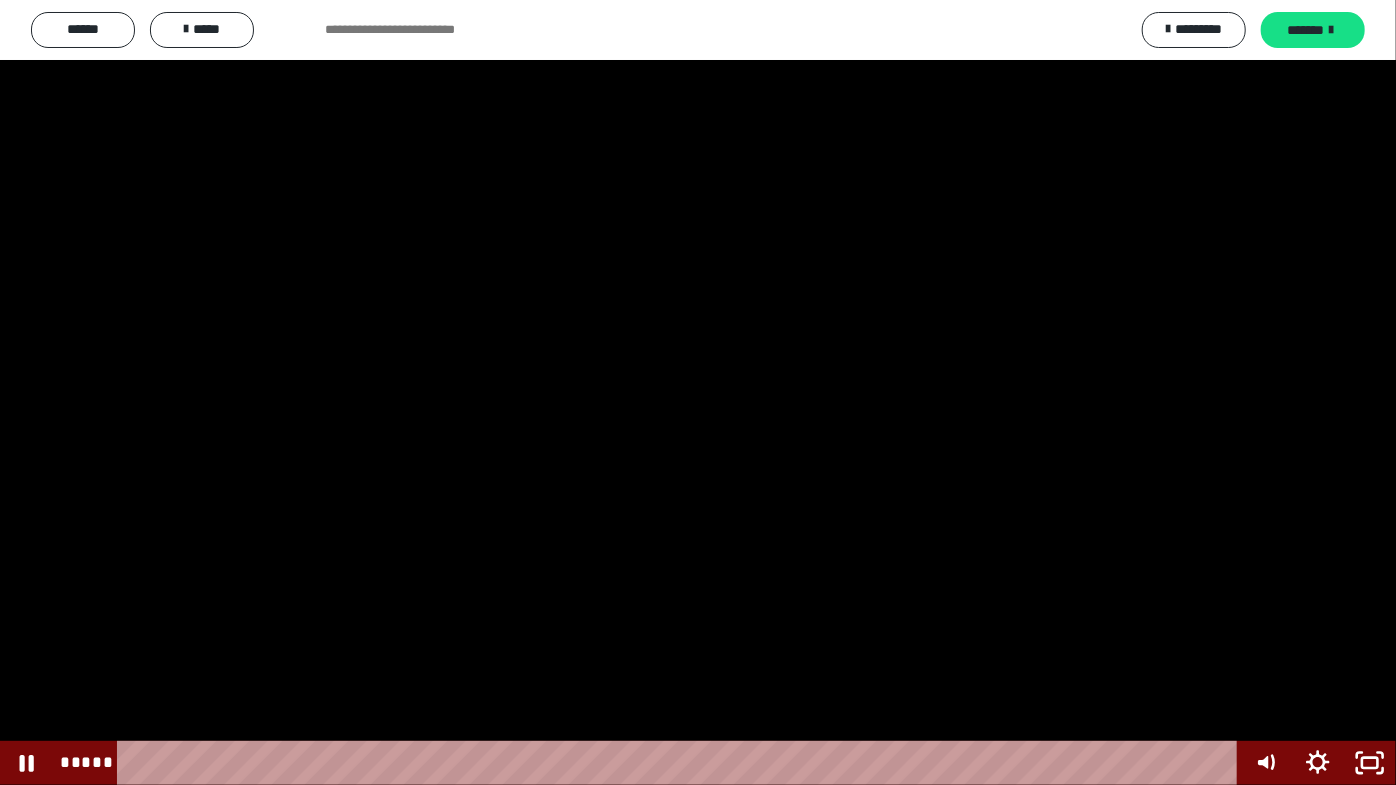 click at bounding box center [698, 392] 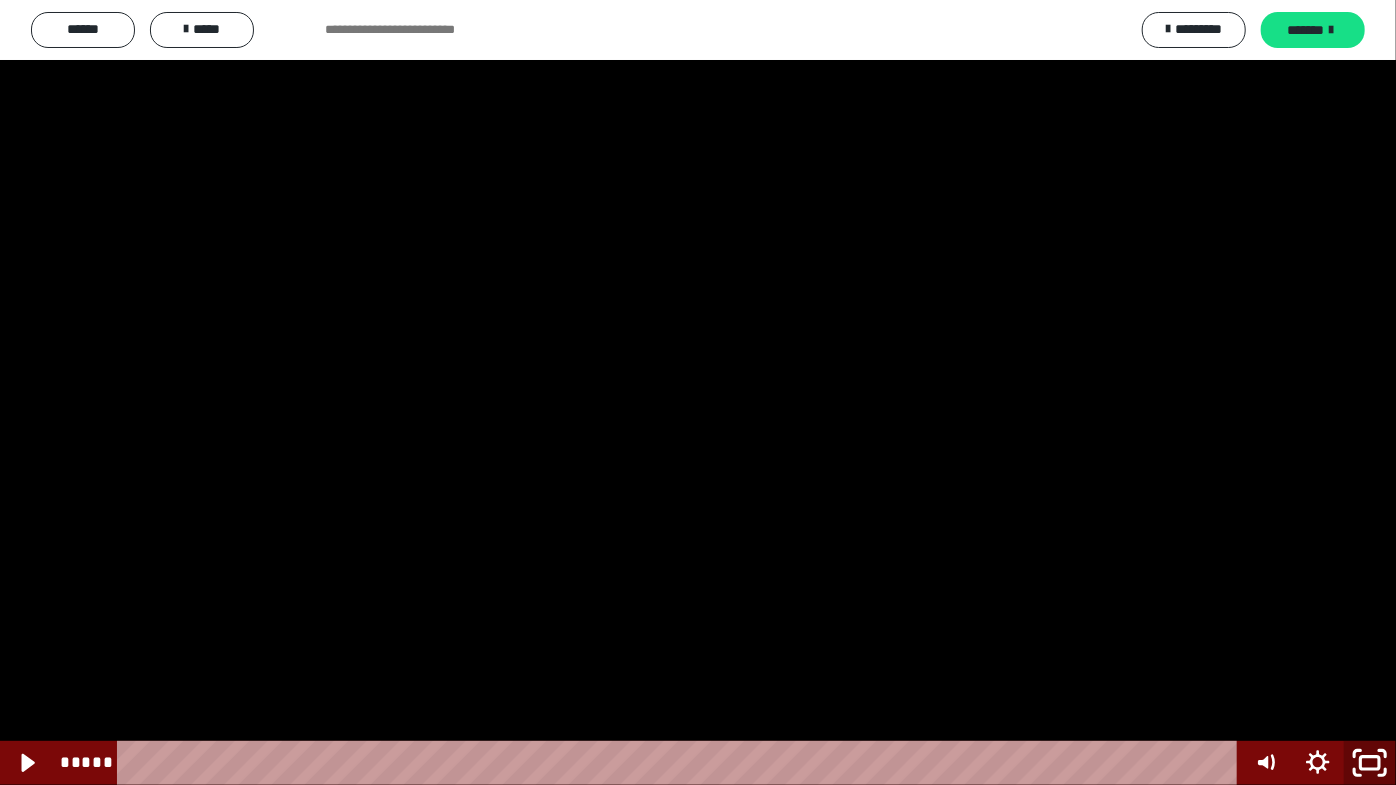 click 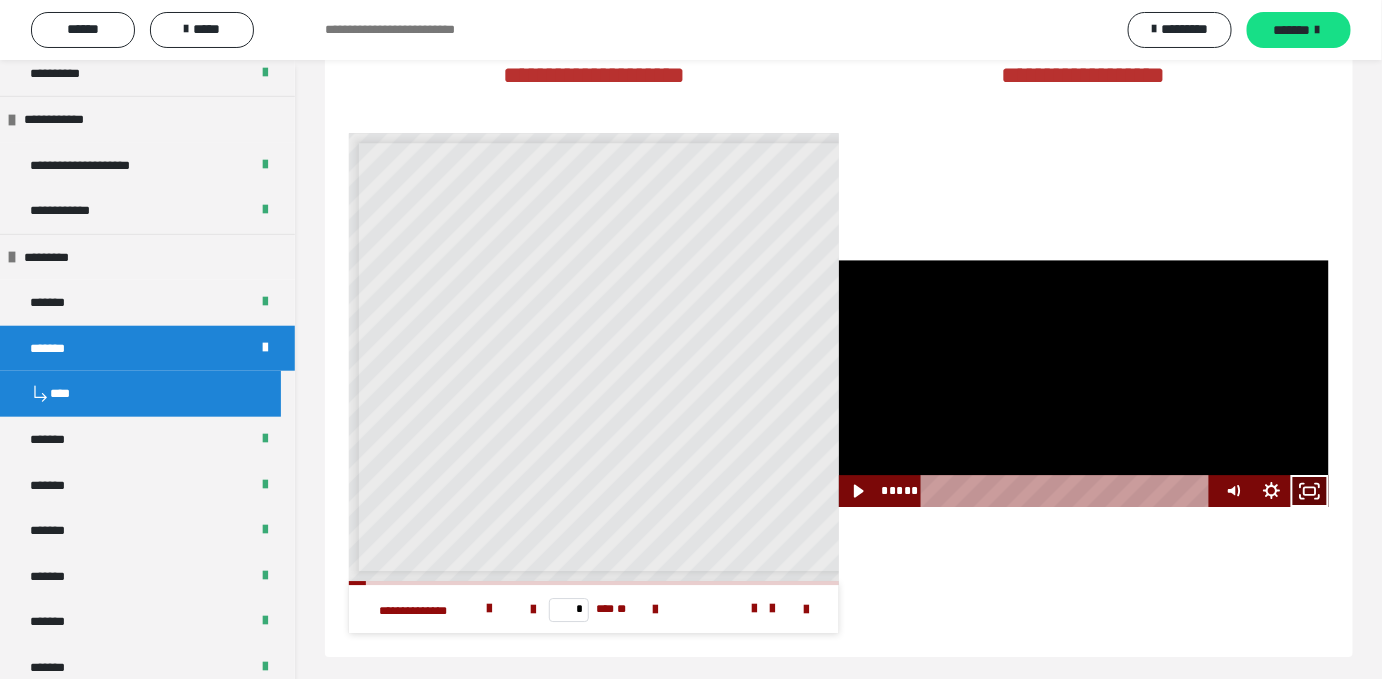 click 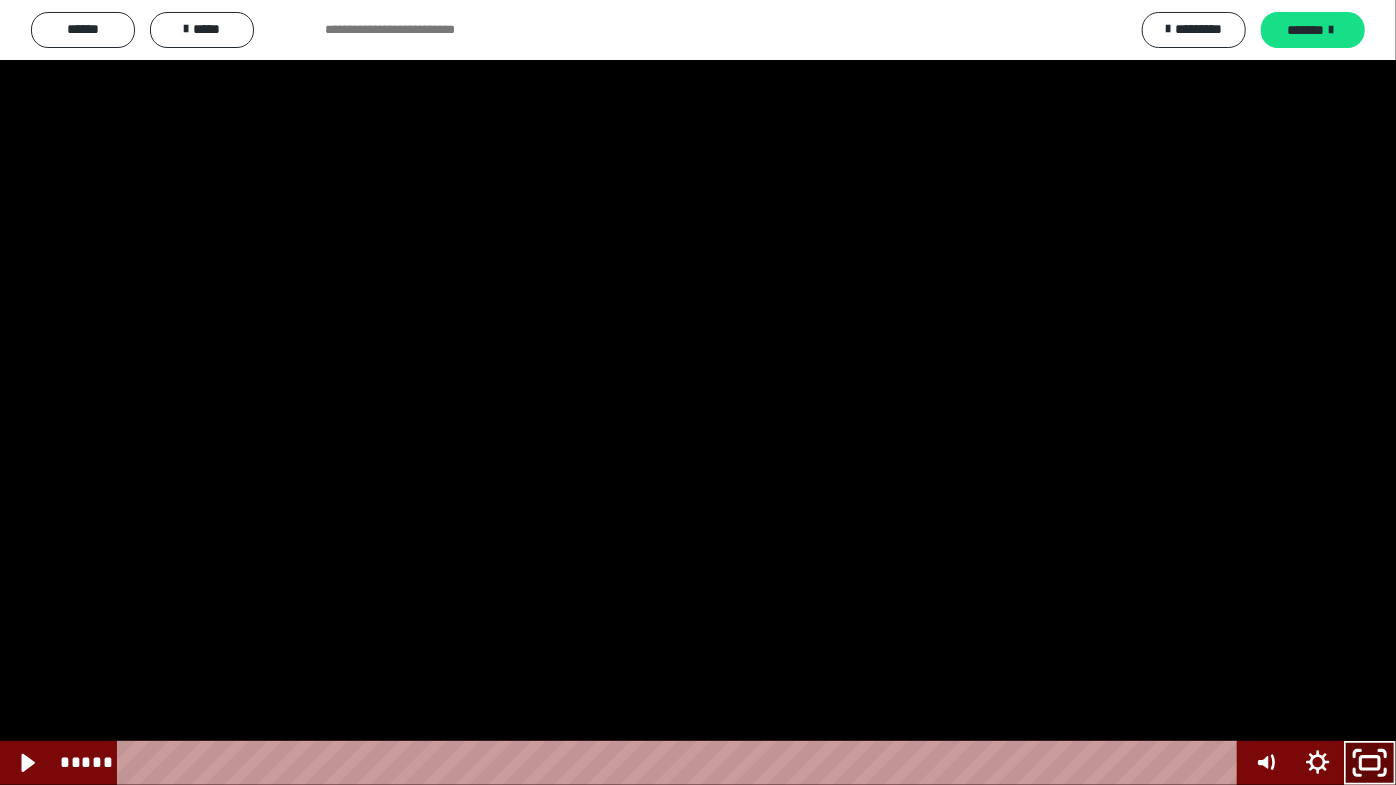 click 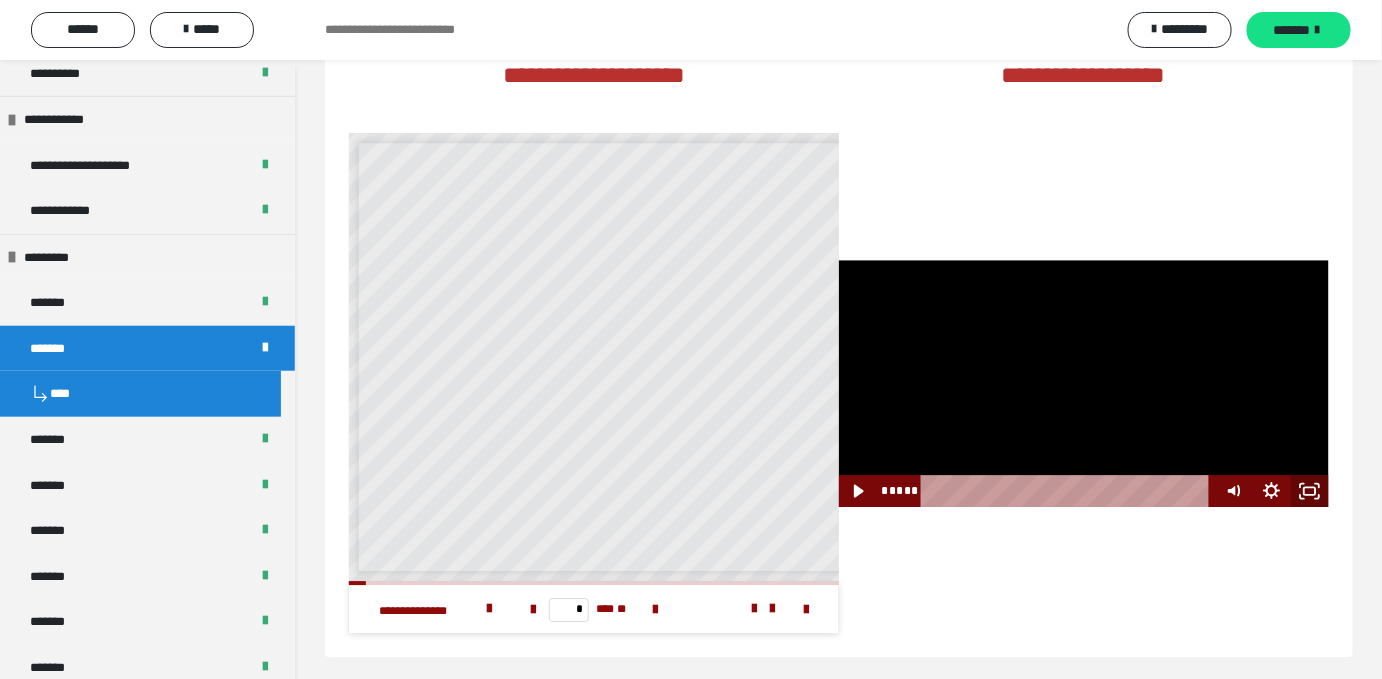 click 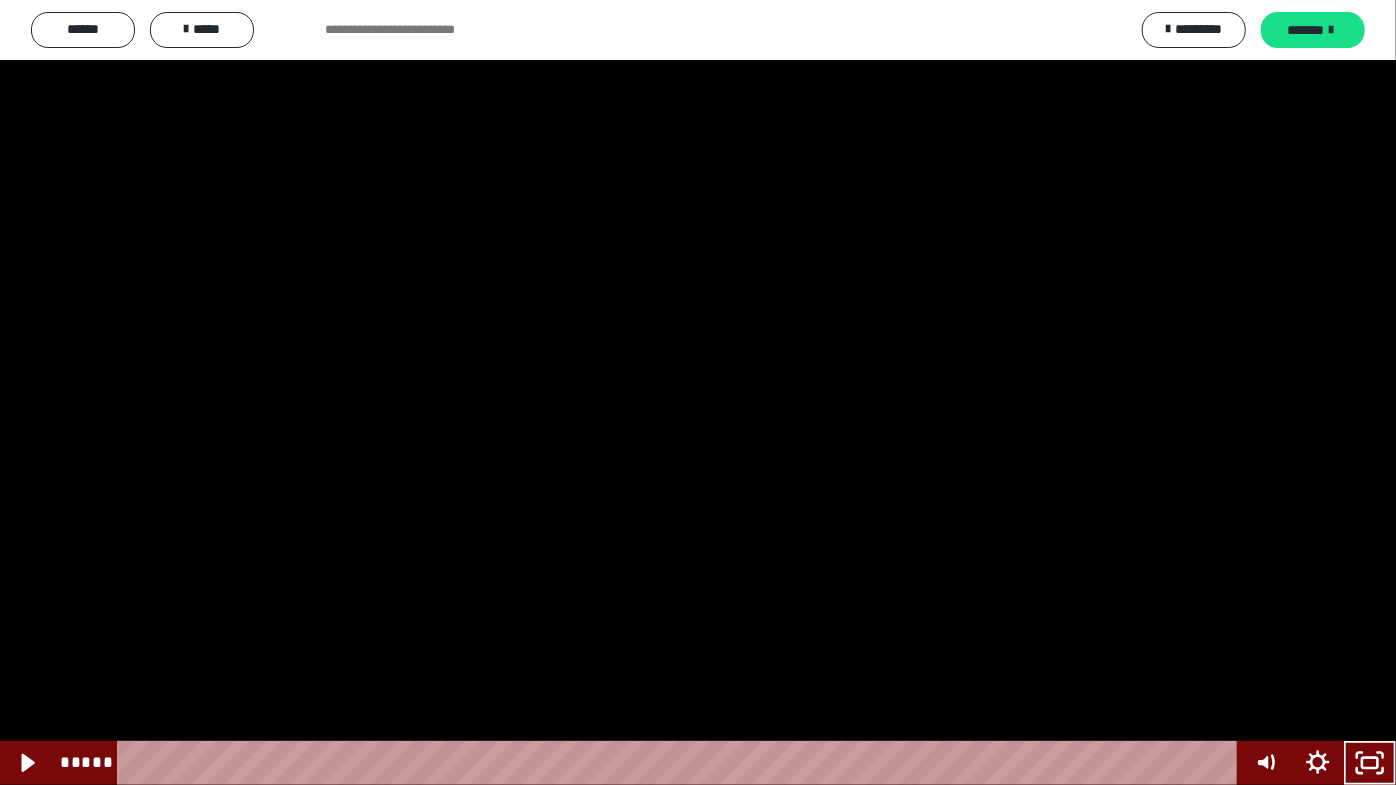 click at bounding box center (698, 392) 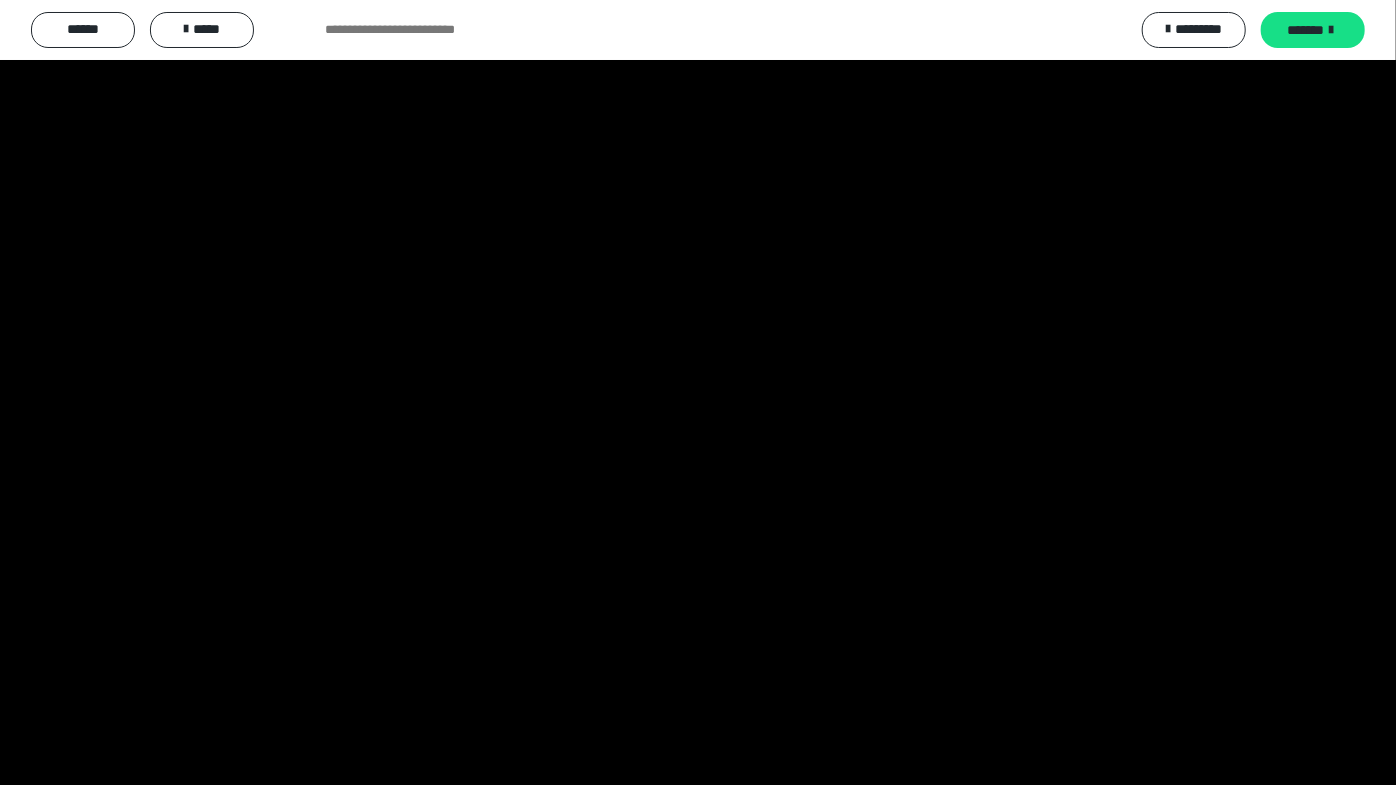 type 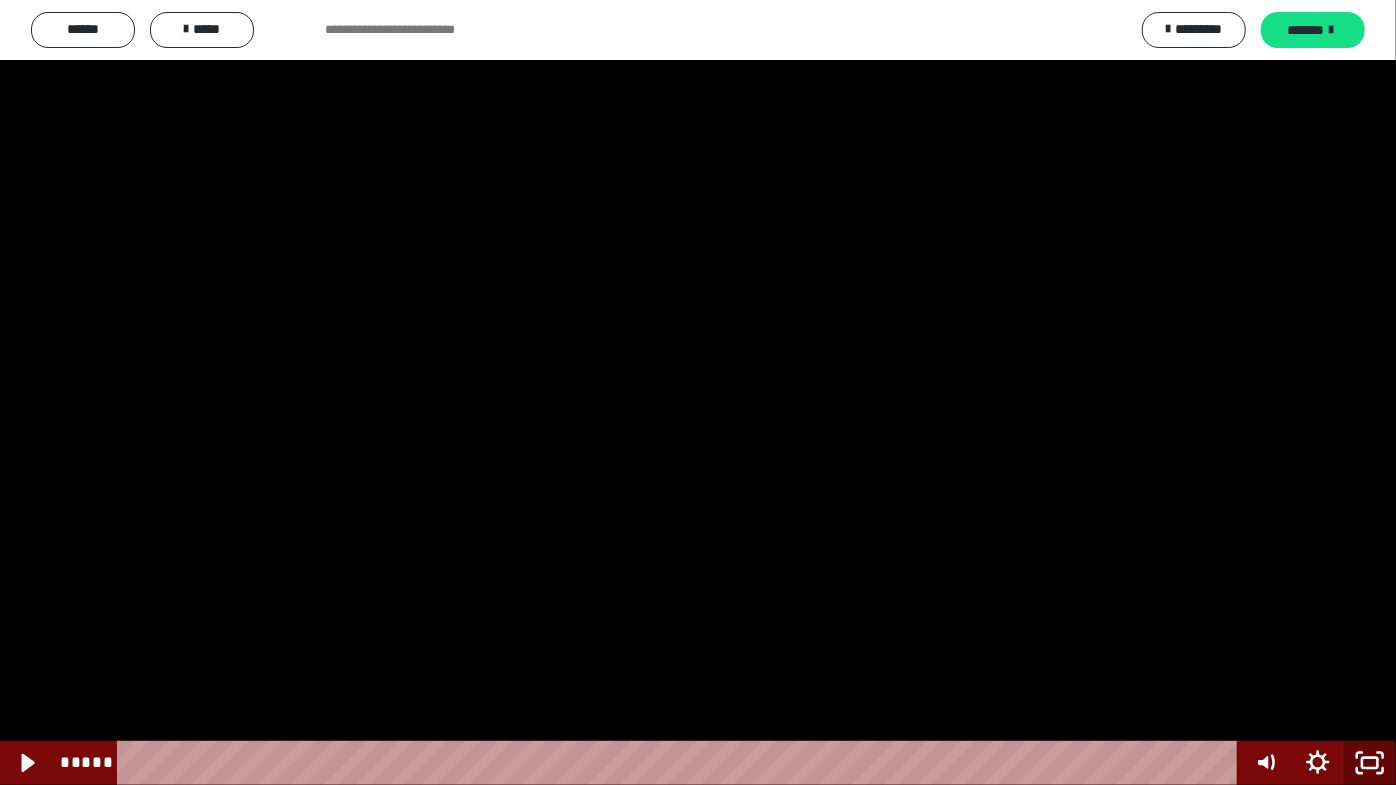 click 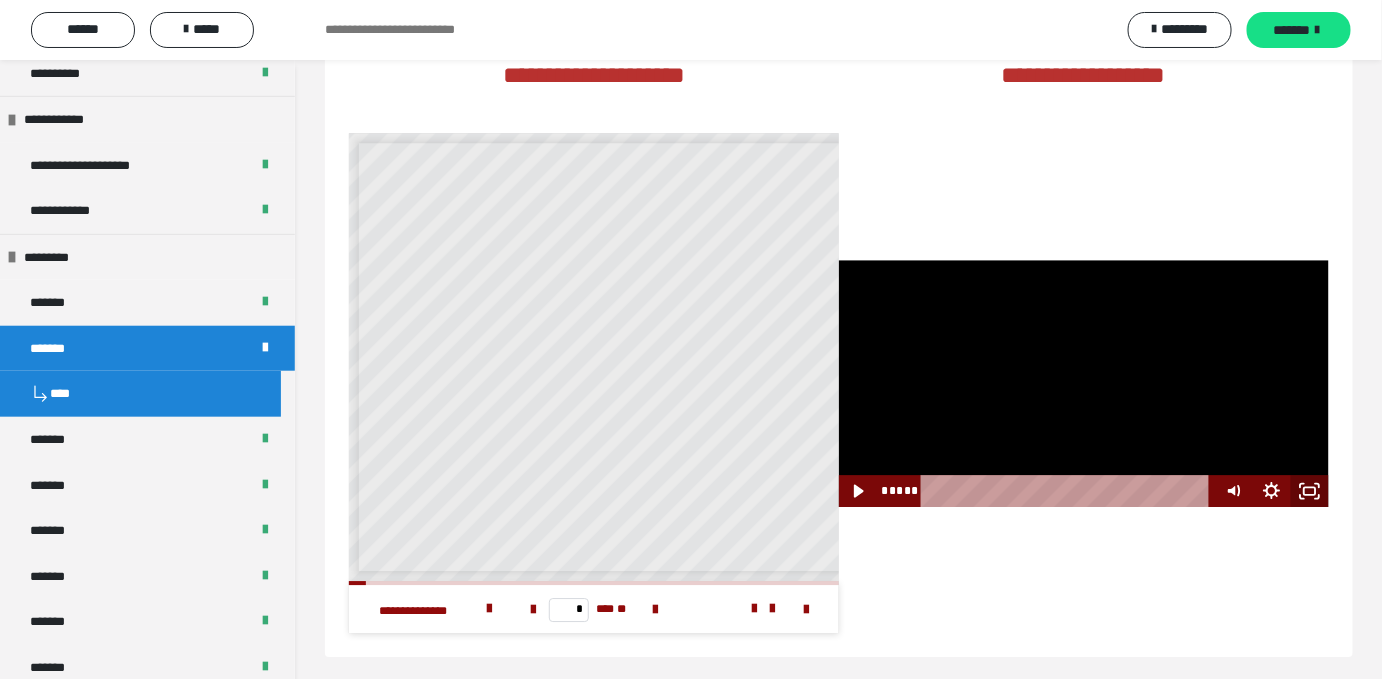 click 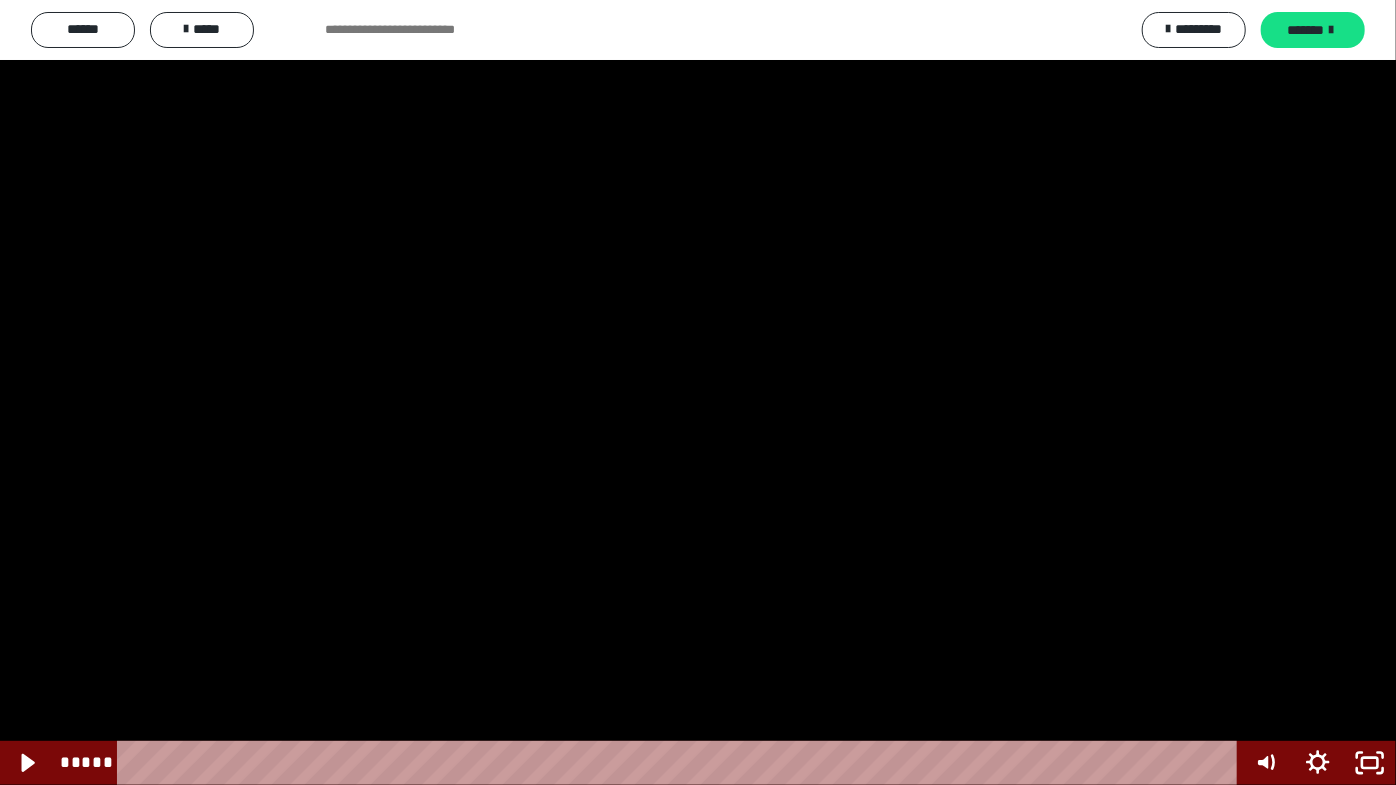 click at bounding box center [698, 392] 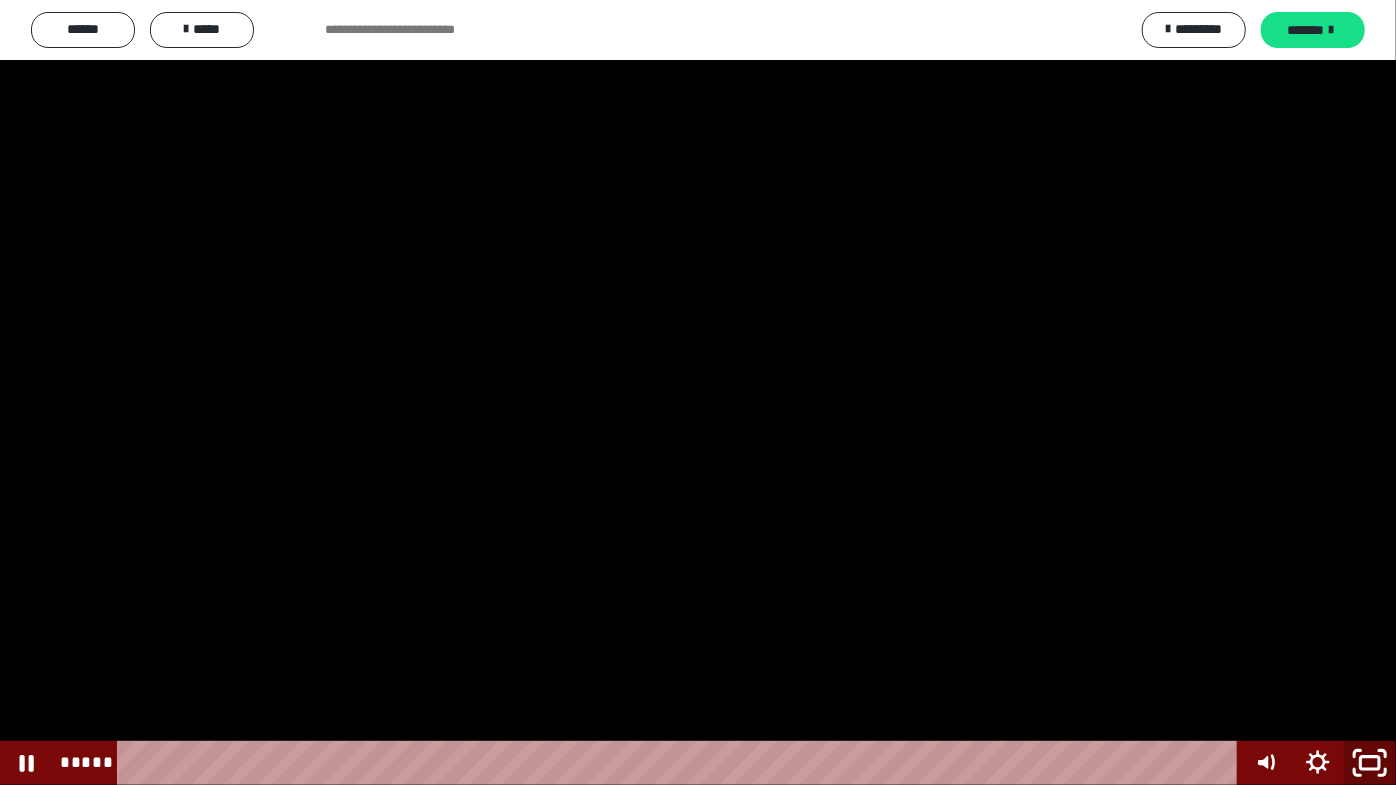 click 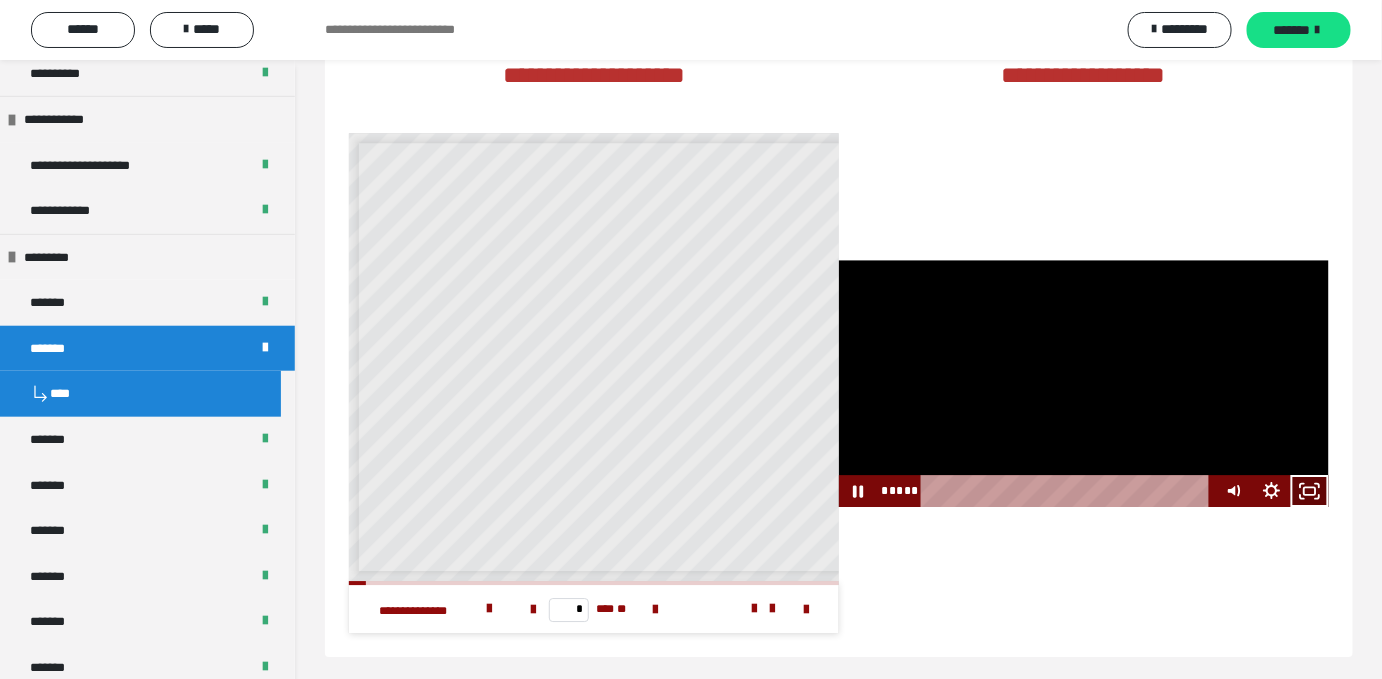 click 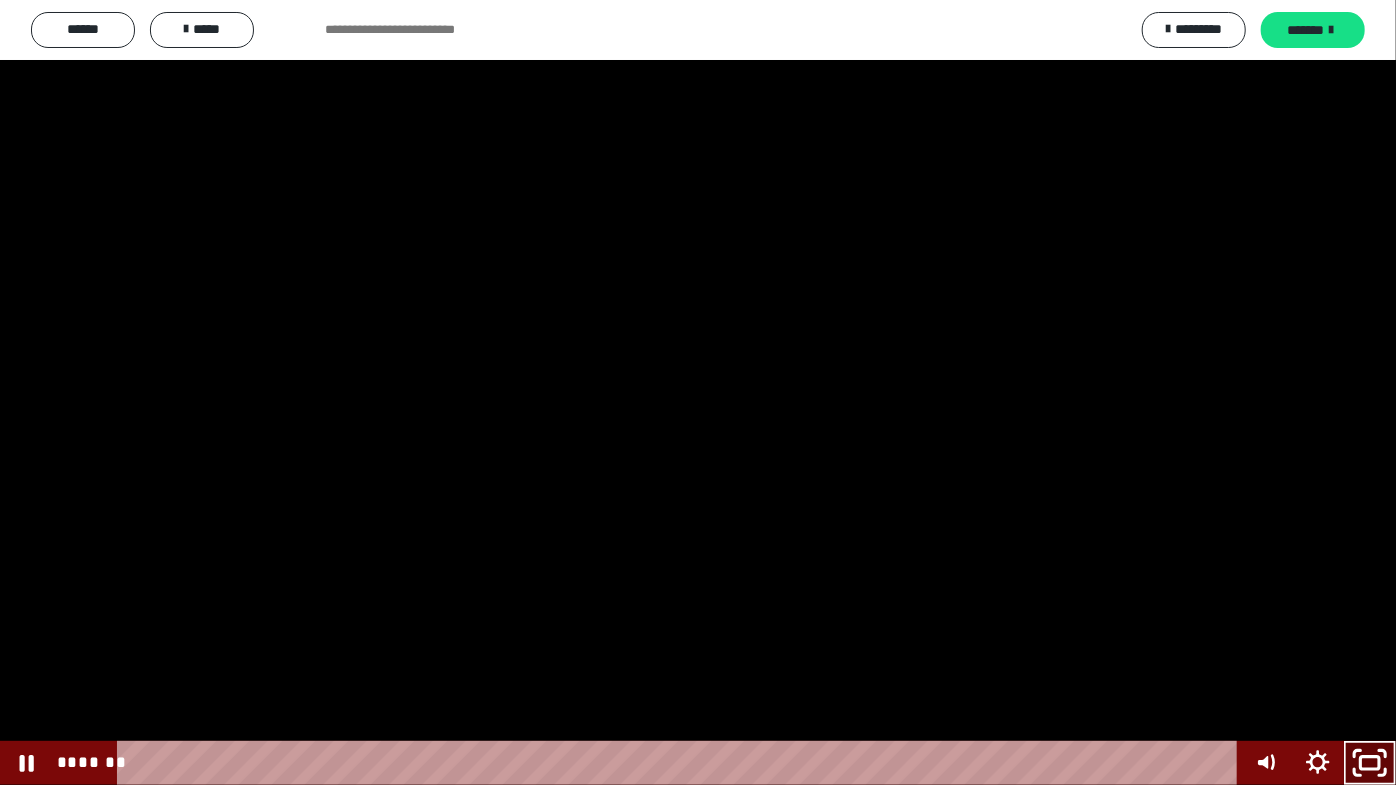 click 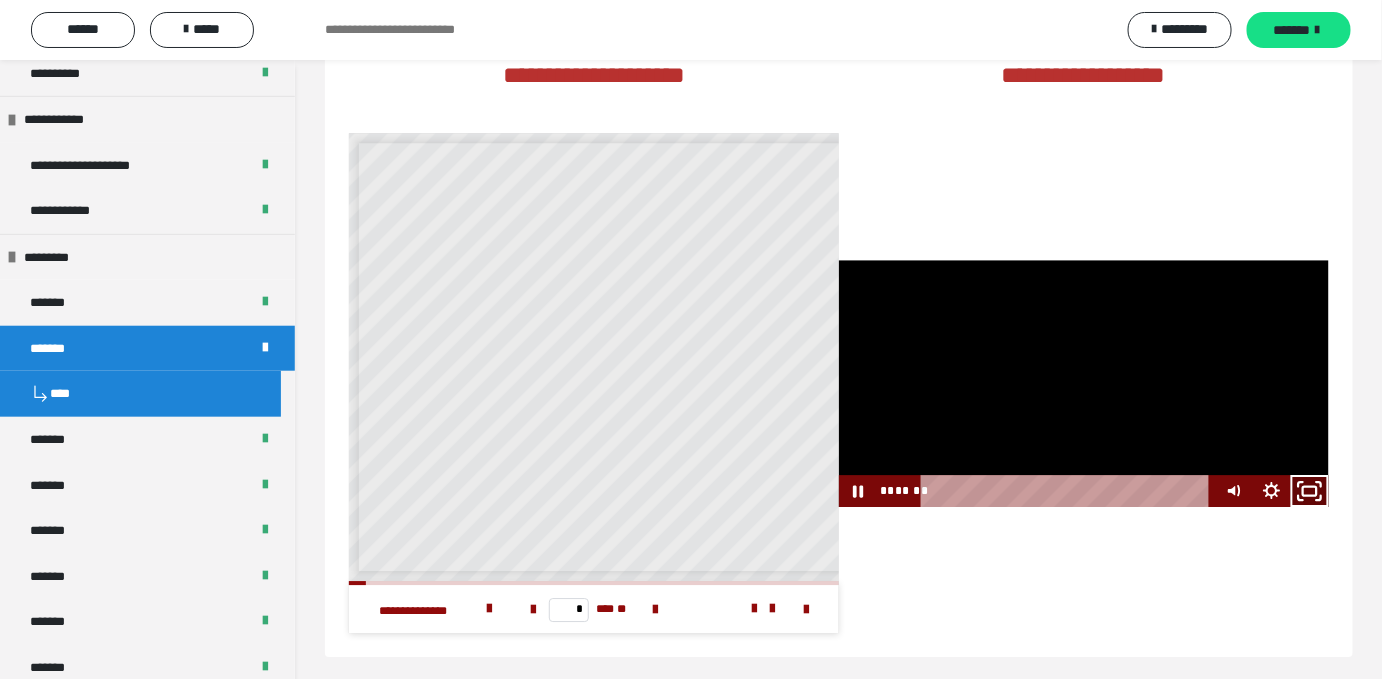 click 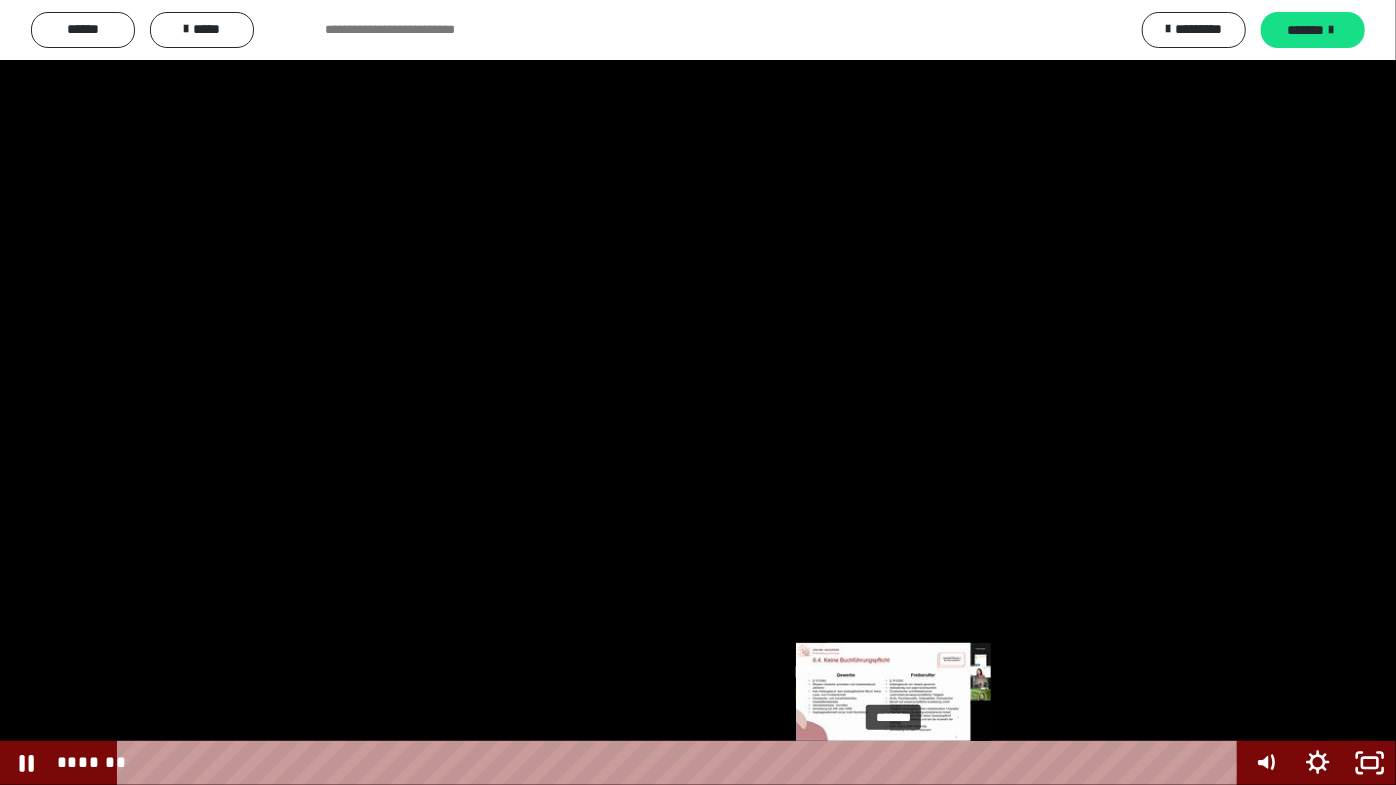 click at bounding box center (893, 763) 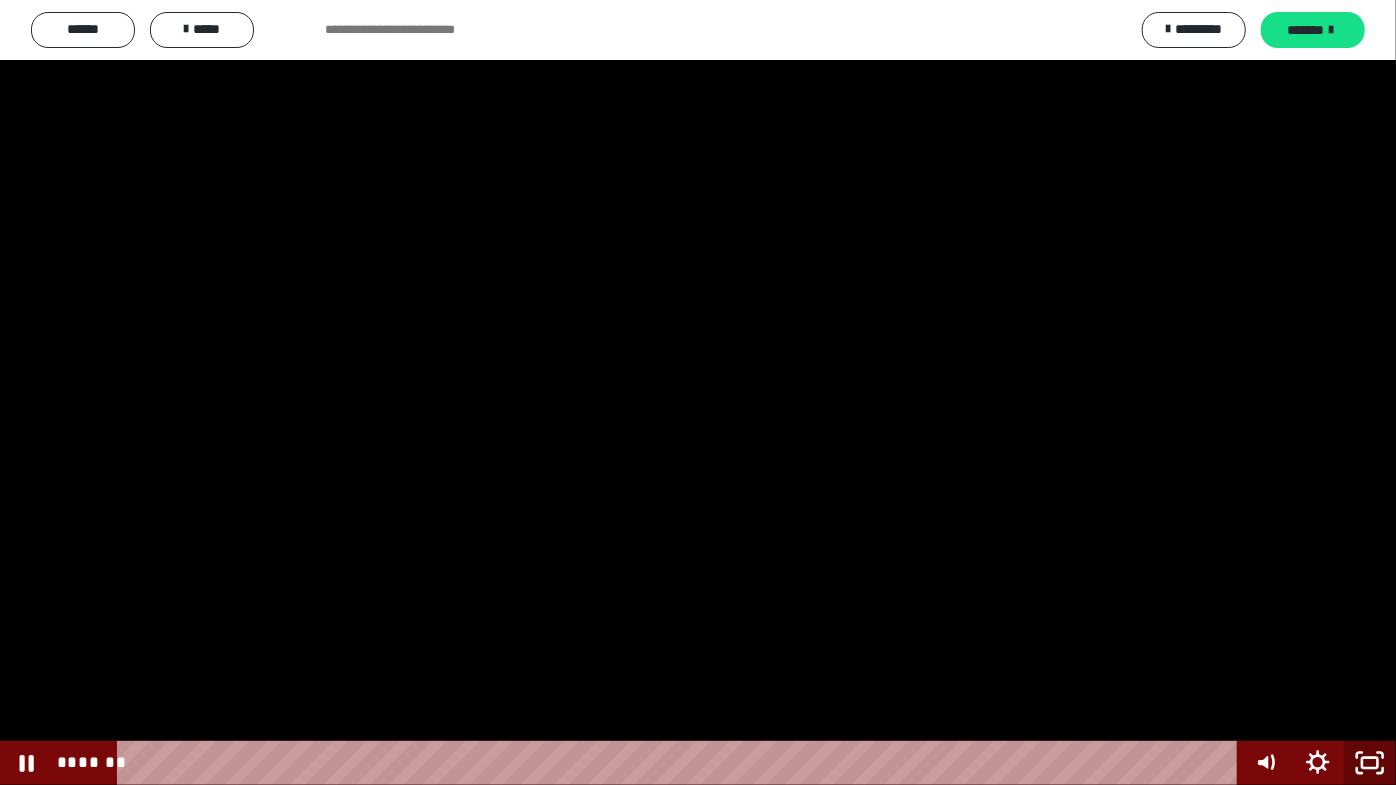 click 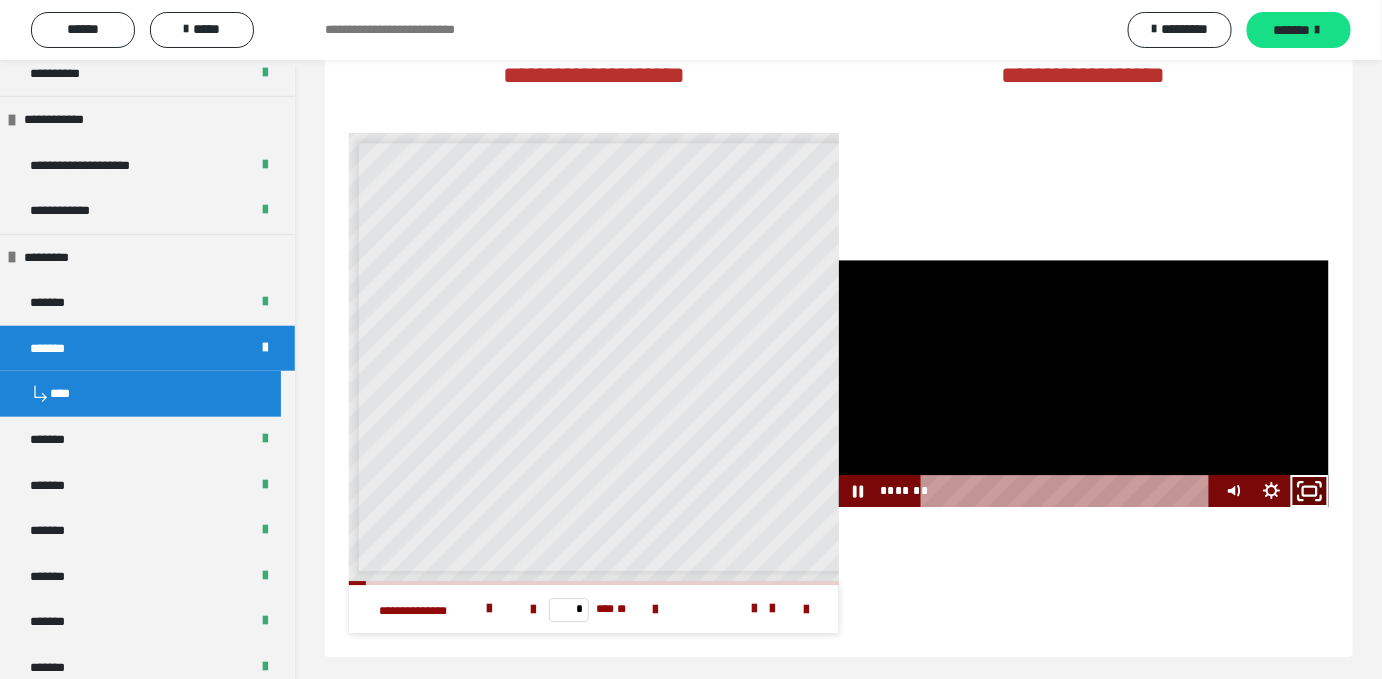 click 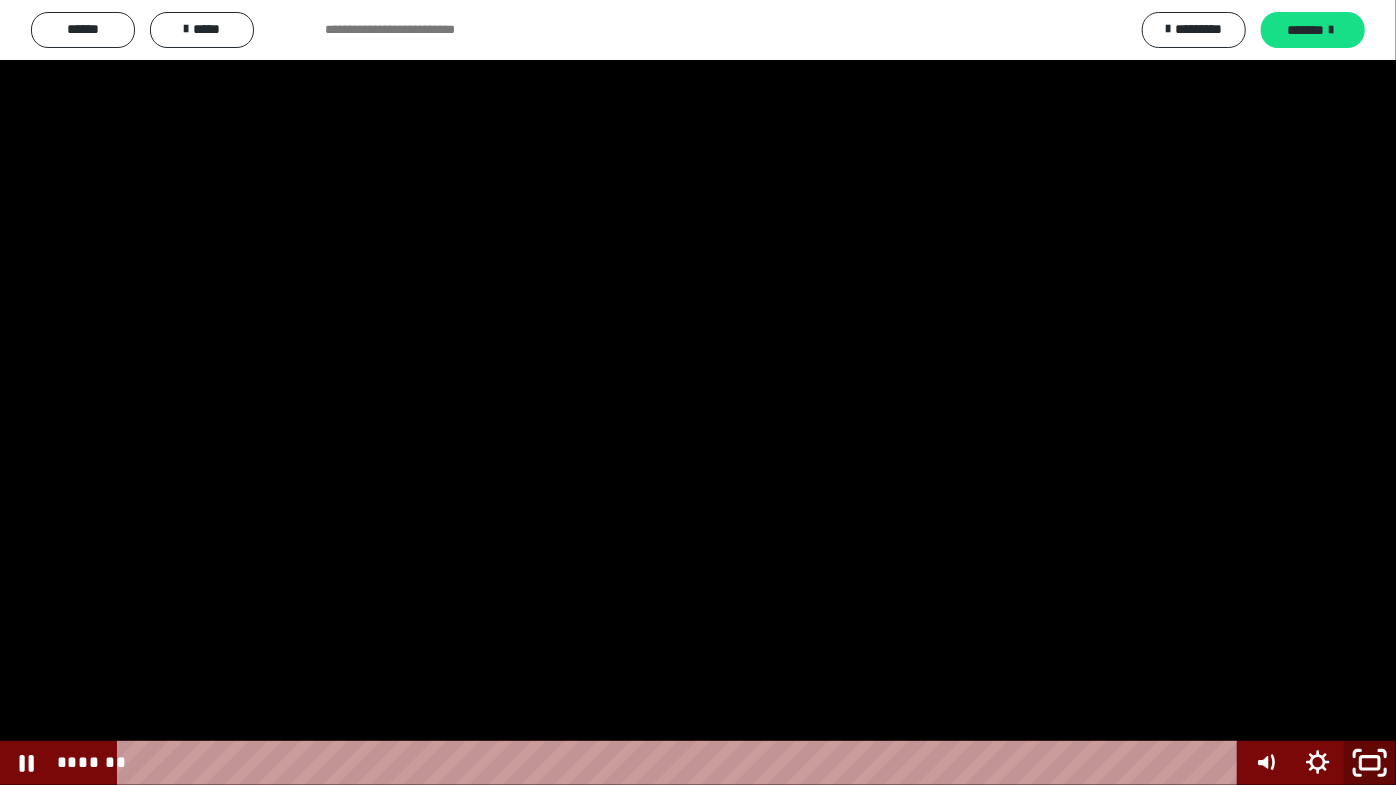 click 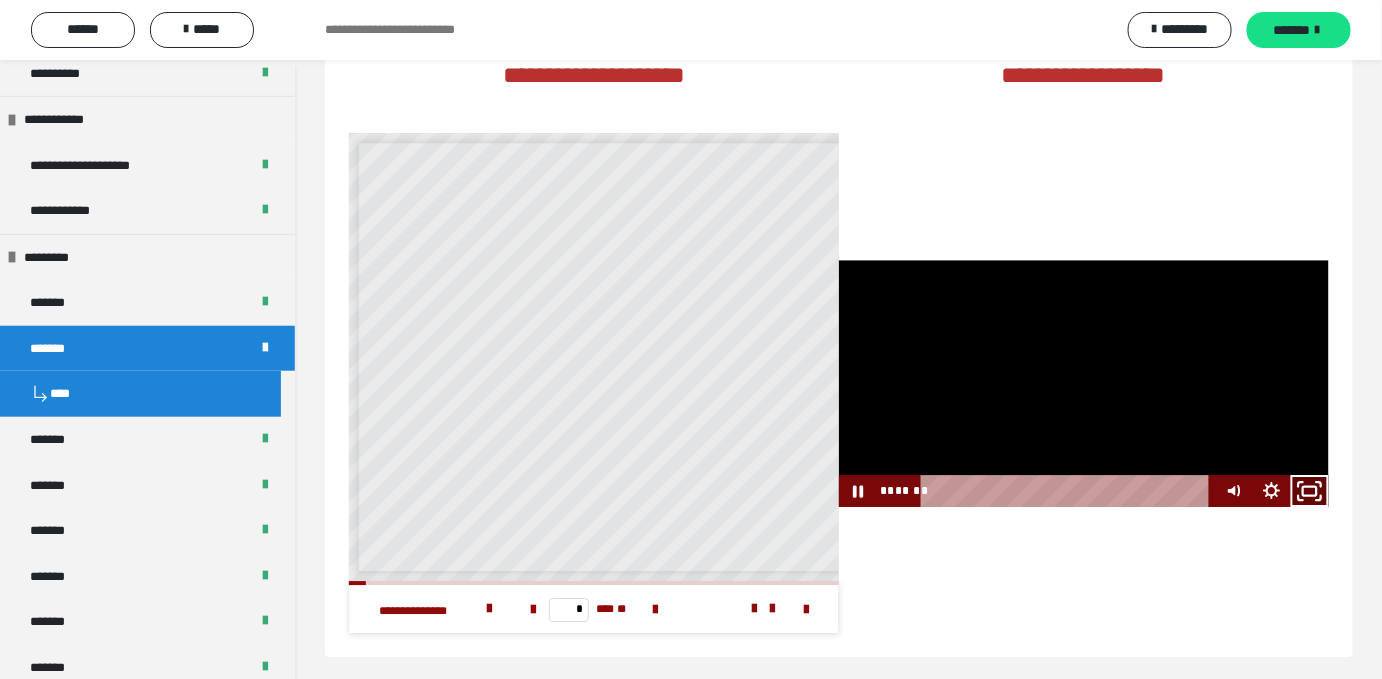 click 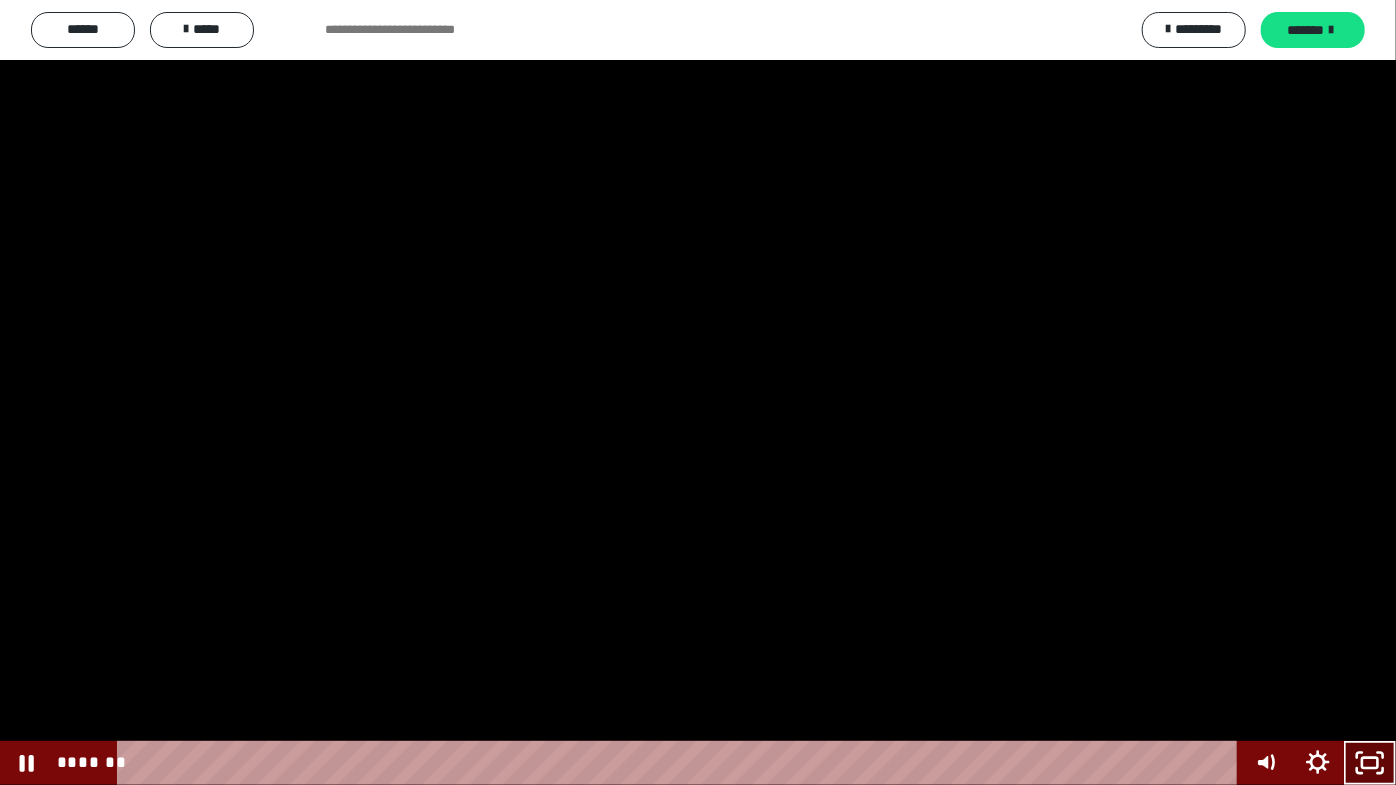 click 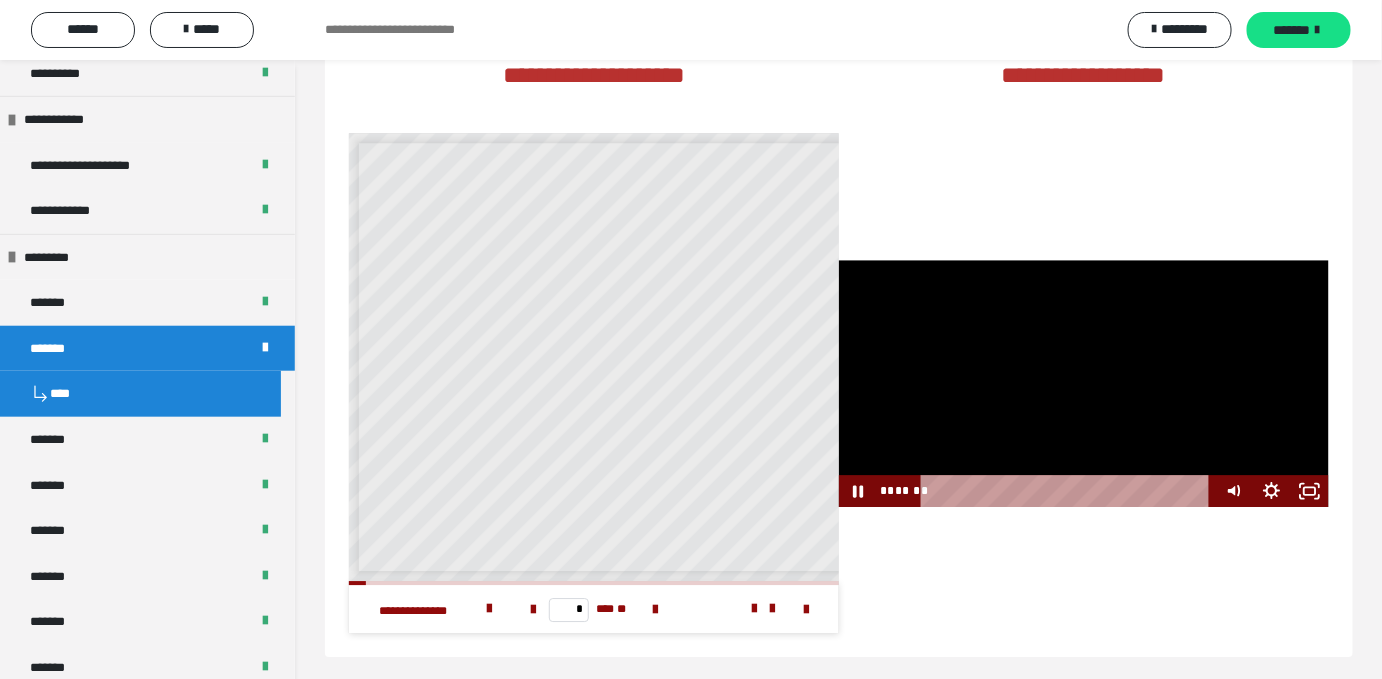 click at bounding box center (1084, 383) 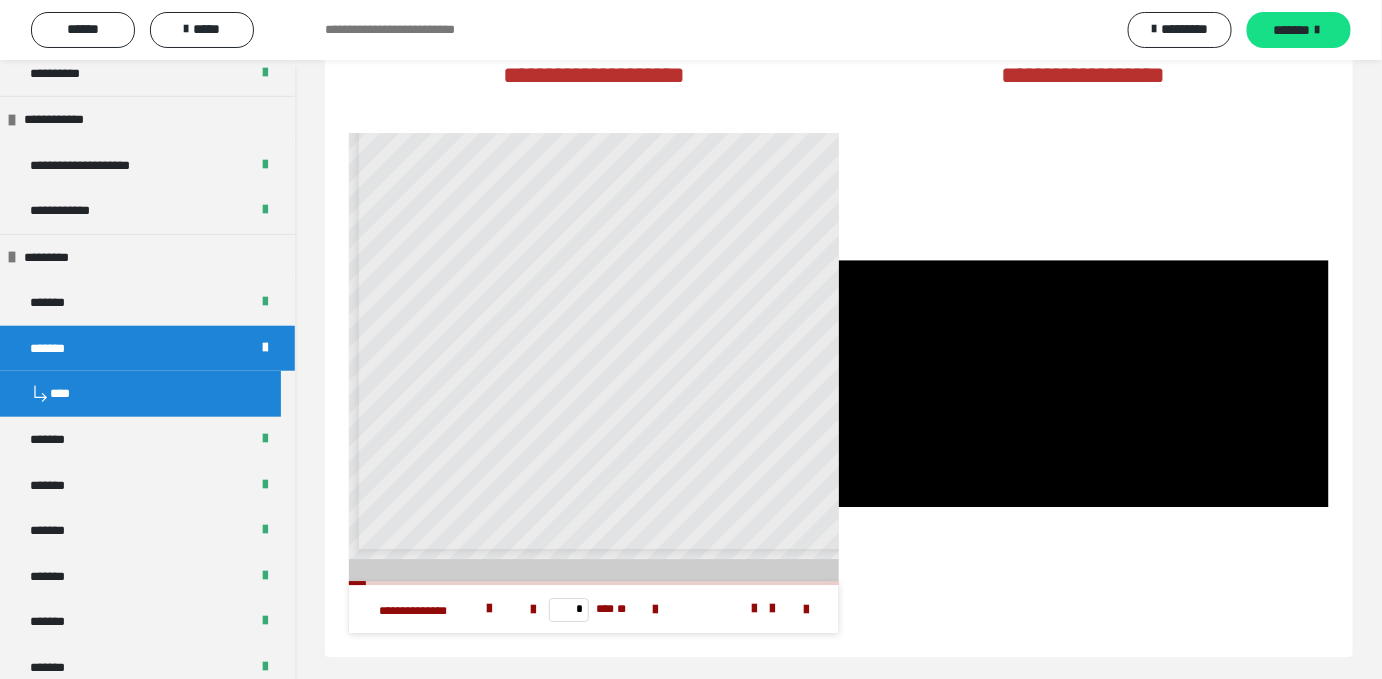 scroll, scrollTop: 32, scrollLeft: 0, axis: vertical 